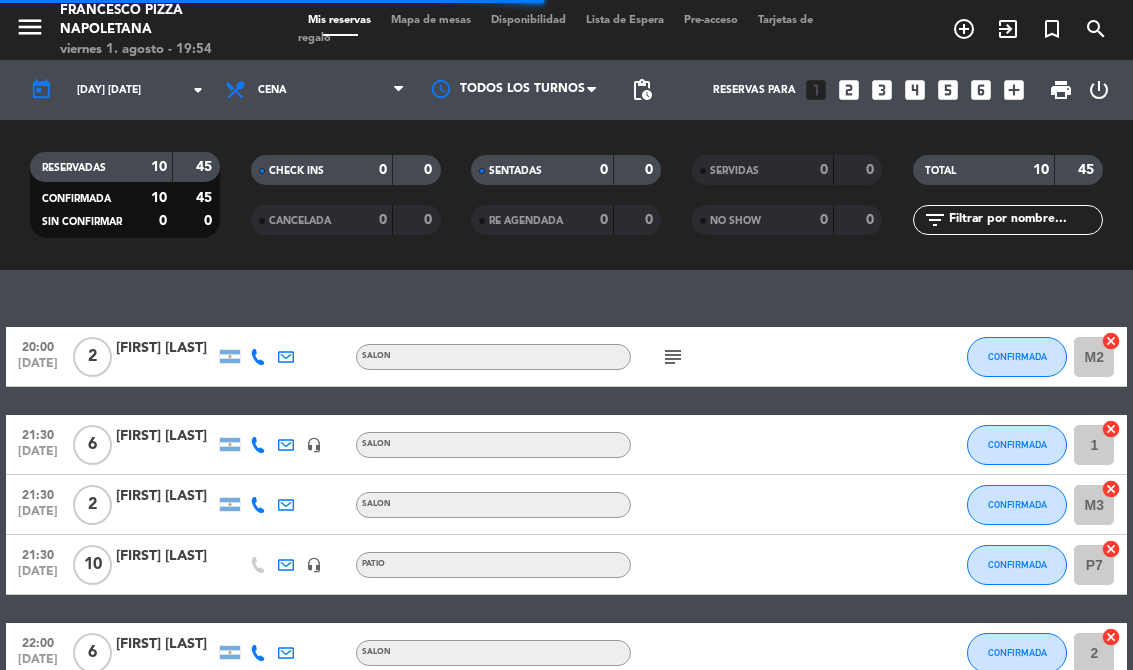 select on "es" 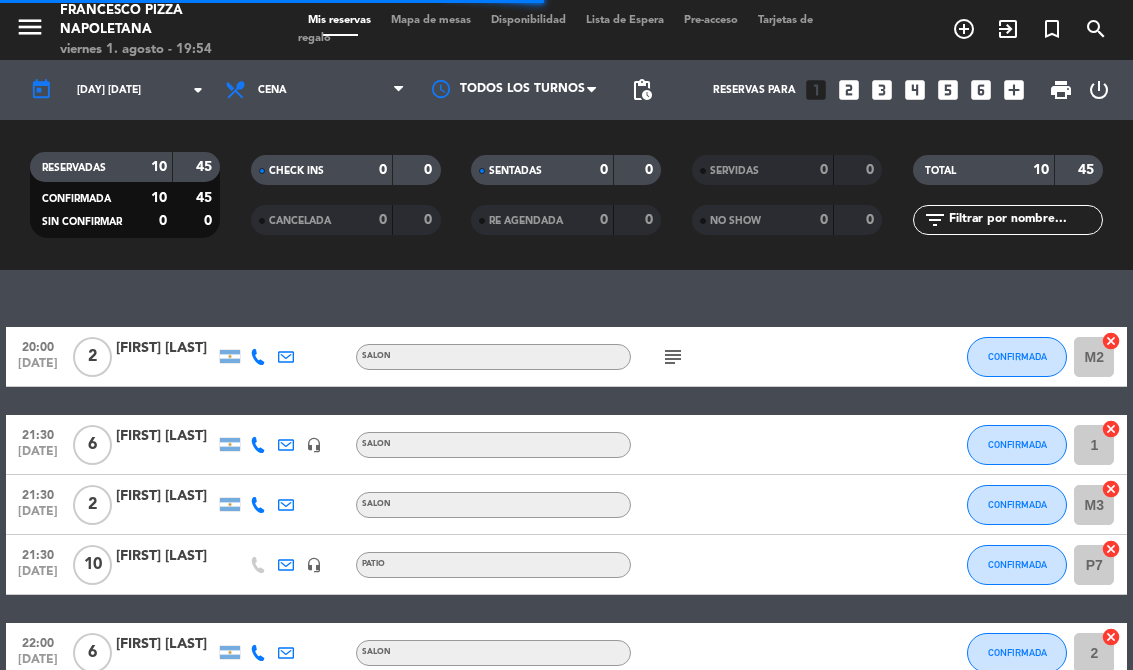 select on "dinner" 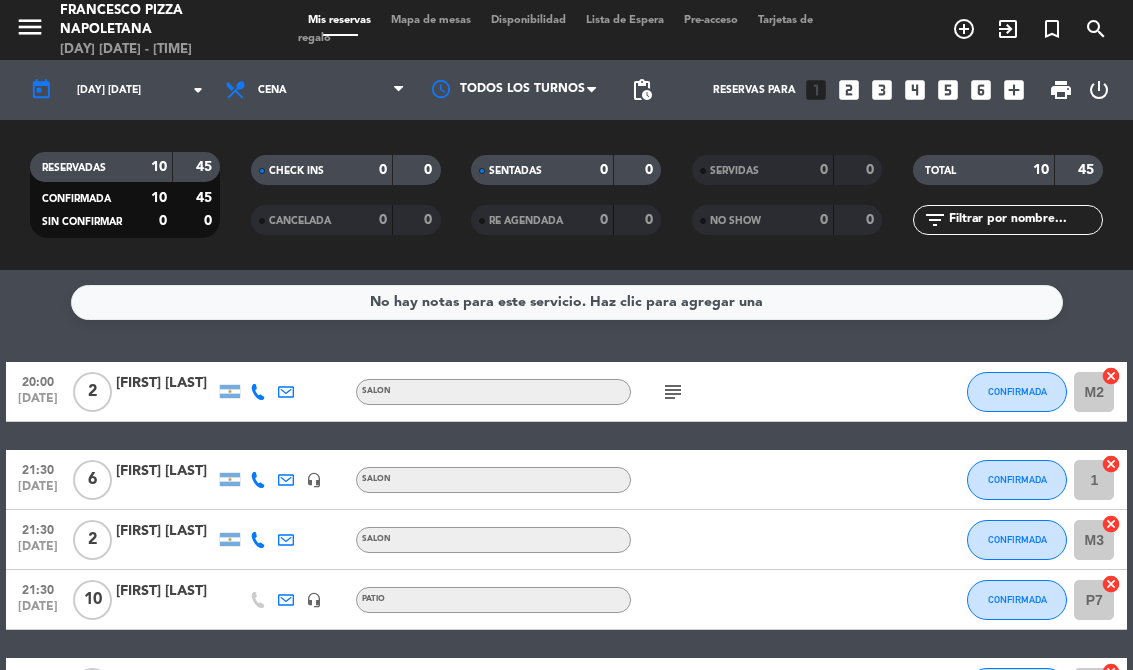 scroll, scrollTop: 0, scrollLeft: 0, axis: both 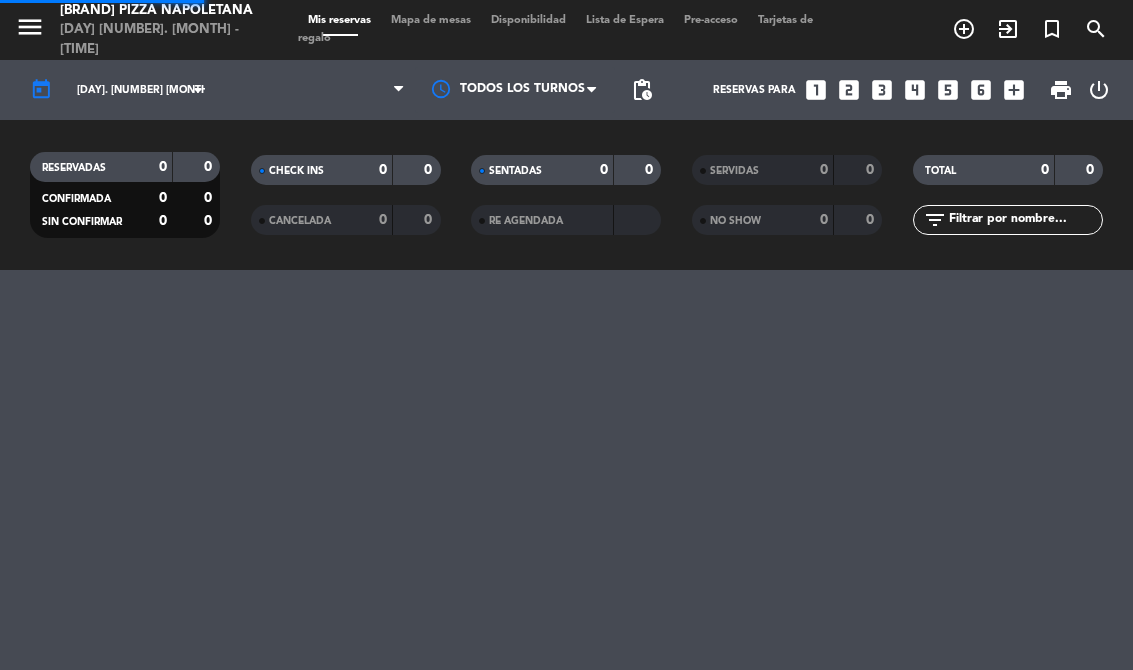 select on "es" 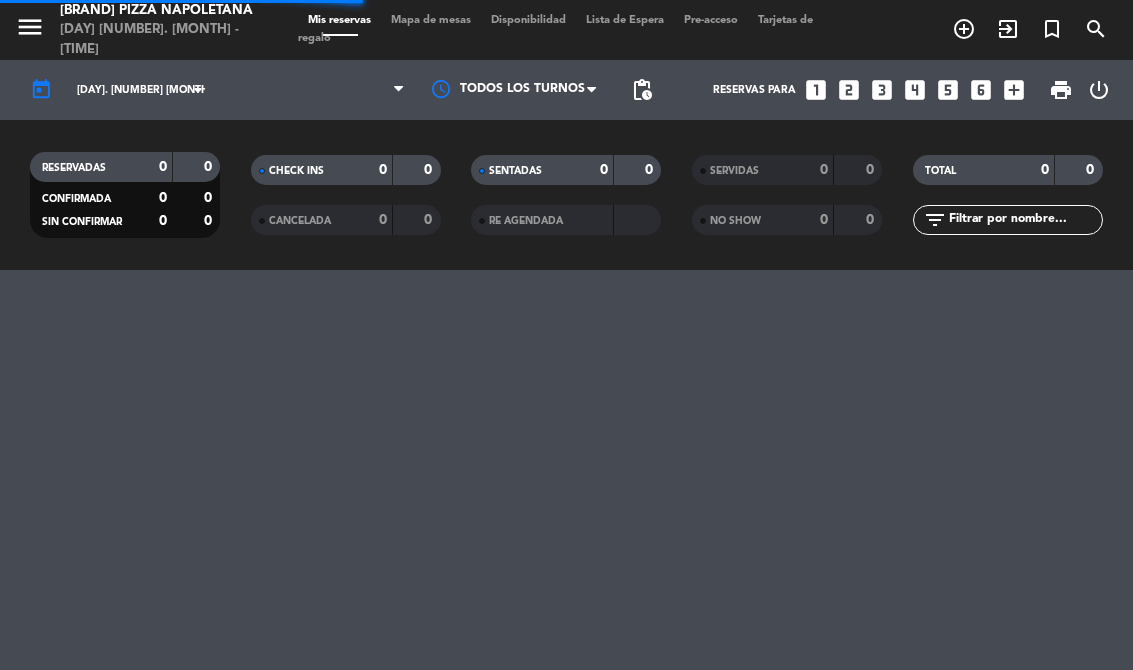 select on "dinner" 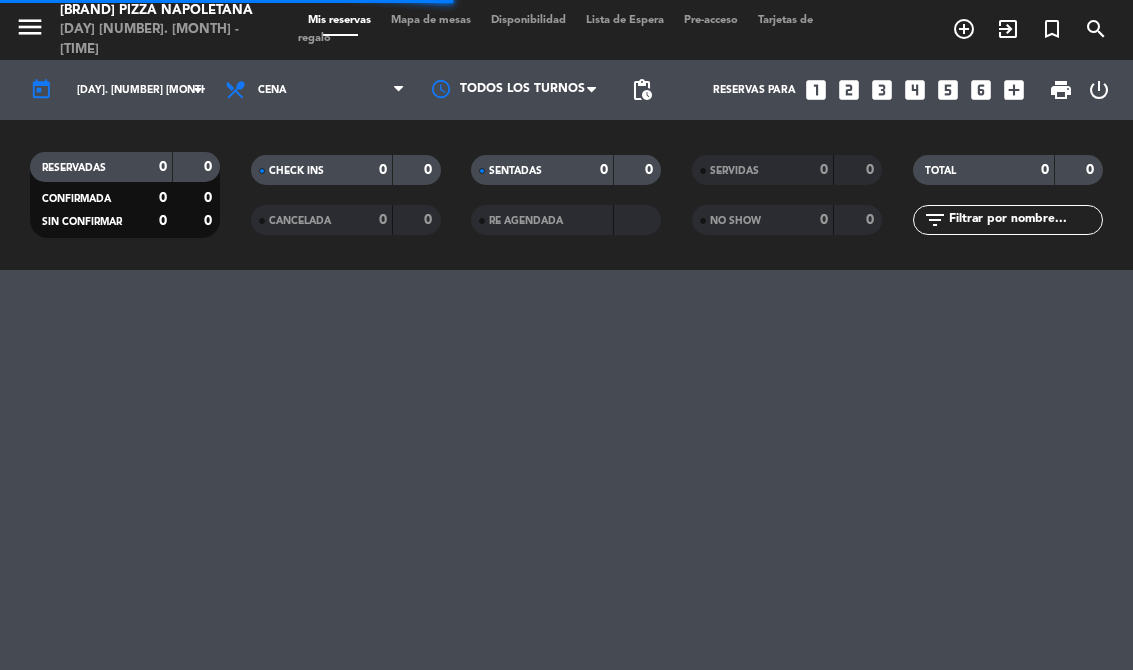 select on "dinner" 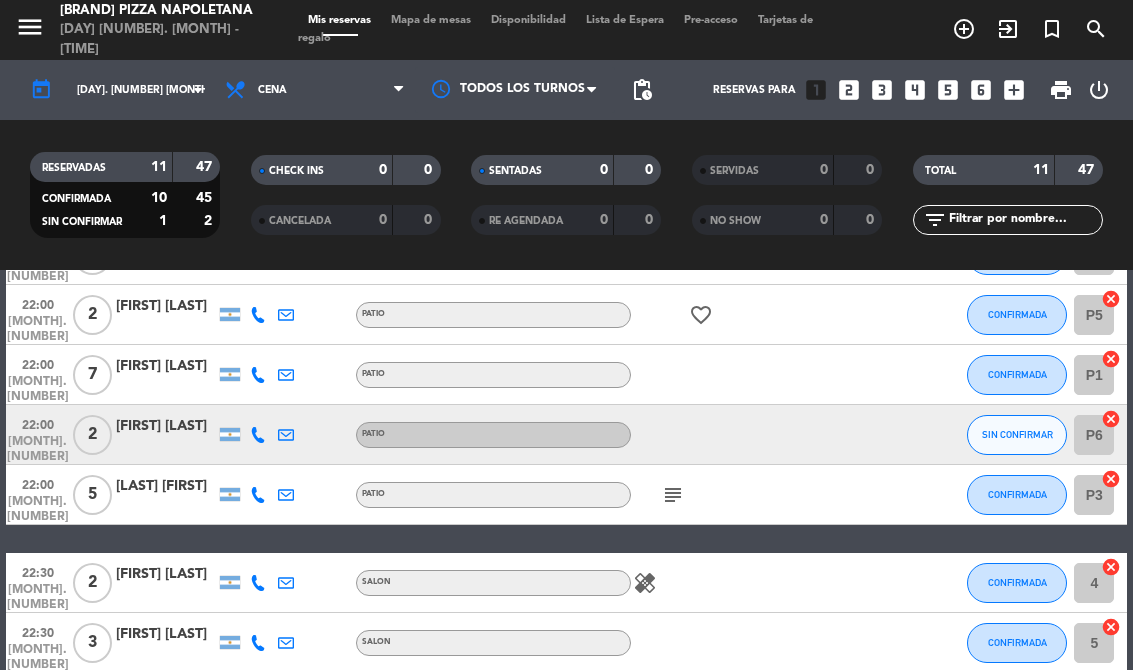 scroll, scrollTop: 428, scrollLeft: 0, axis: vertical 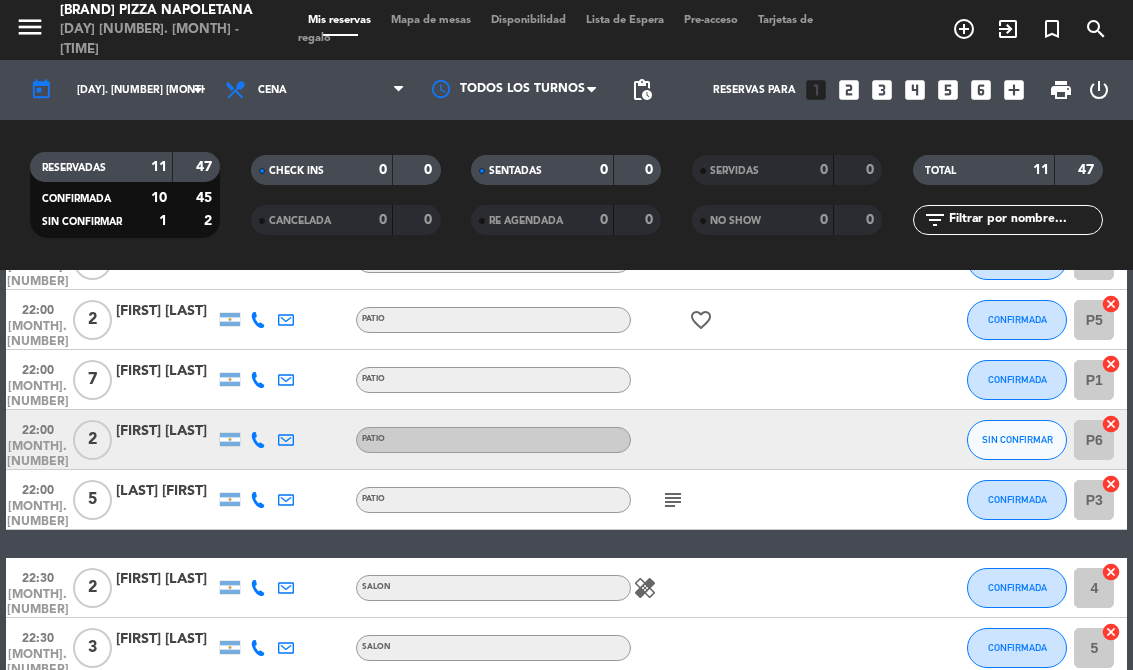 click on "[FIRST] [LAST]" 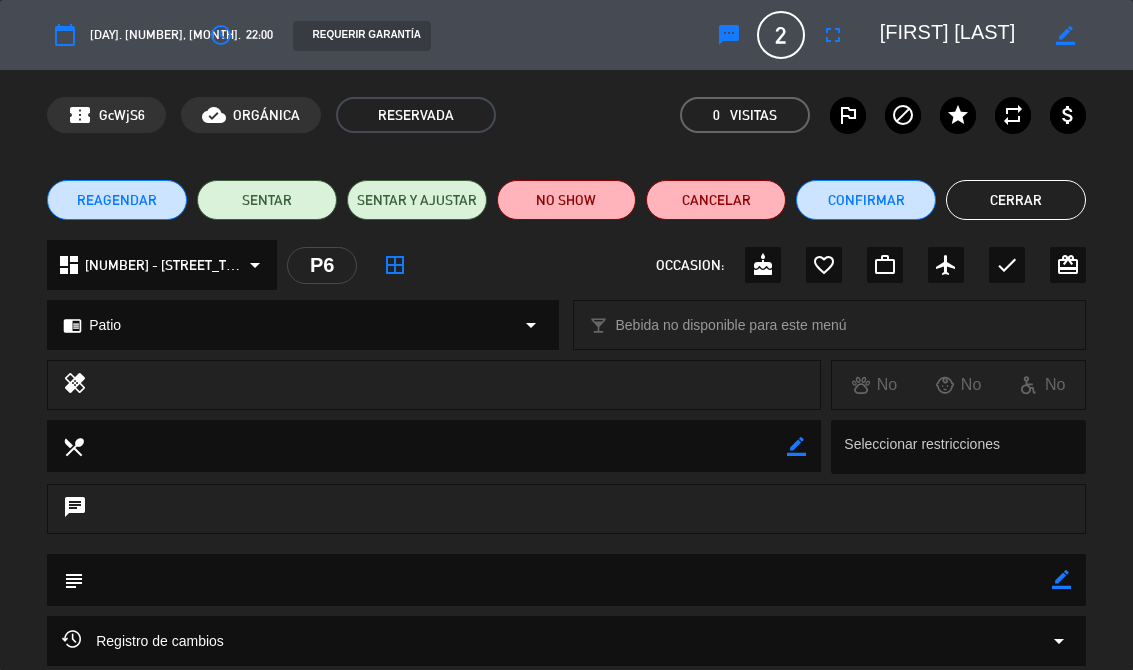 click on "Confirmar" 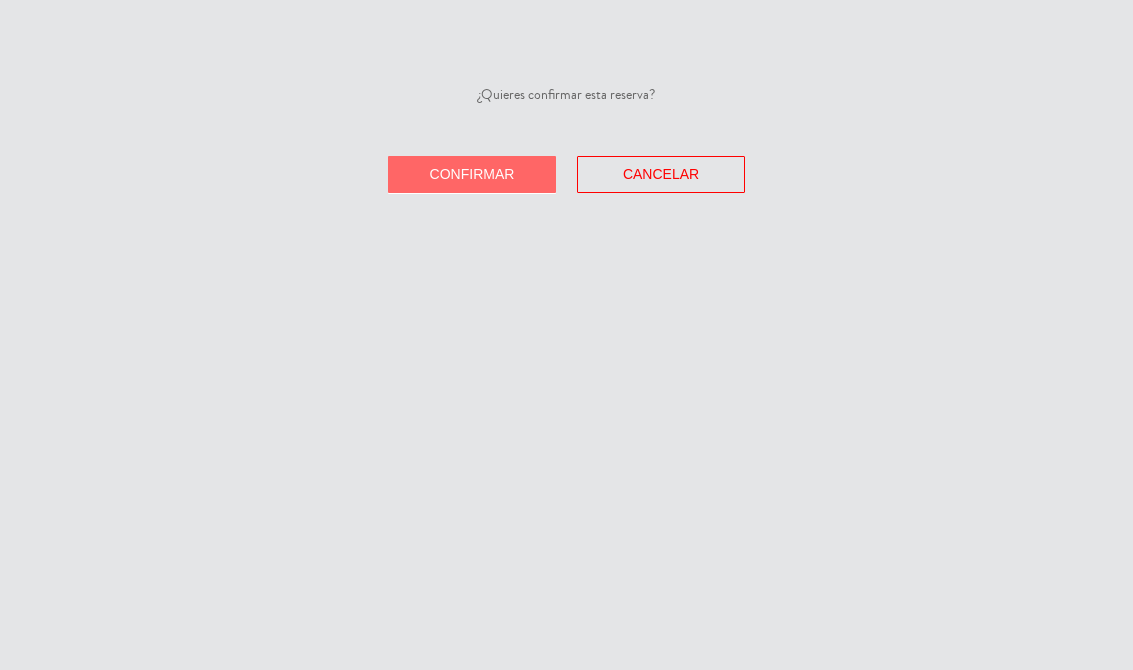 click on "Confirmar" 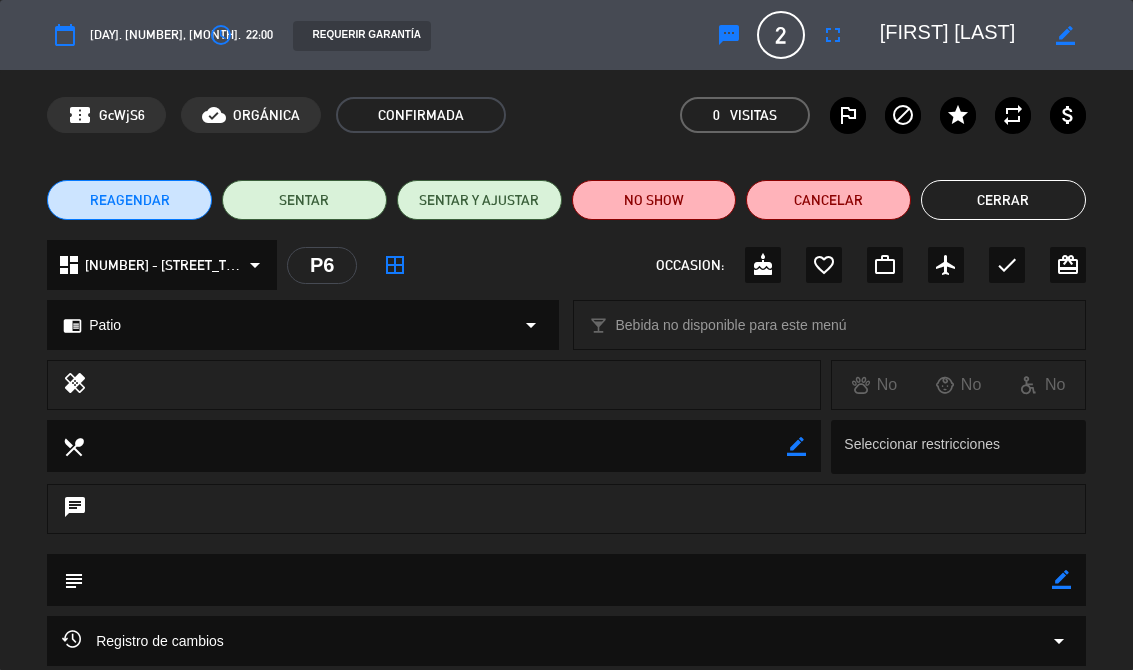 click on "Cerrar" 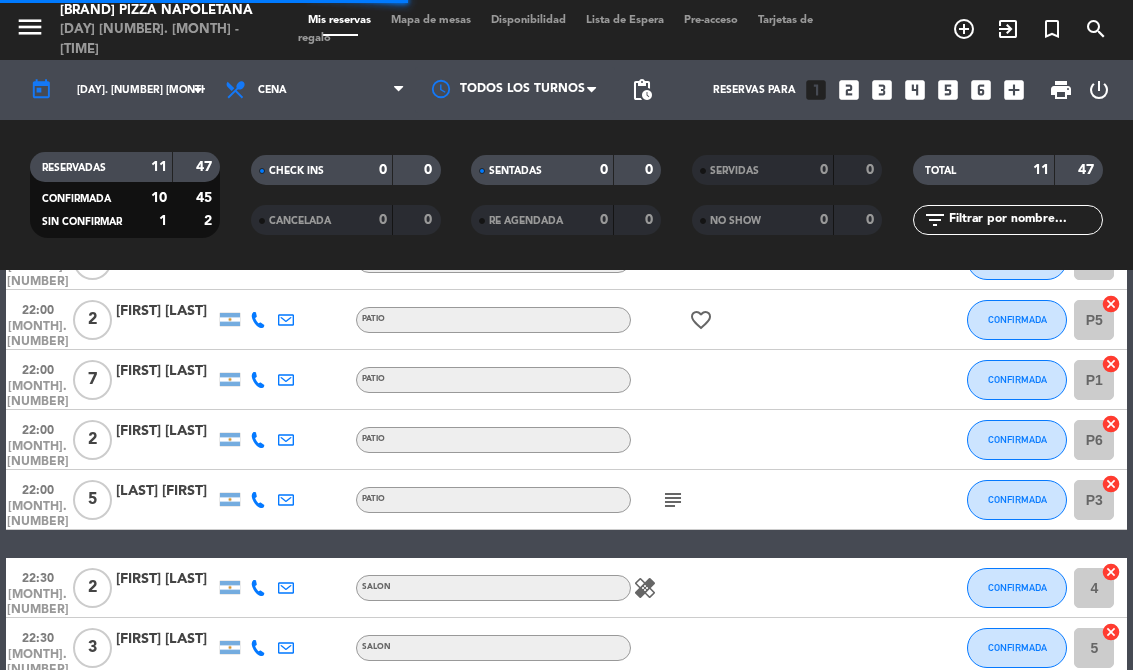 select on "dinner" 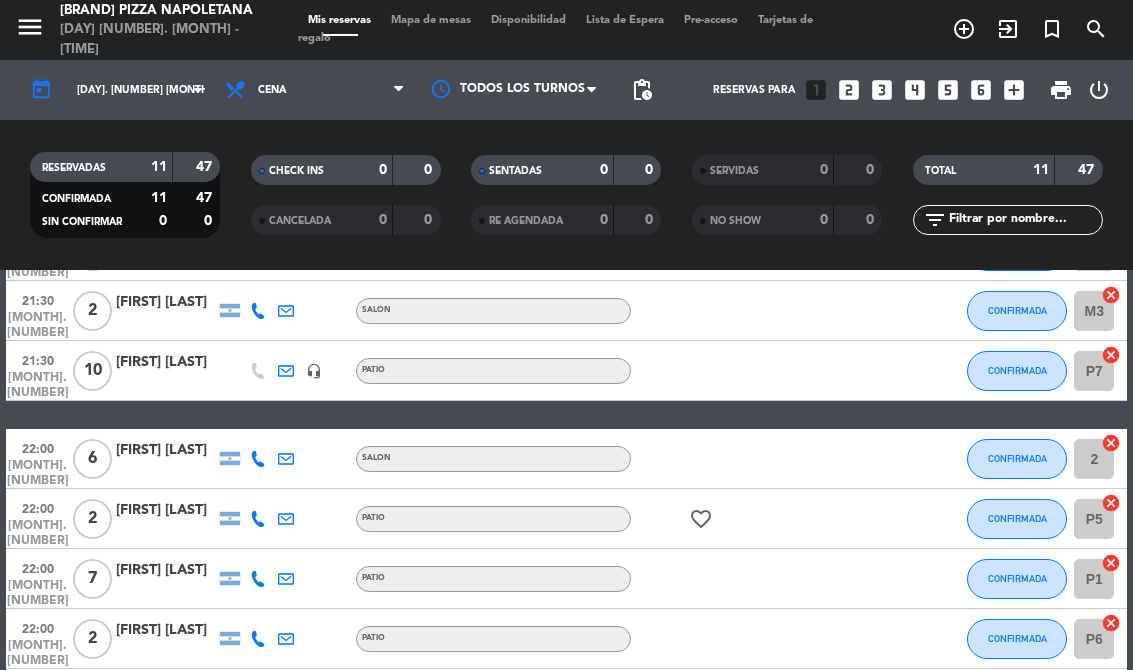 scroll, scrollTop: 279, scrollLeft: 0, axis: vertical 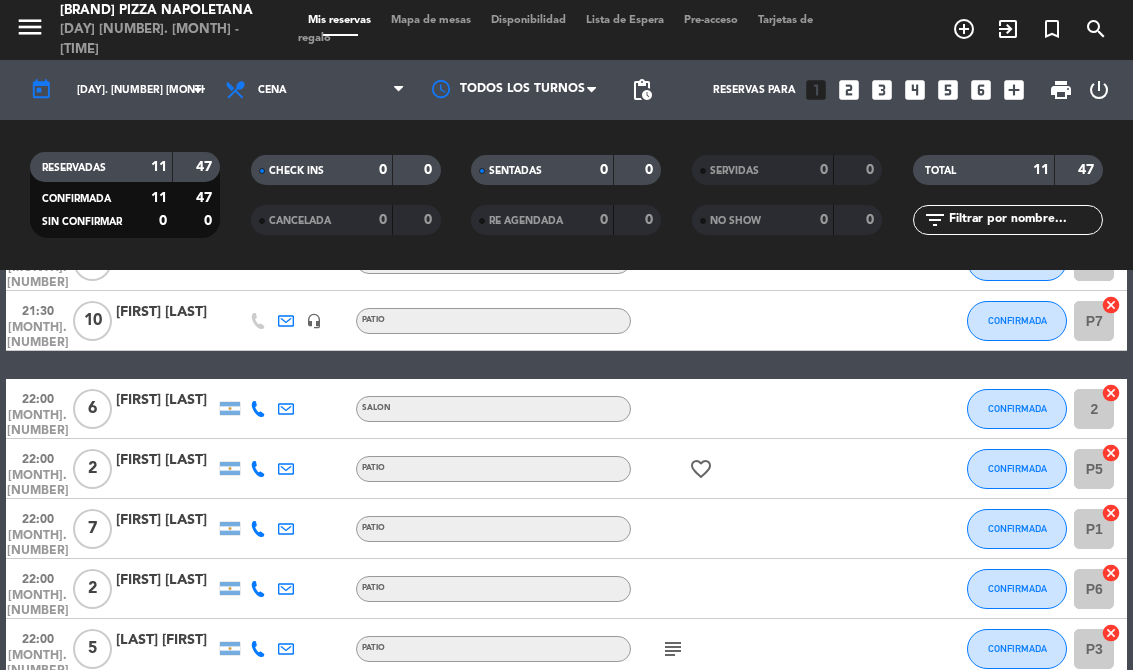 click on "[FIRST] [LAST]" 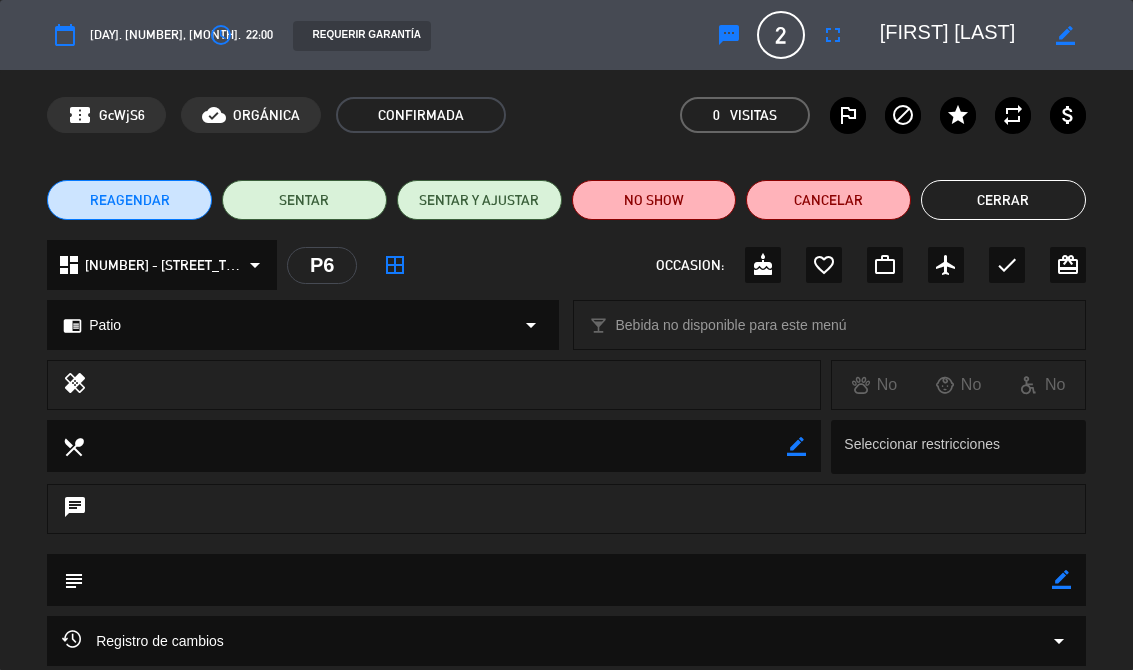 click on "border_all" 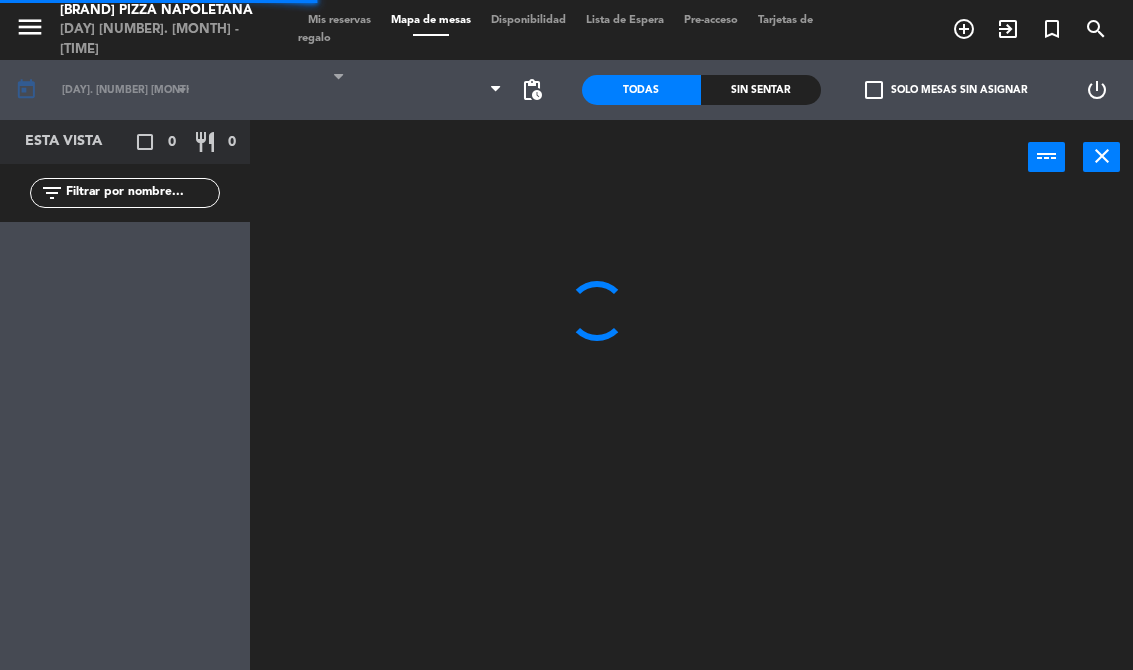 select on "dinner" 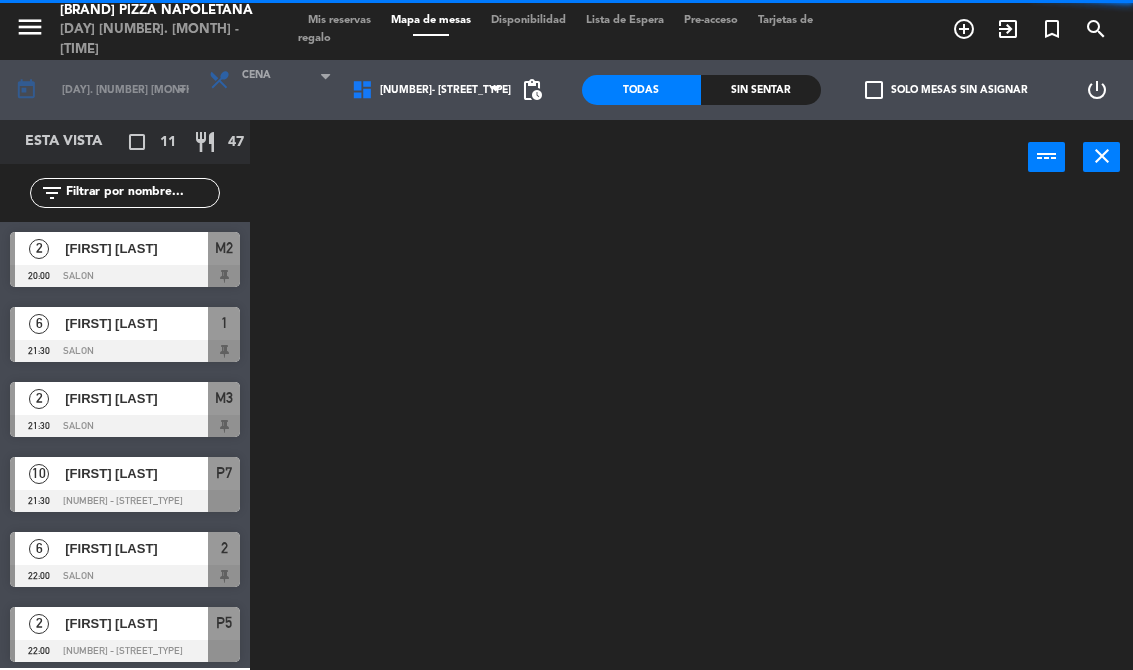 click on "[NUMBER]- [STREET_TYPE]   [NUMBER] - [STREET_TYPE]   [NUMBER]- [STREET_TYPE]" at bounding box center (422, 90) 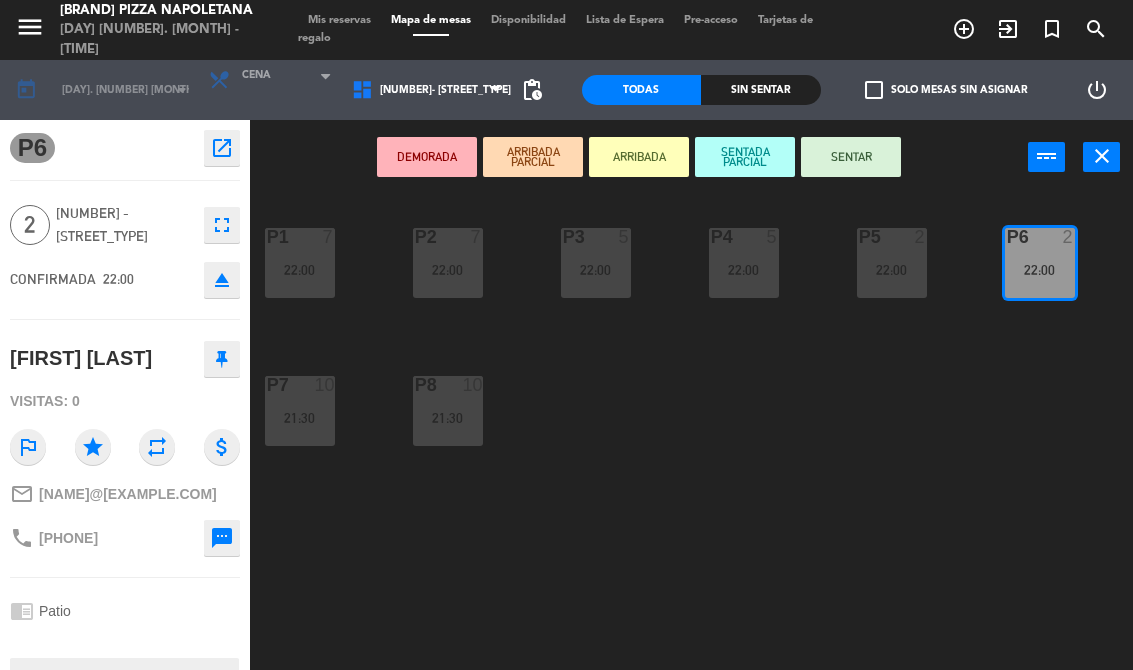 select on "3546" 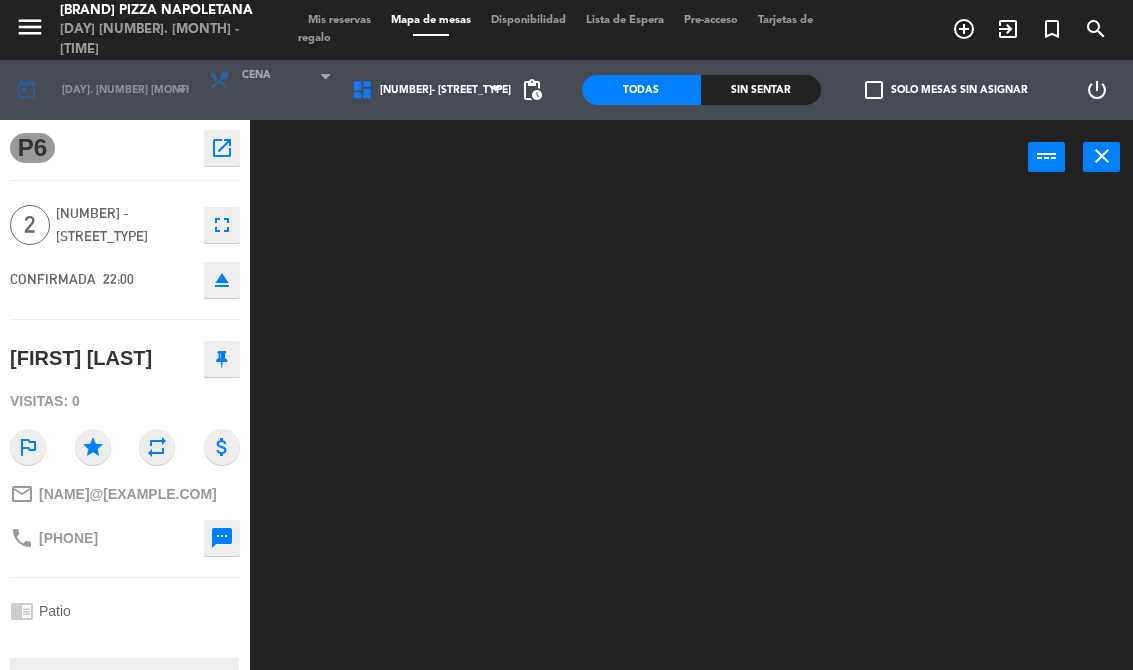 select 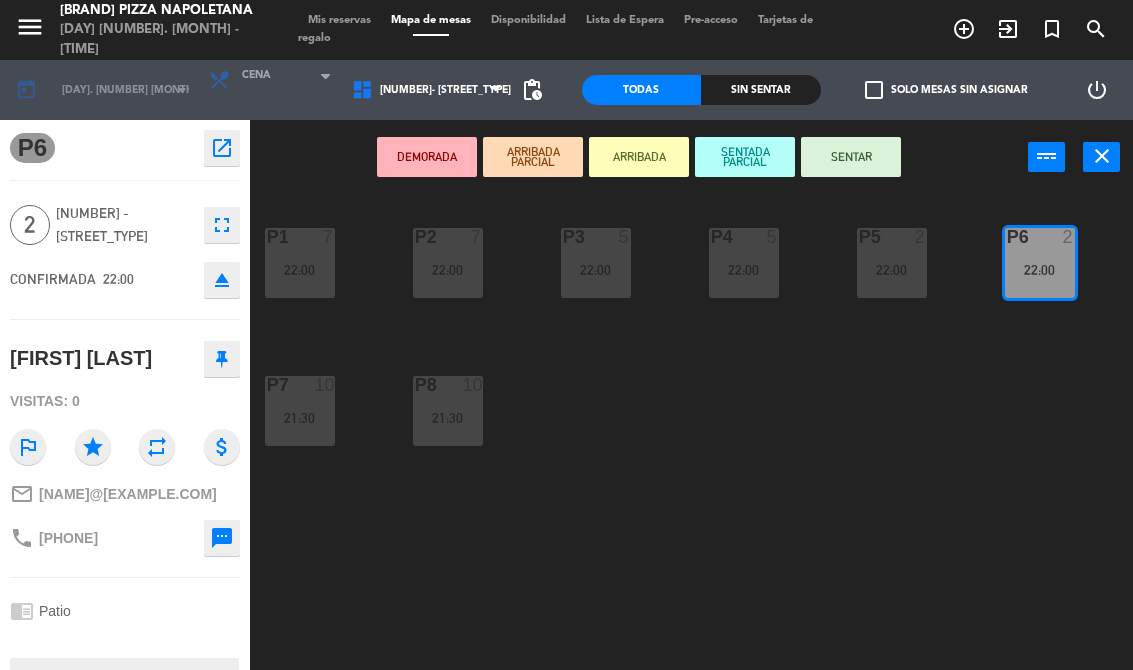 click on "[NUMBER]- [STREET_TYPE]   [NUMBER] - [STREET_TYPE]   [NUMBER]- [STREET_TYPE]" at bounding box center (422, 90) 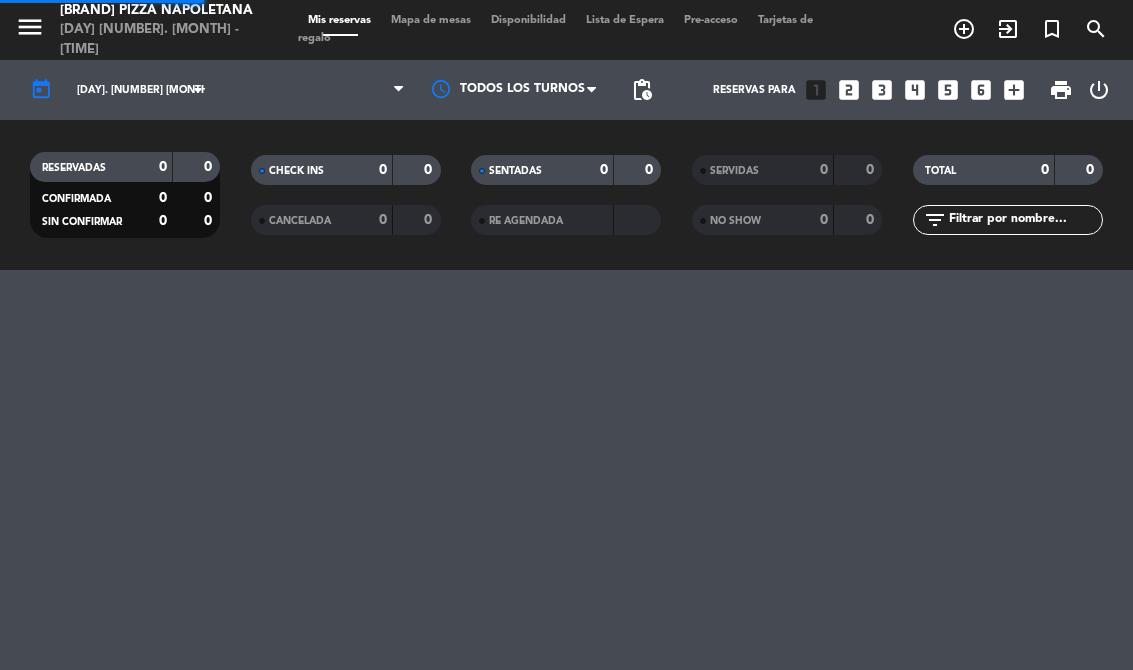 select on "dinner" 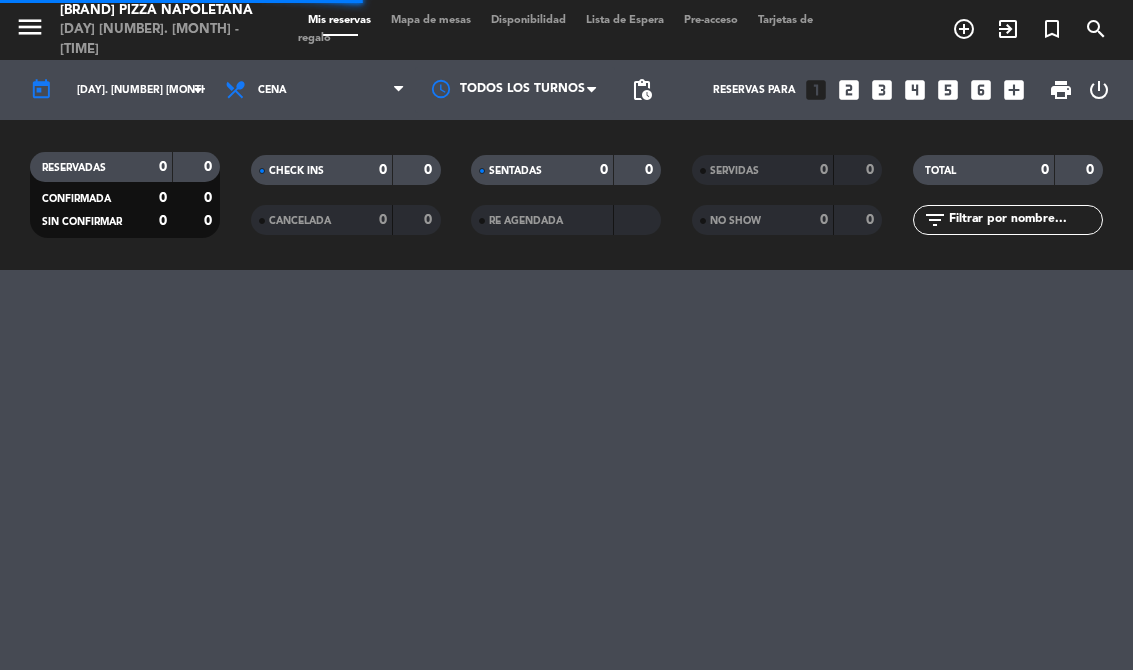 select on "dinner" 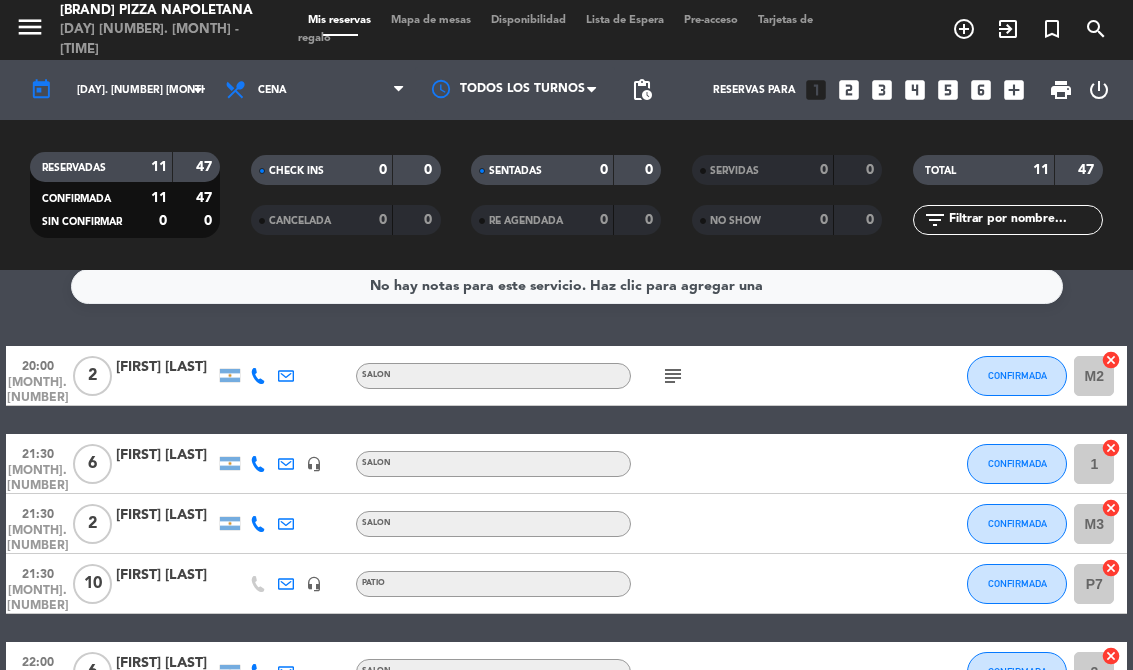 scroll, scrollTop: 15, scrollLeft: 0, axis: vertical 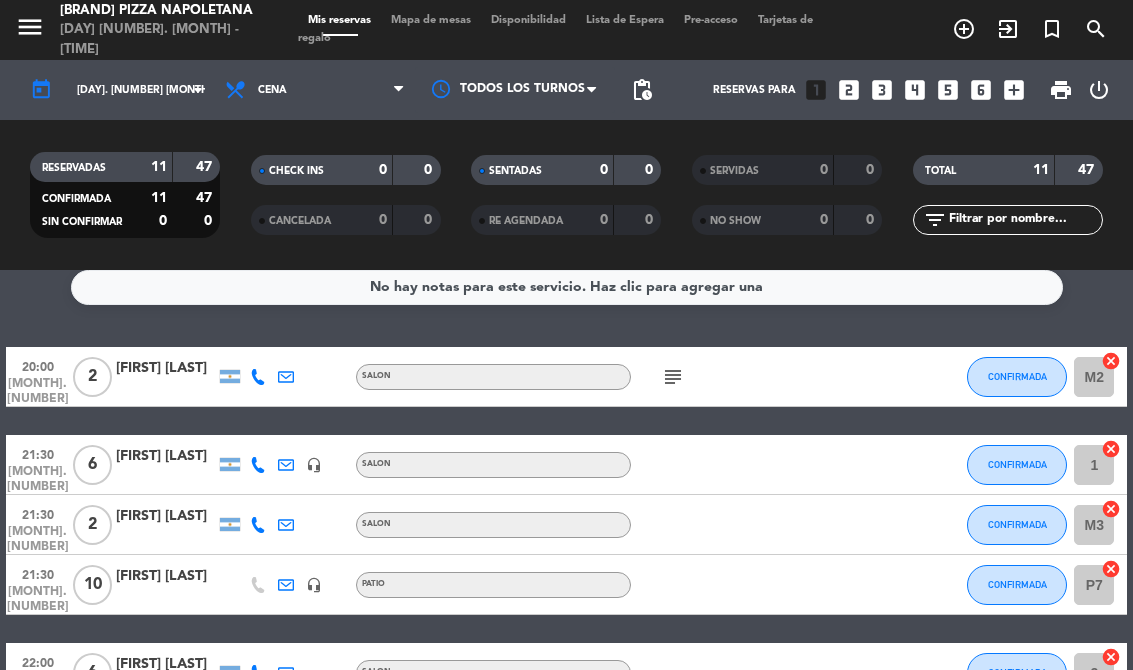 click on "20:00" 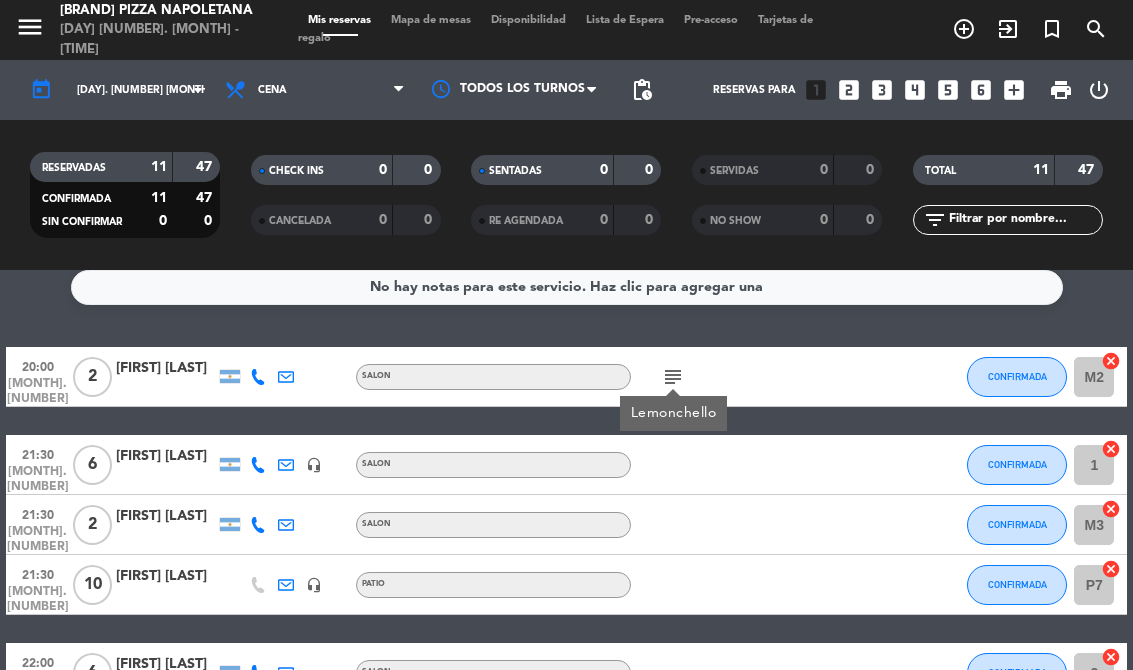 click on "subject  Lemonchello" 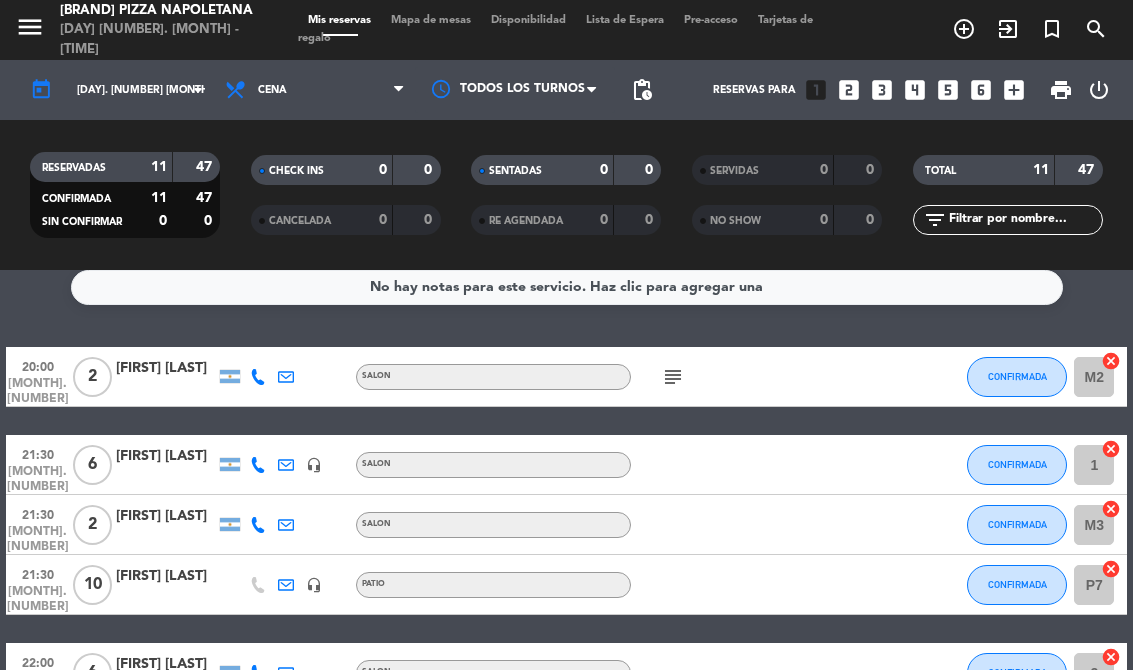 click on "[FIRST] [LAST]" 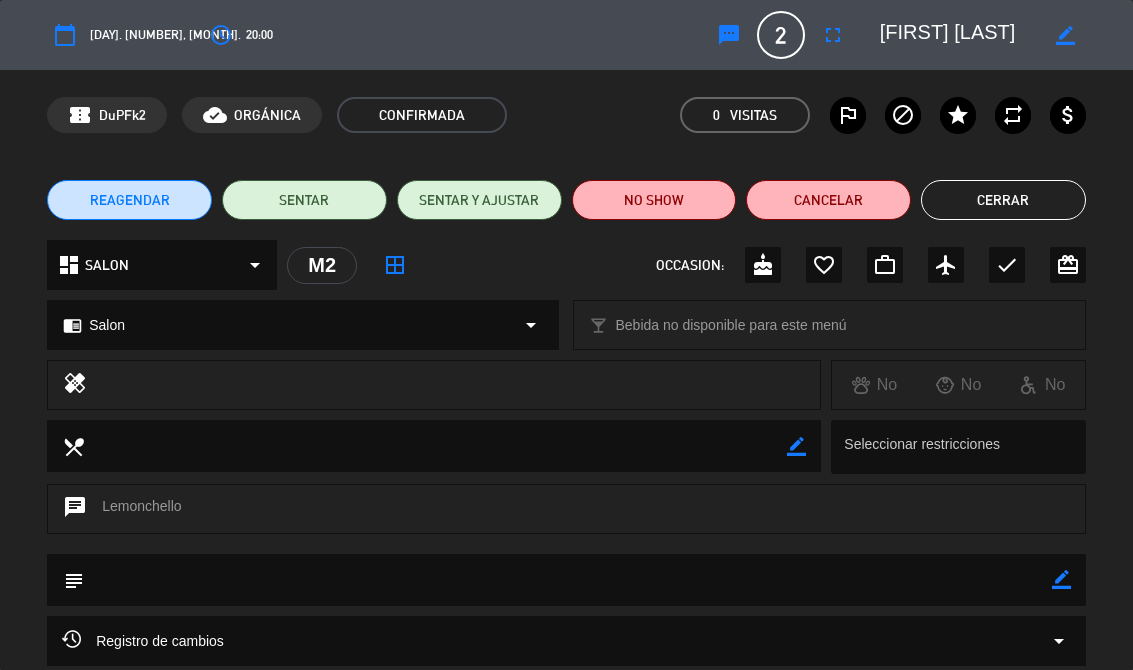 click on "SENTAR" 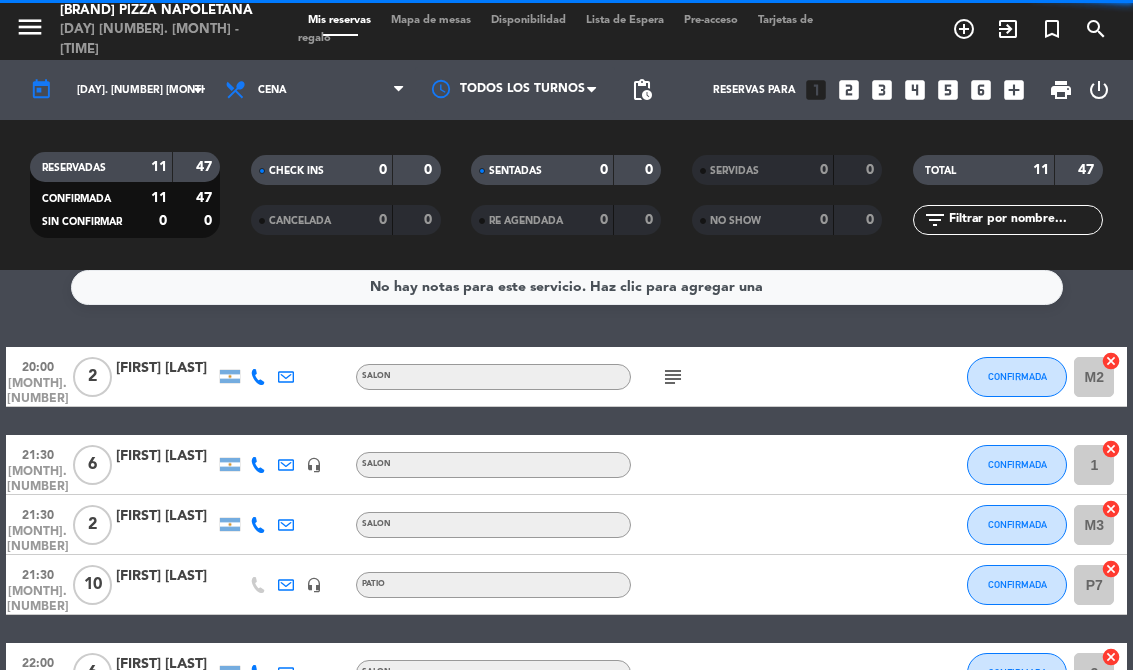 select on "dinner" 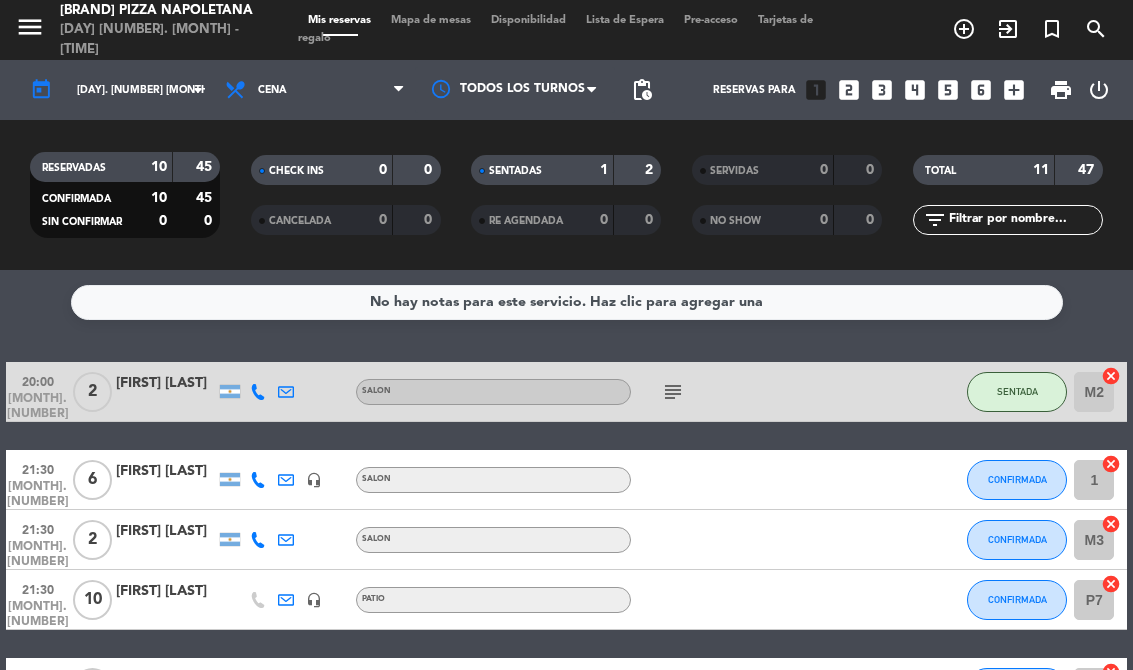scroll, scrollTop: 0, scrollLeft: 0, axis: both 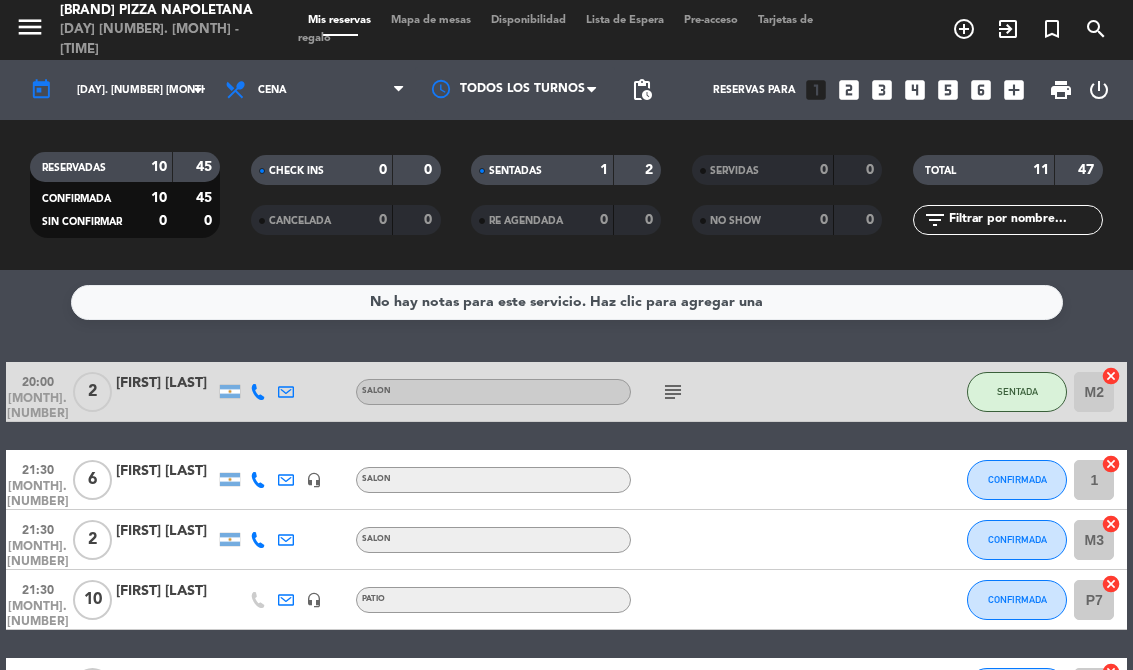 click on "subject" 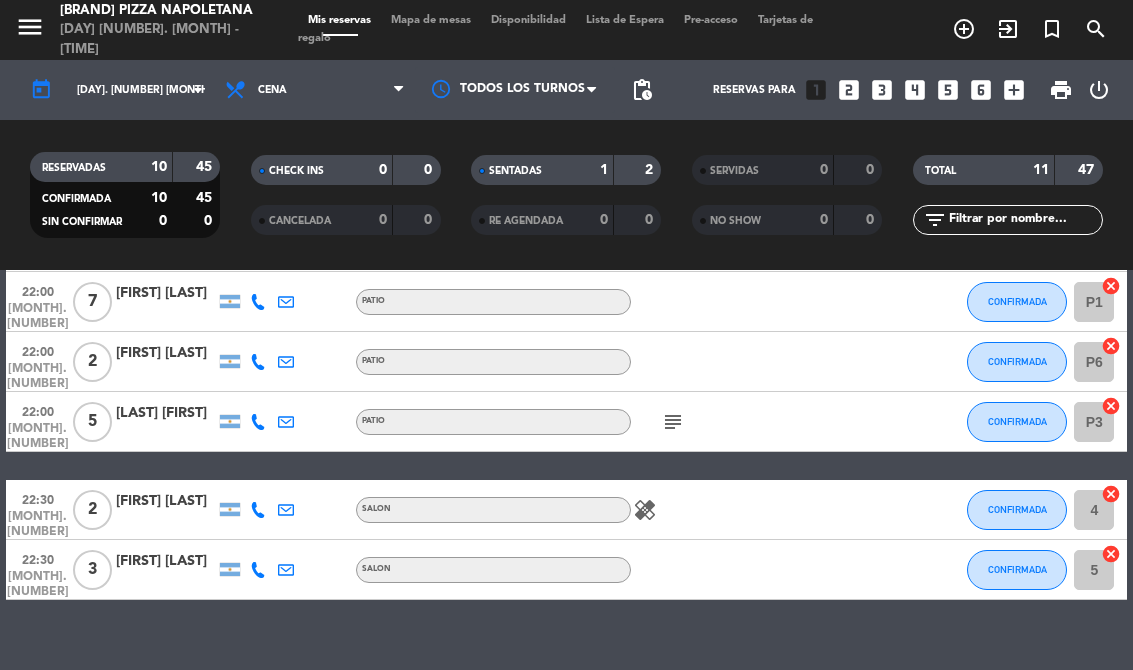 scroll, scrollTop: 505, scrollLeft: 0, axis: vertical 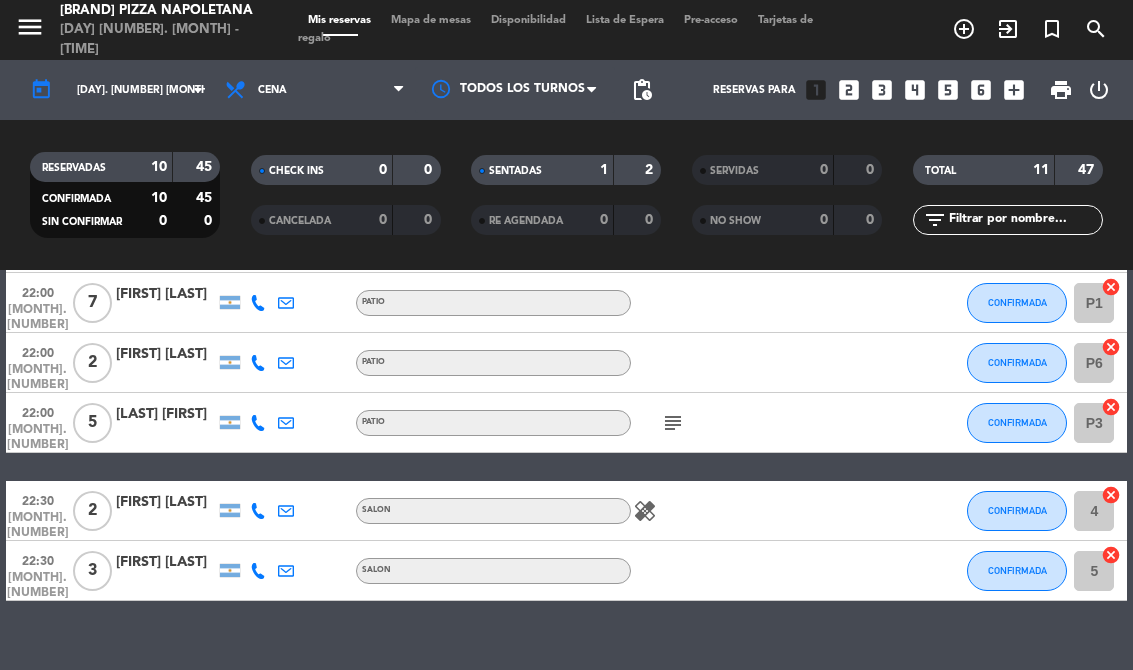 select on "dinner" 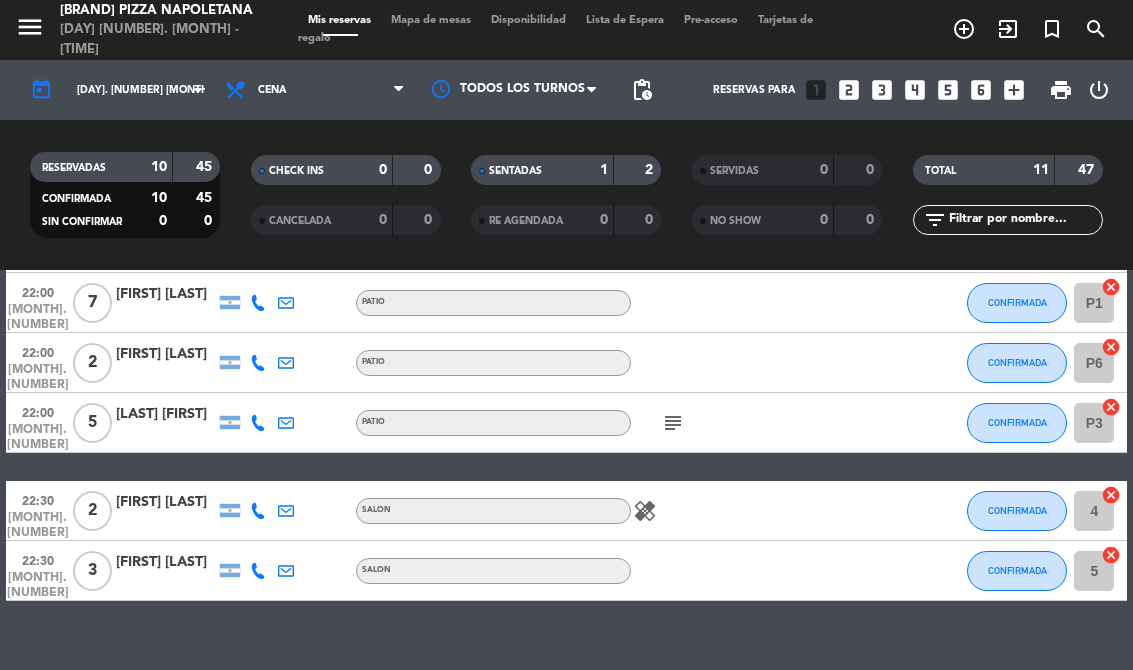 click on "[DAY]. [NUMBER] [MONTH]." 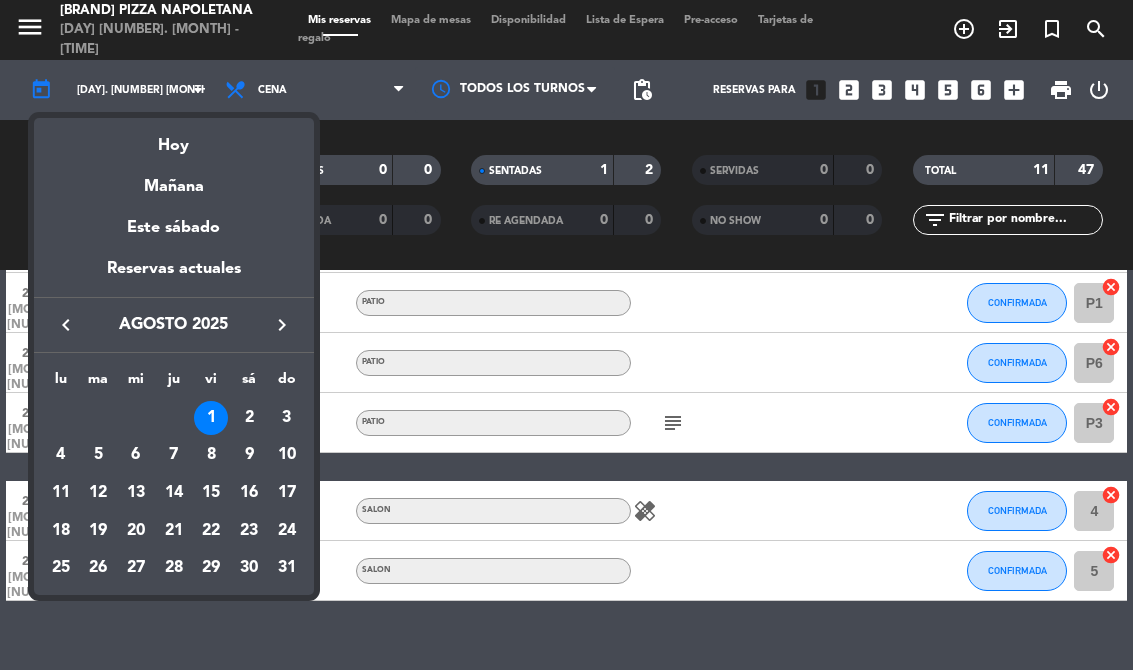 click on "Mañana" at bounding box center (174, 179) 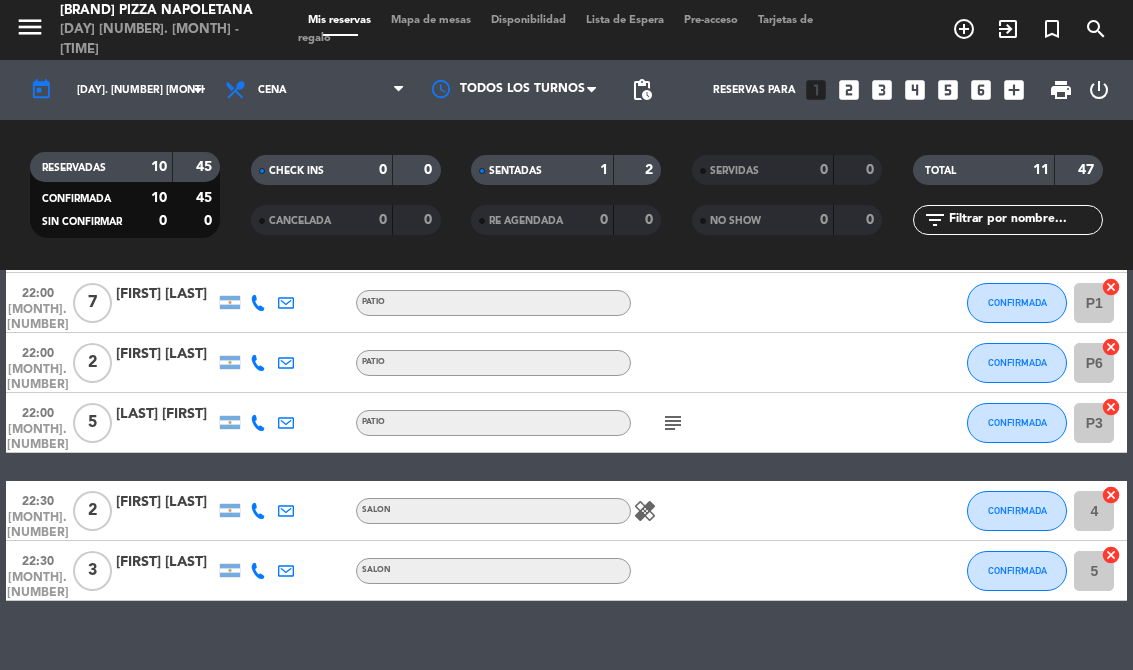 type on "[DAY]. [NUMBER] [MONTH]." 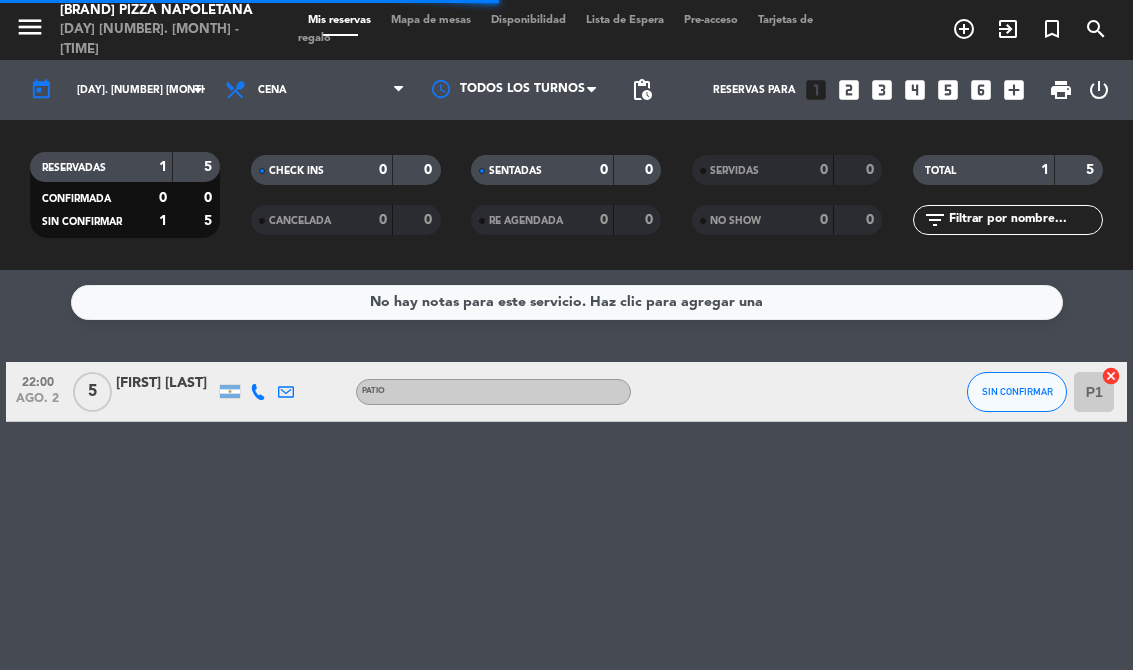 scroll, scrollTop: 0, scrollLeft: 0, axis: both 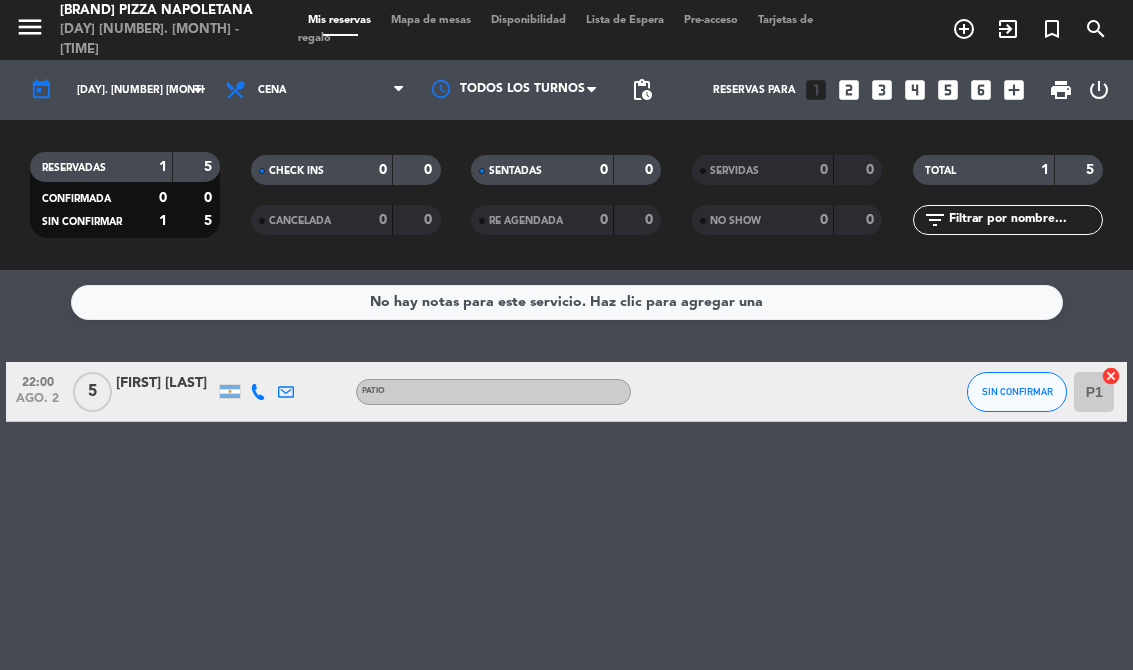 click on "[DAY]. [NUMBER] [MONTH]." 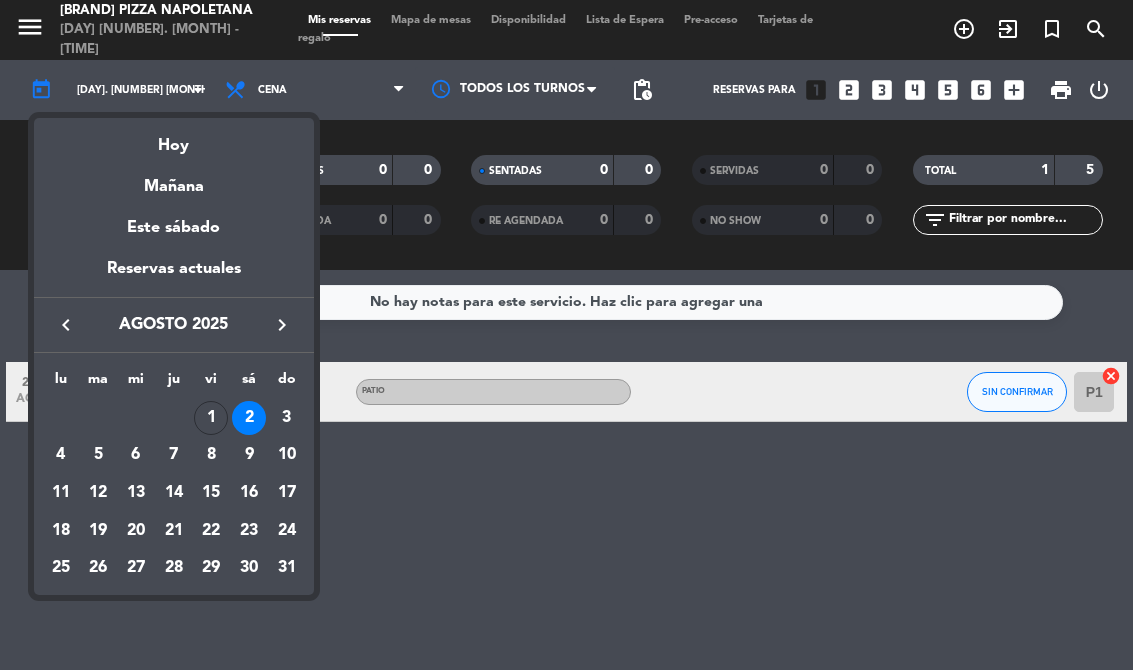click on "Hoy" at bounding box center [174, 138] 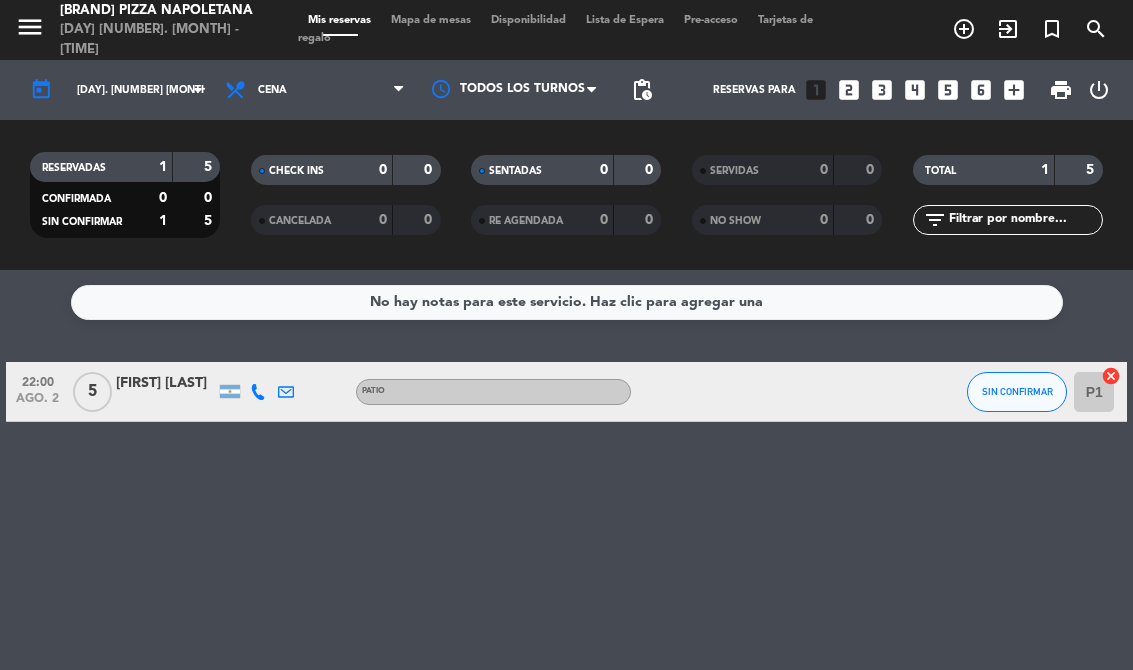 type on "[DAY]. [NUMBER] [MONTH]." 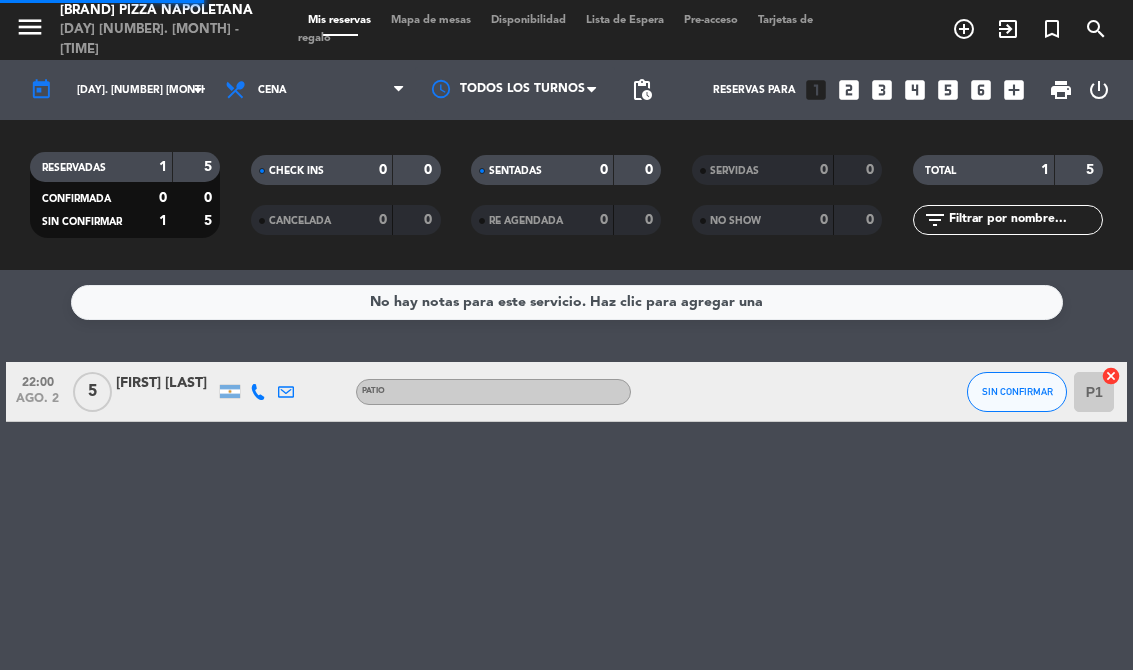select on "dinner" 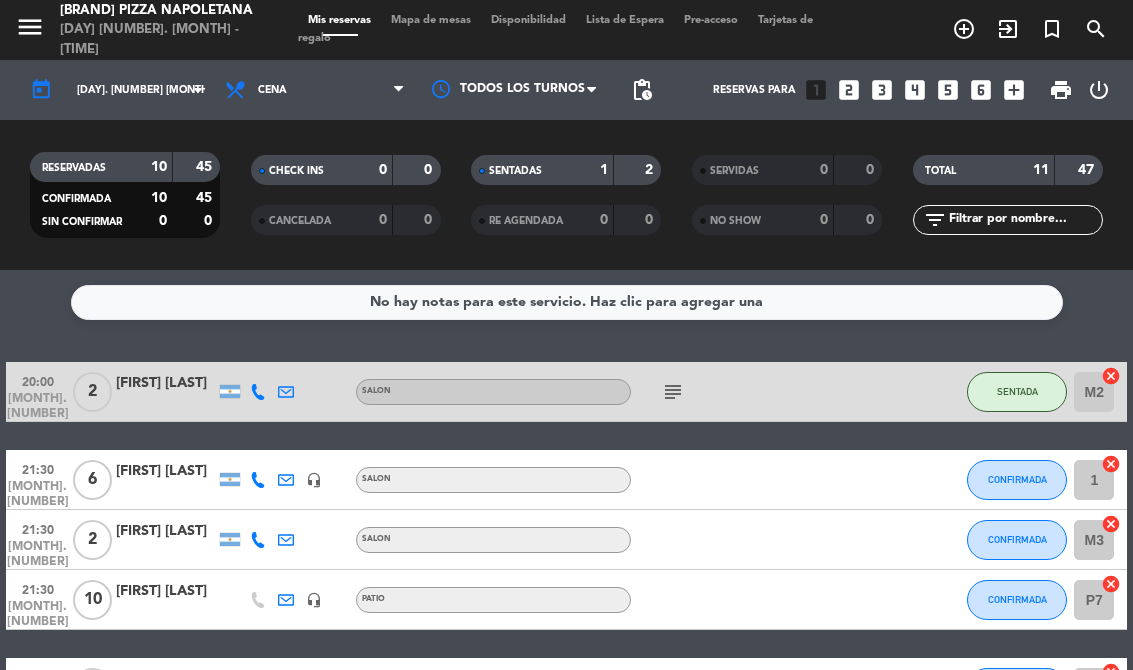scroll, scrollTop: 0, scrollLeft: 0, axis: both 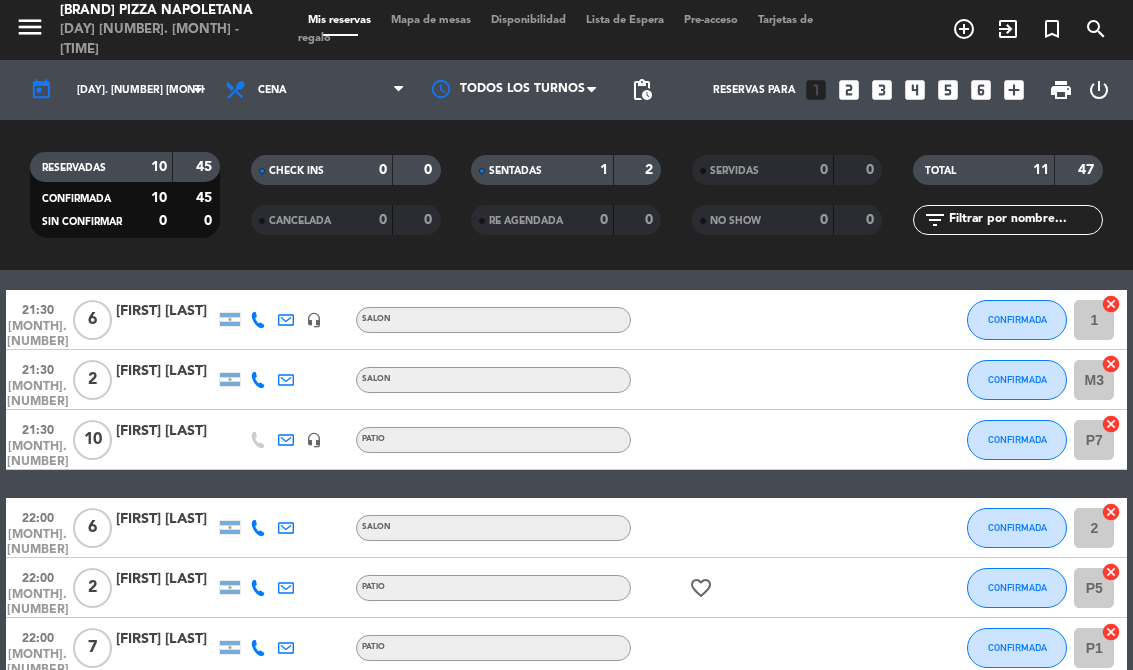 select on "dinner" 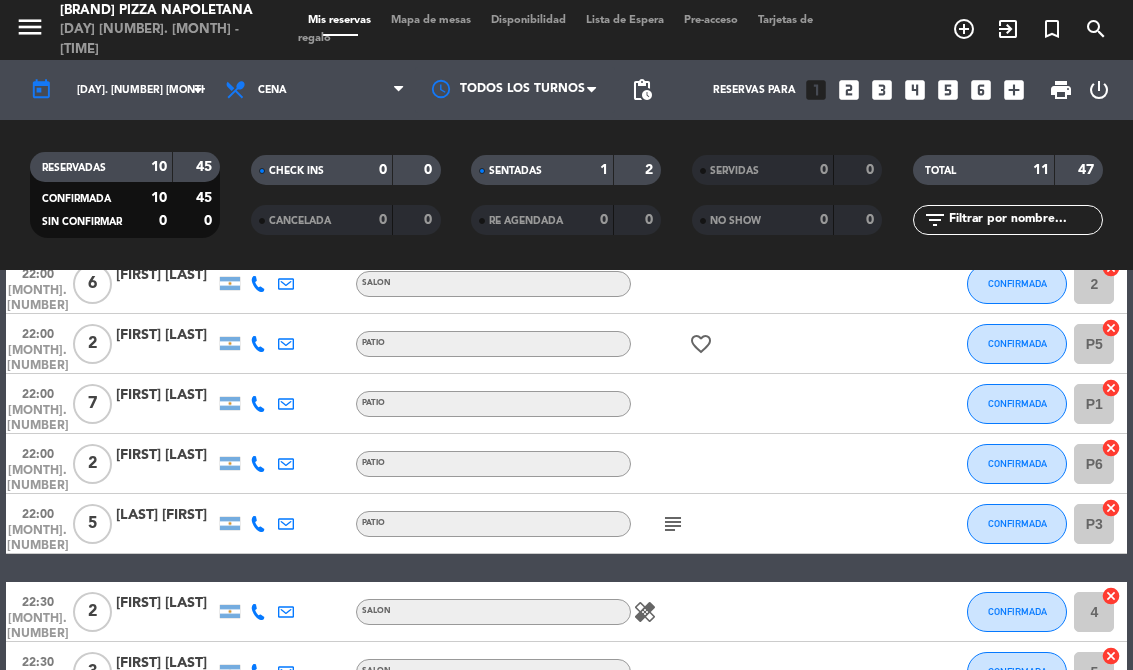scroll, scrollTop: 409, scrollLeft: 0, axis: vertical 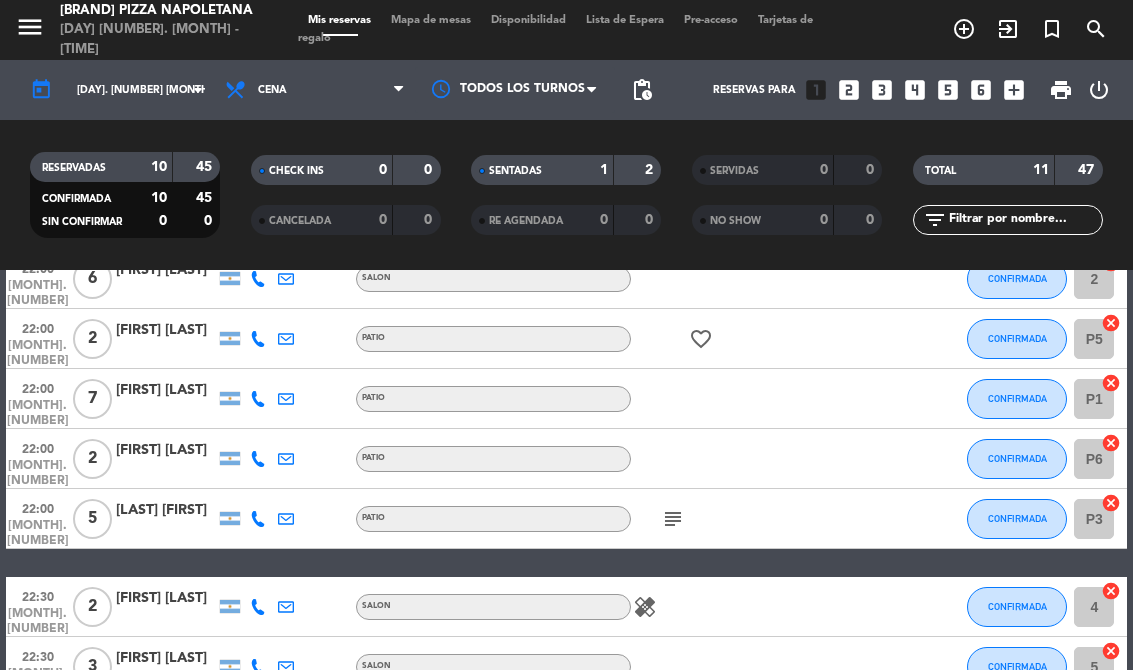 click on "cancel" 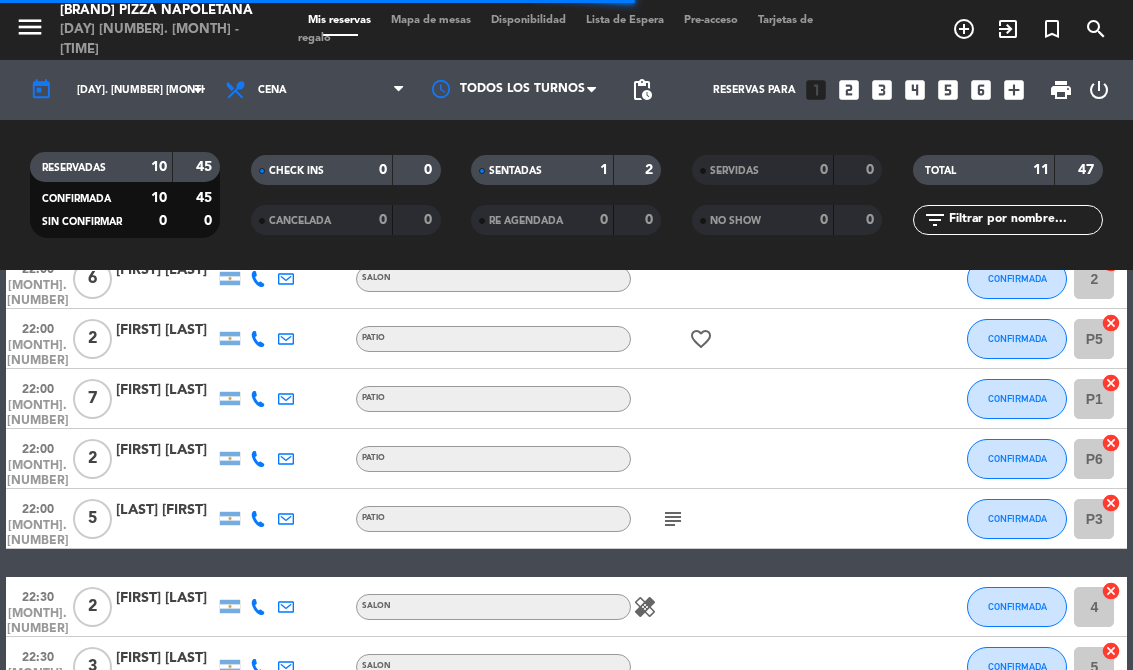 select on "dinner" 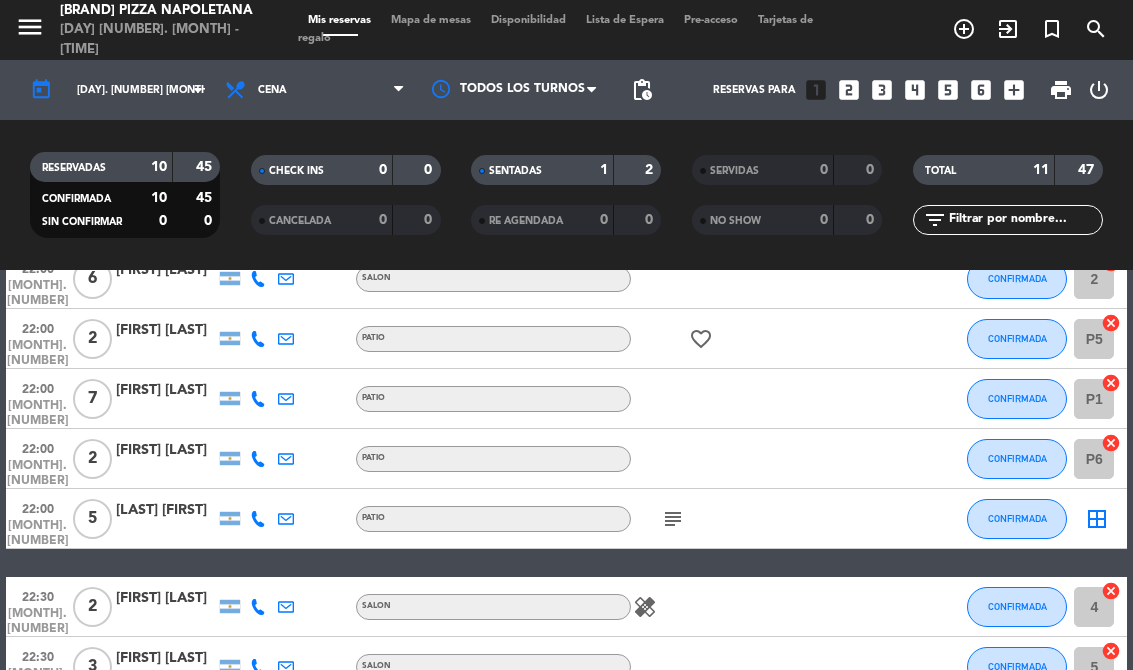 click on "border_all" 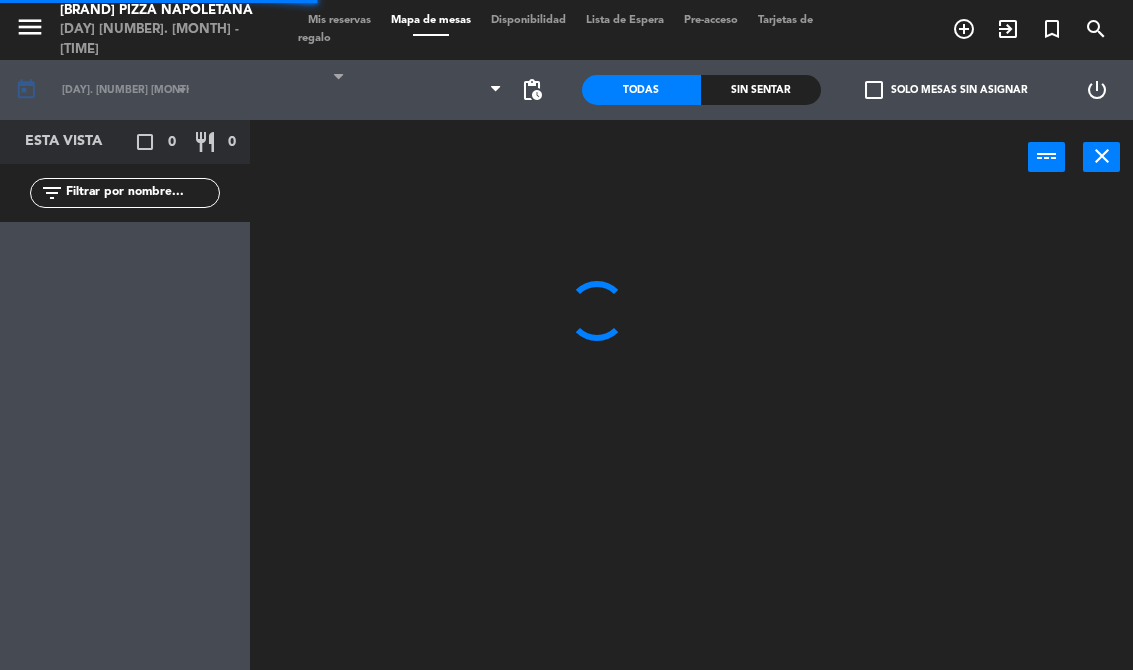 select on "dinner" 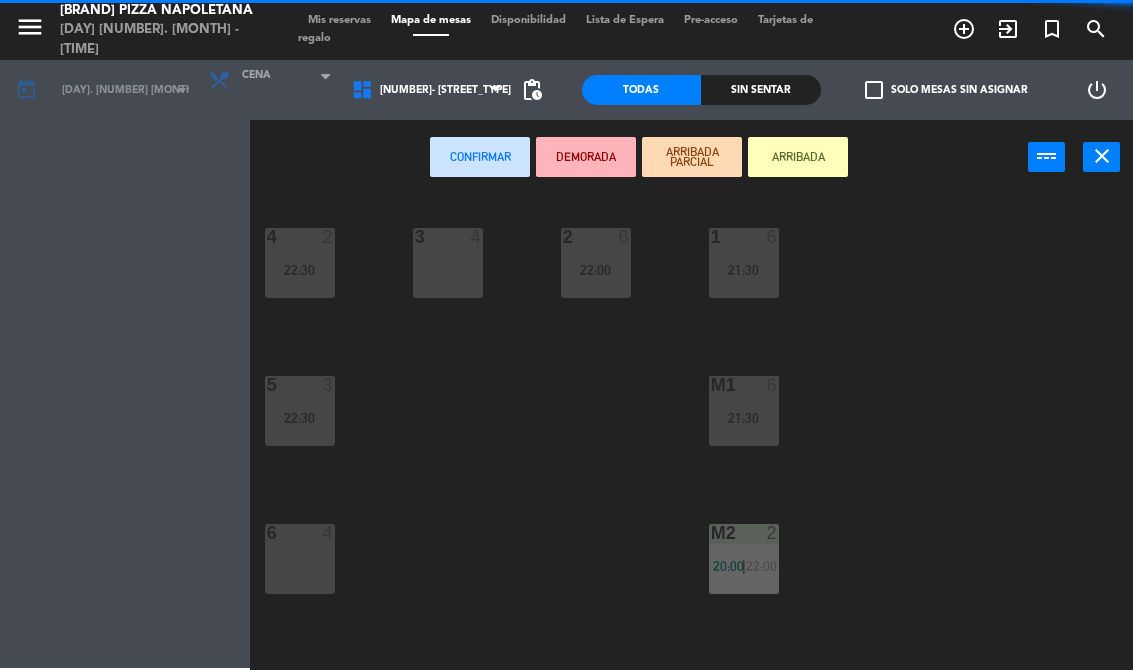 click on "[NUMBER]- [STREET_TYPE]   [NUMBER] - [STREET_TYPE]   [NUMBER]- [STREET_TYPE]" at bounding box center [422, 90] 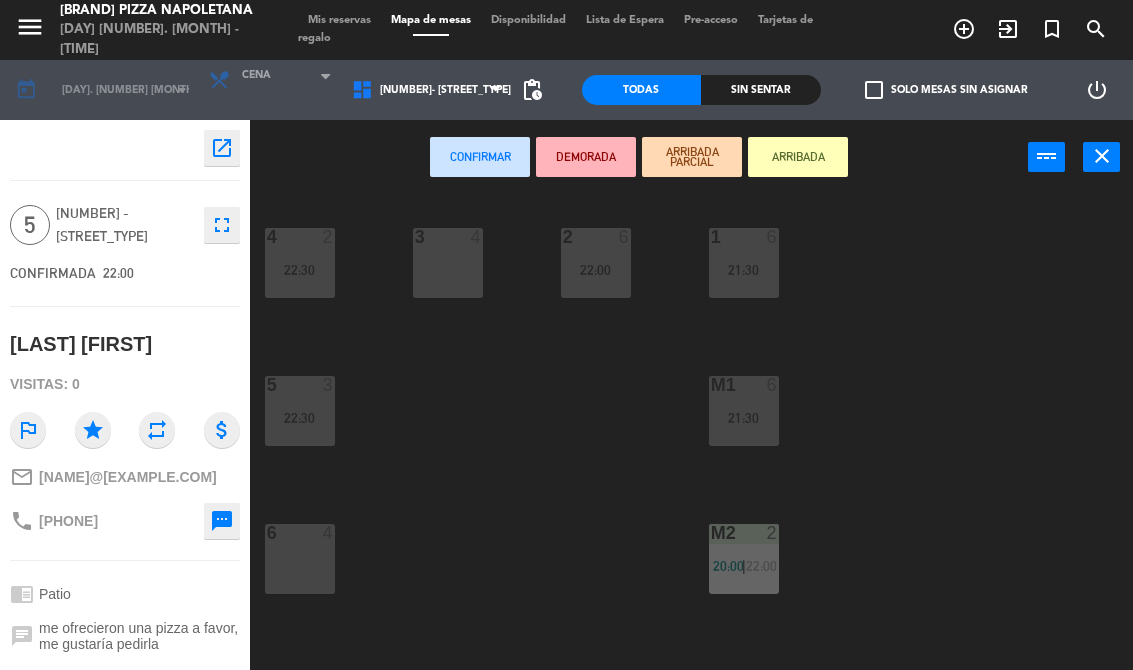 select on "3545" 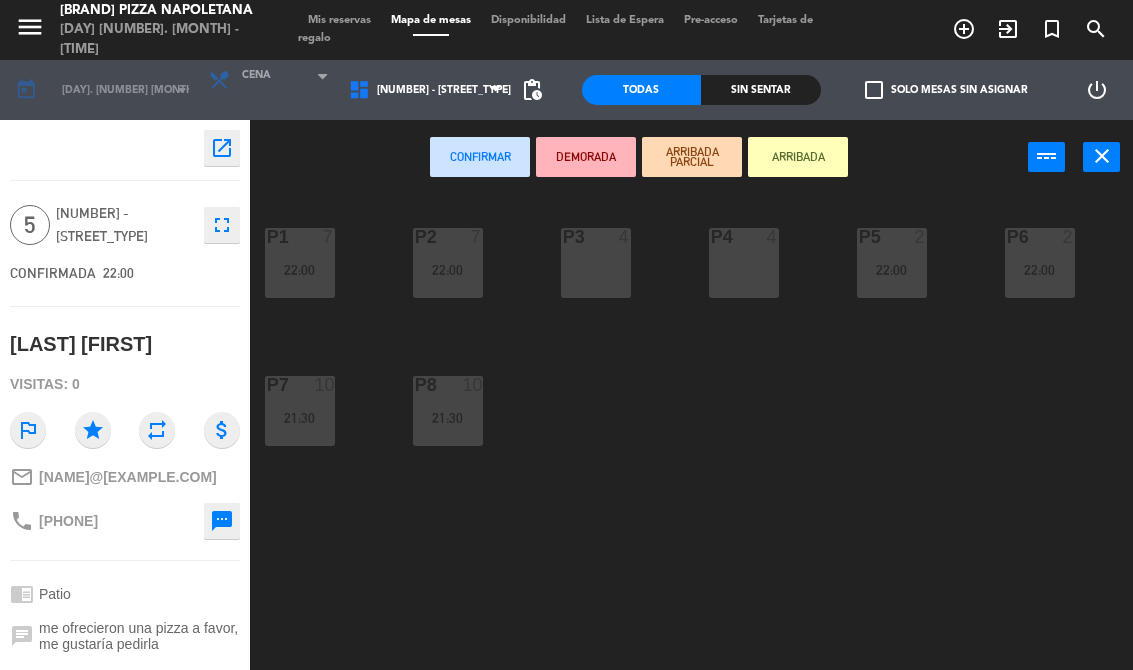 click on "22:00" at bounding box center (448, 270) 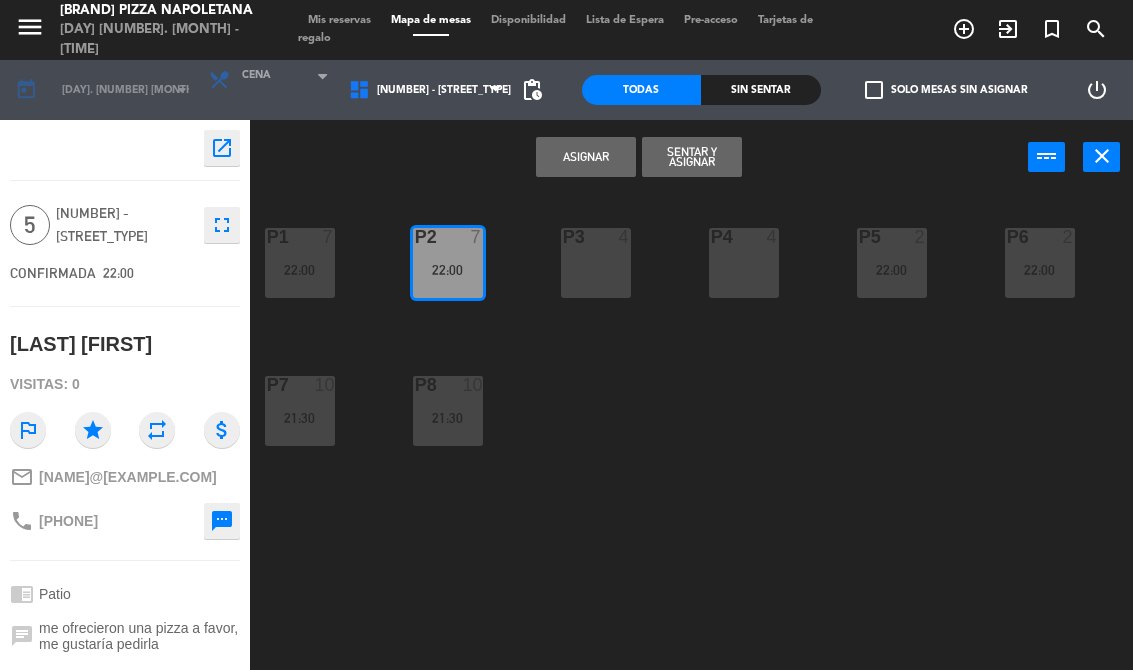 click on "Asignar" at bounding box center [586, 157] 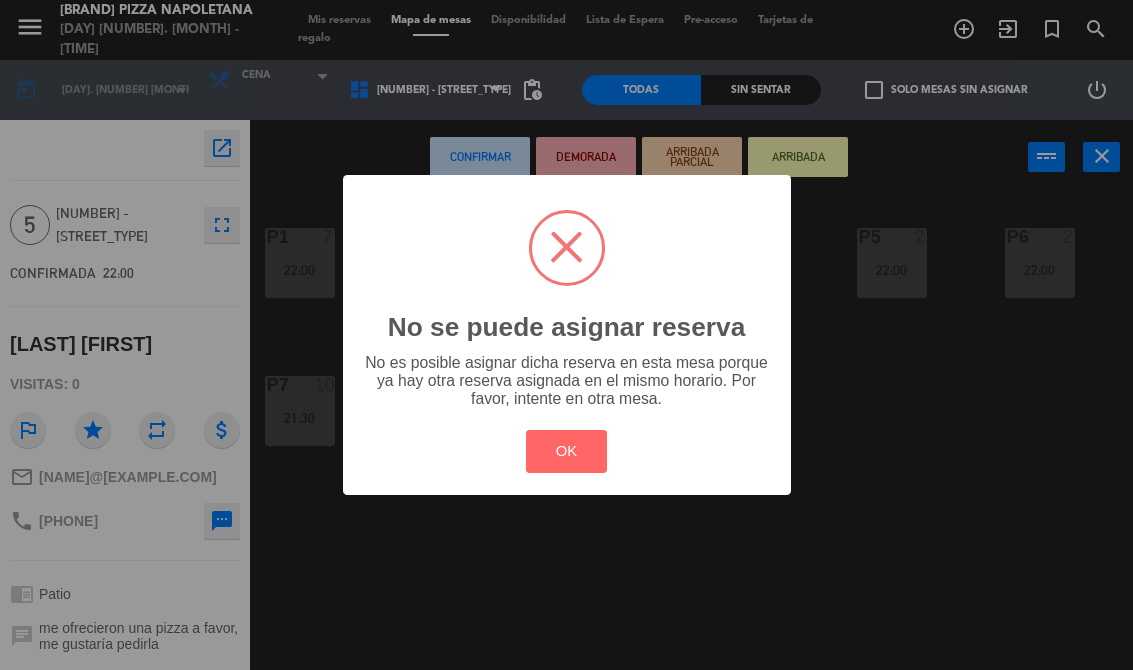 click on "OK" at bounding box center (566, 451) 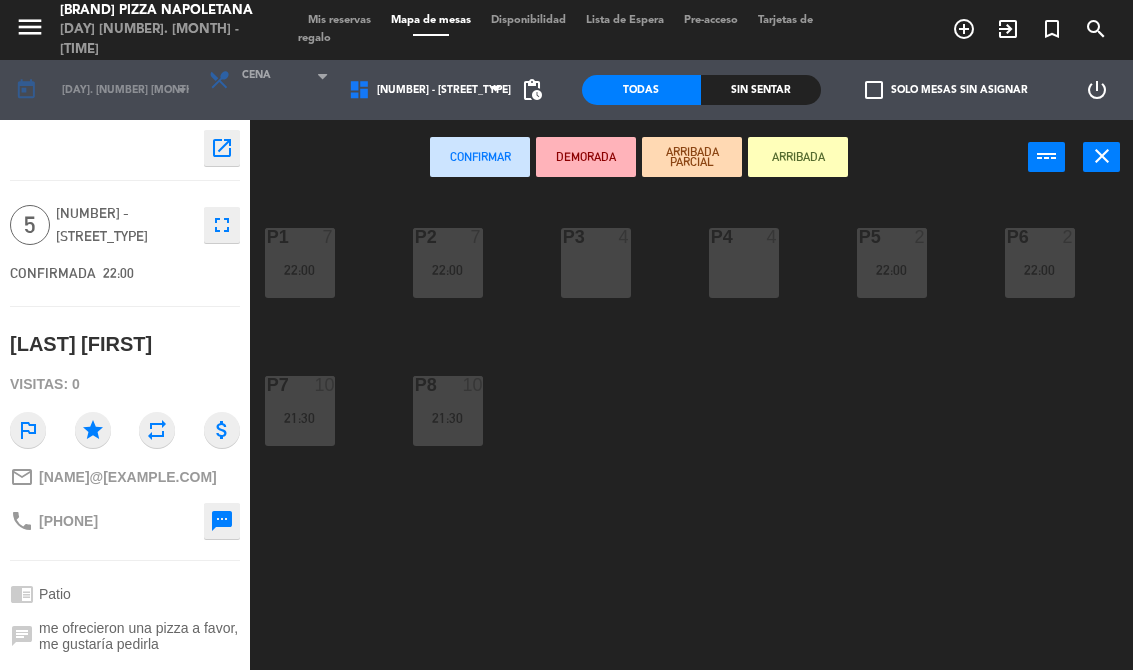 click on "Mis reservas" at bounding box center [339, 20] 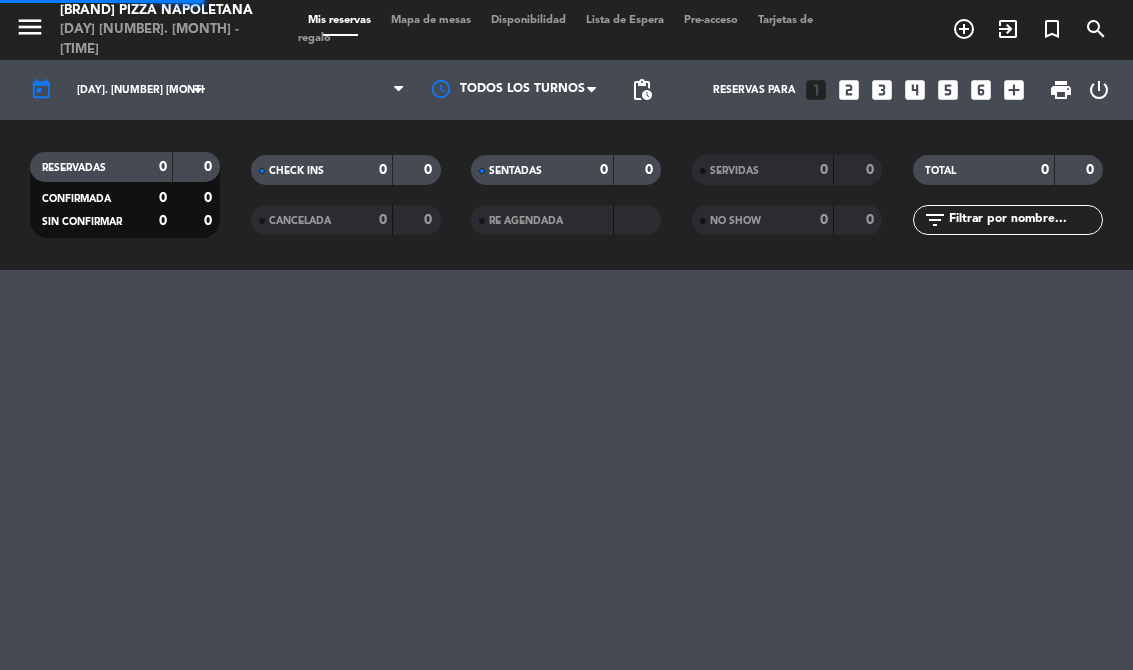 select on "dinner" 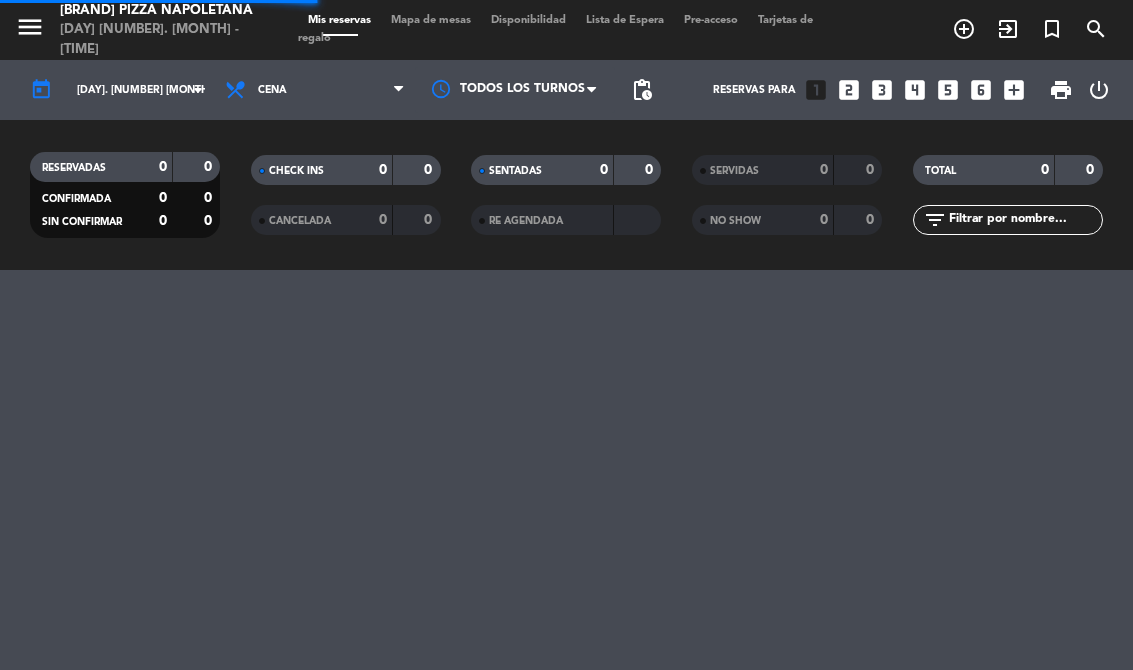 select on "dinner" 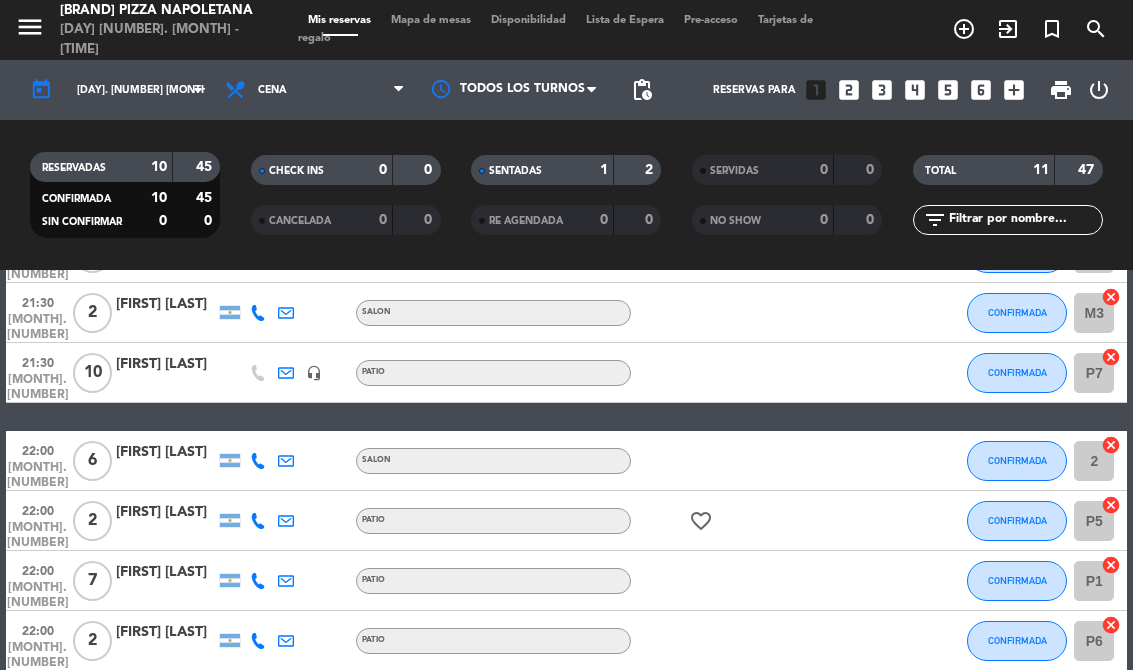 scroll, scrollTop: 219, scrollLeft: 0, axis: vertical 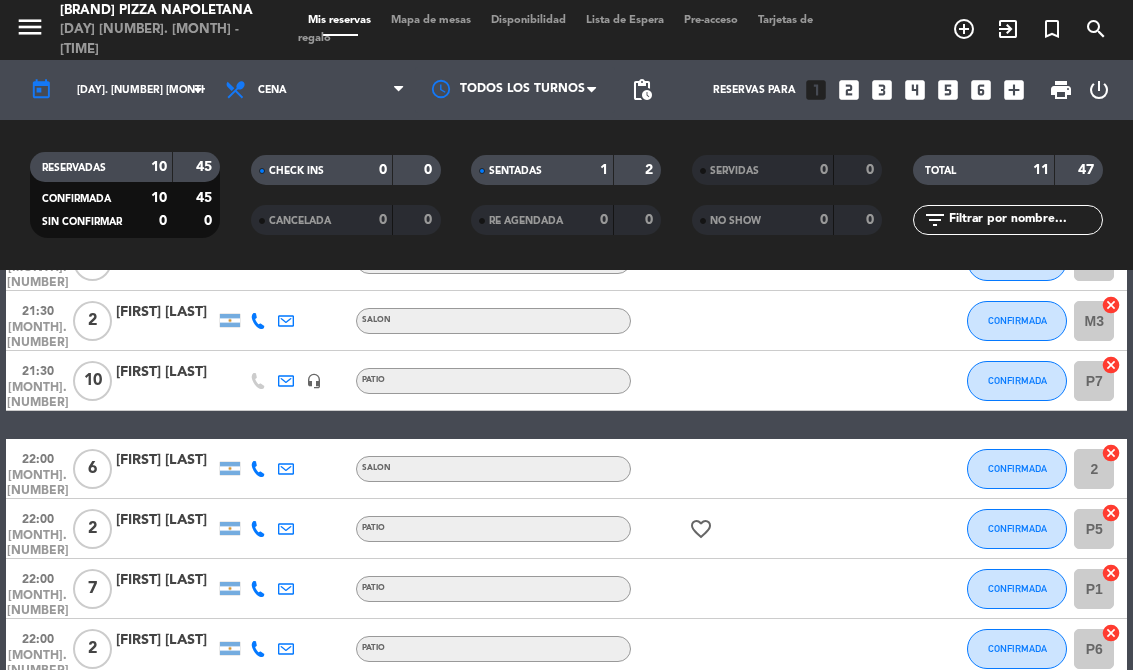 click on "cancel" 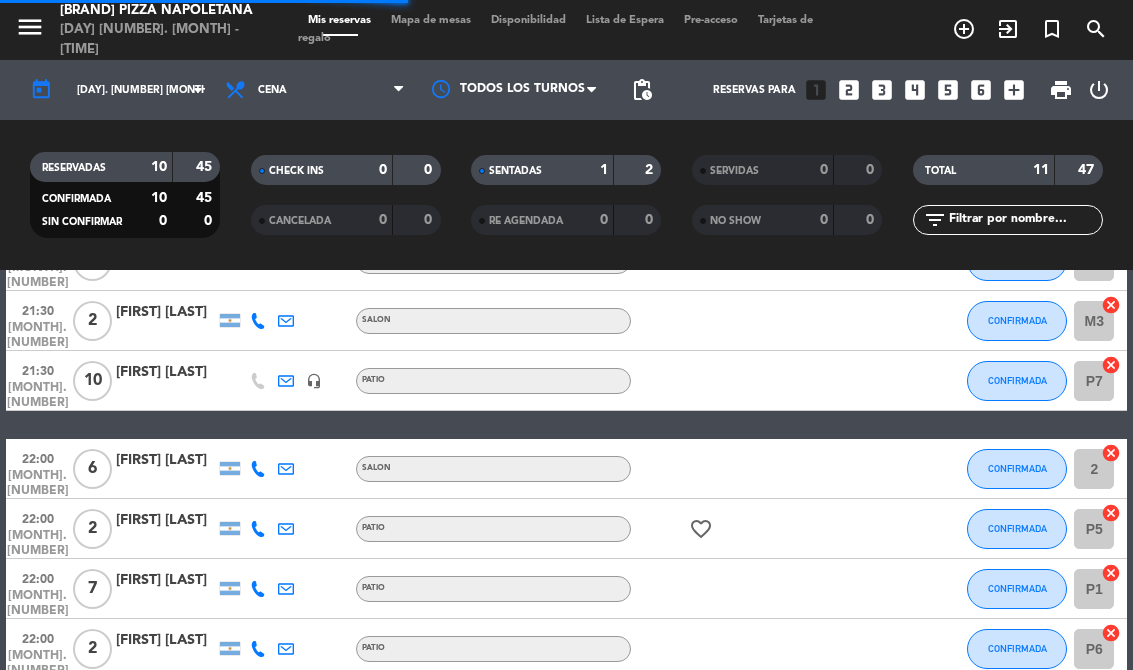 select on "dinner" 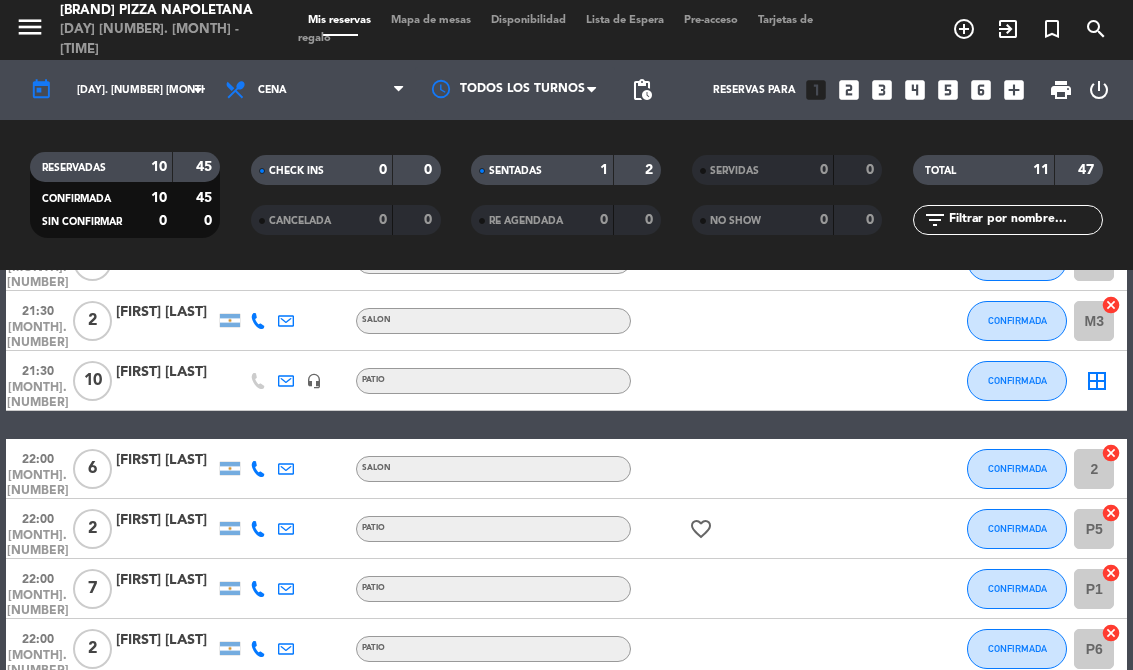 click on "cancel" 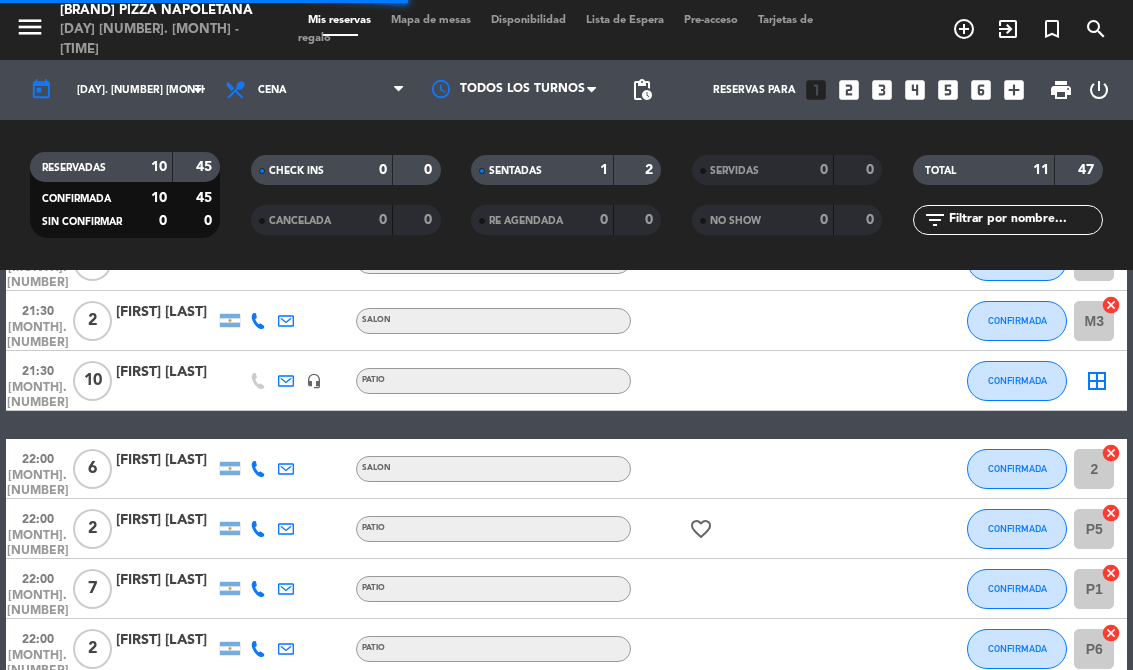 select on "dinner" 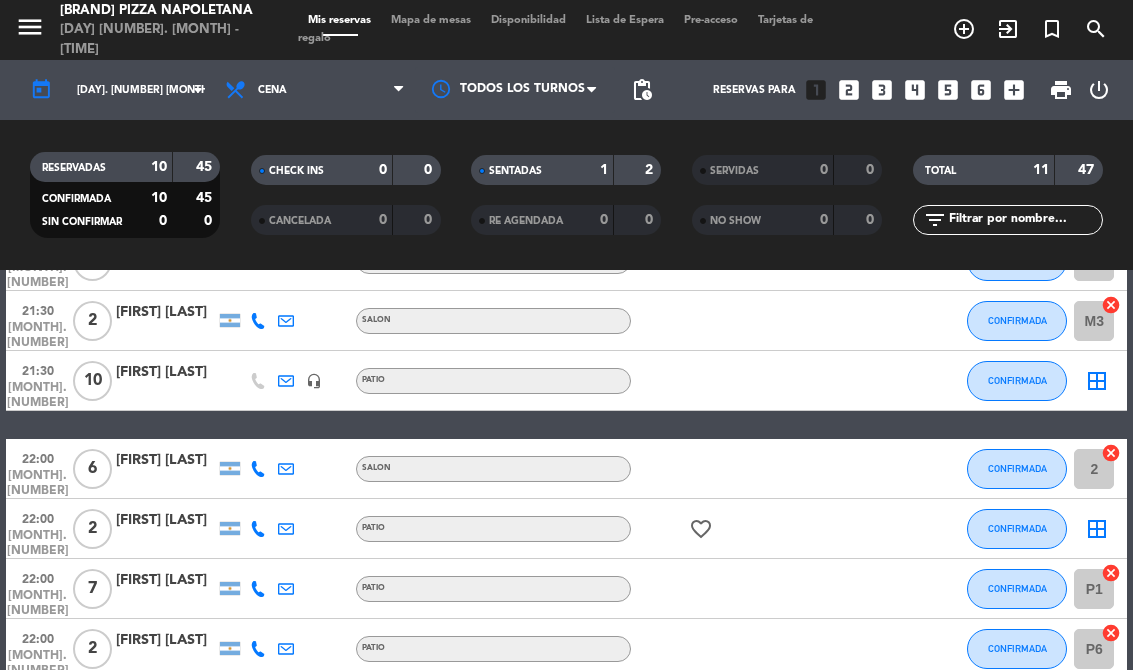 click on "cancel" 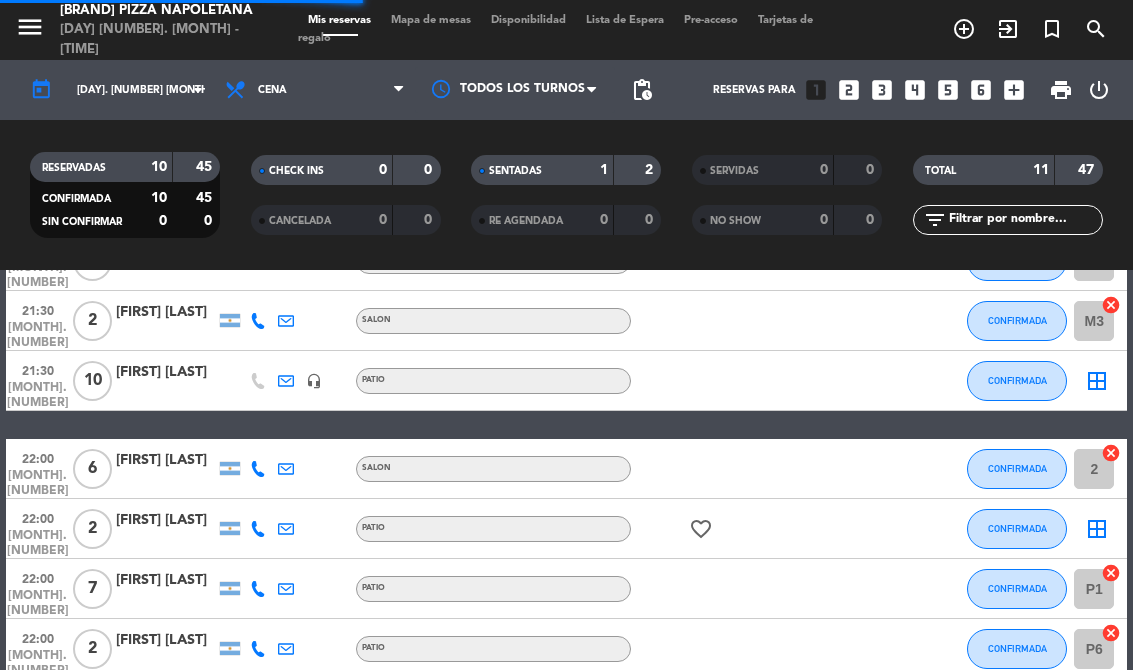select on "dinner" 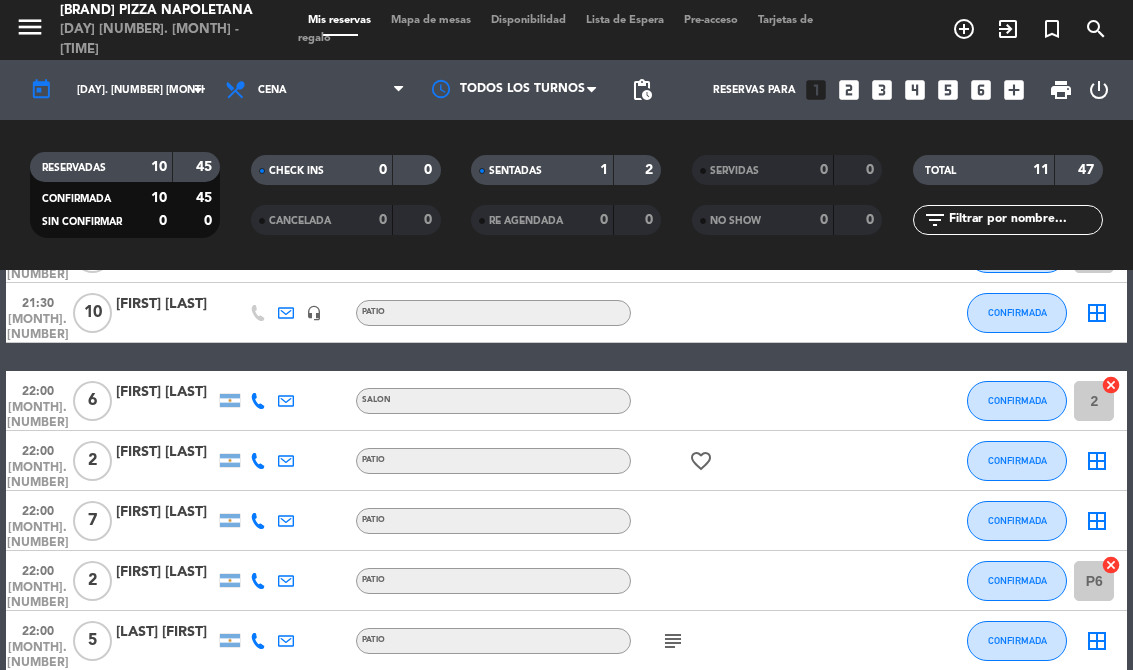 scroll, scrollTop: 293, scrollLeft: 0, axis: vertical 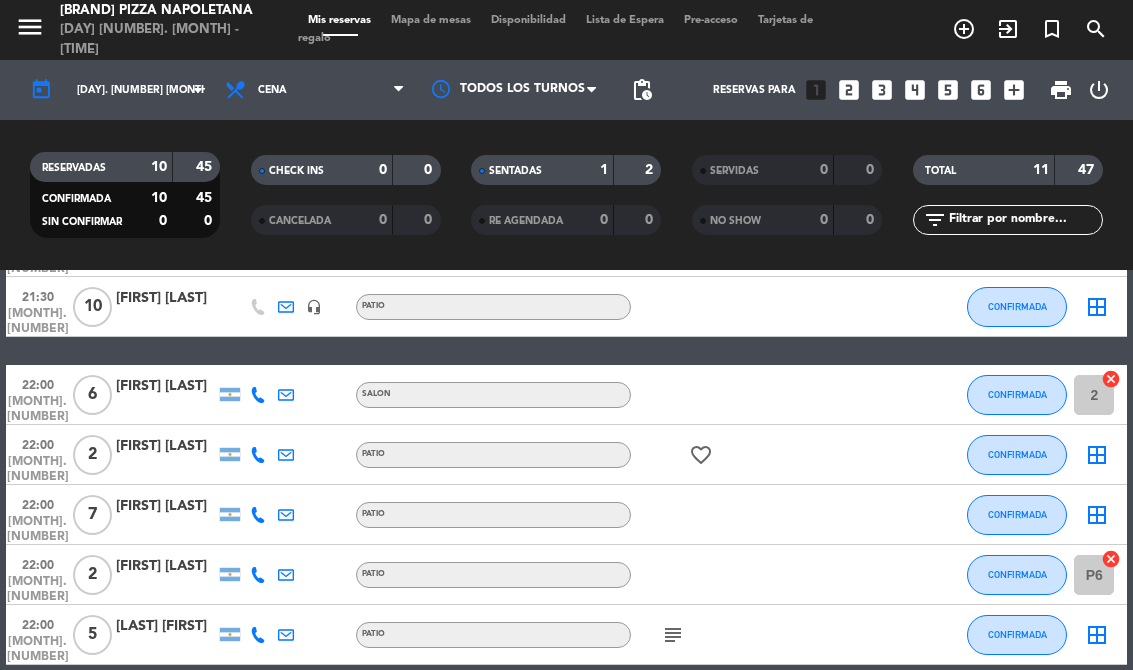 click on "cancel" 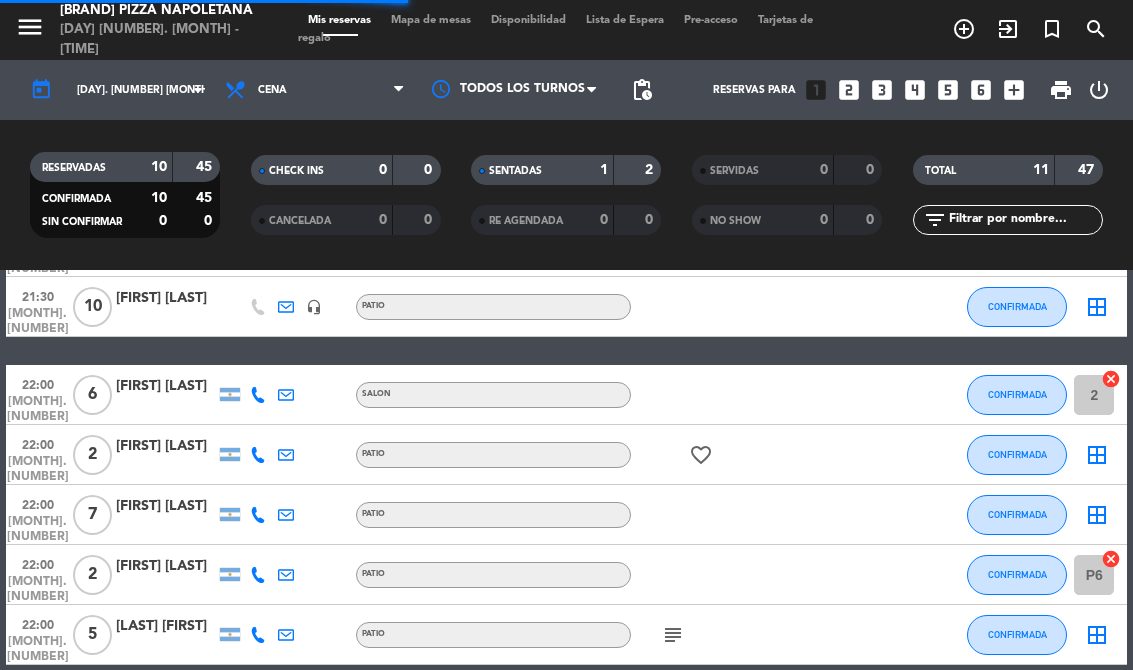 select on "dinner" 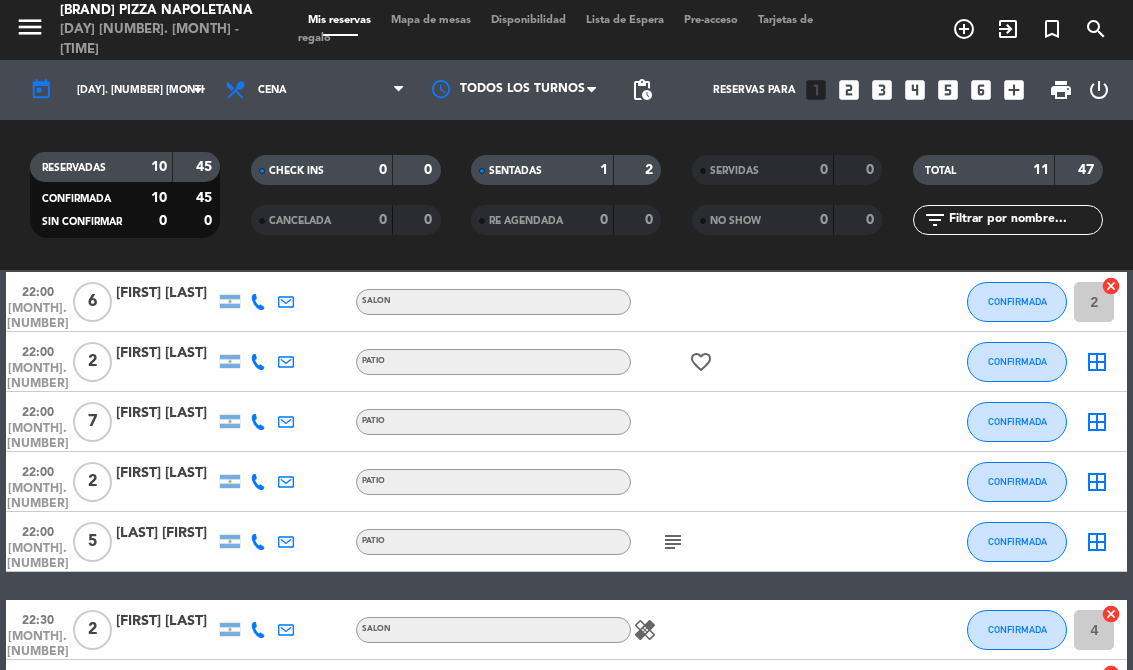 scroll, scrollTop: 387, scrollLeft: 0, axis: vertical 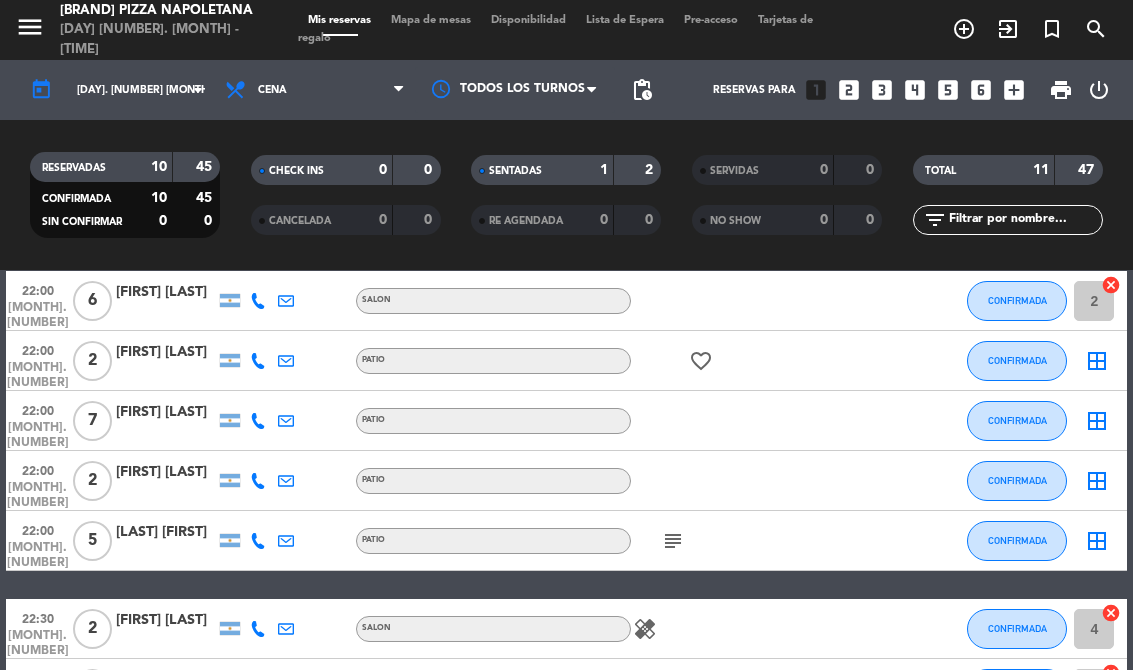 click on "border_all" 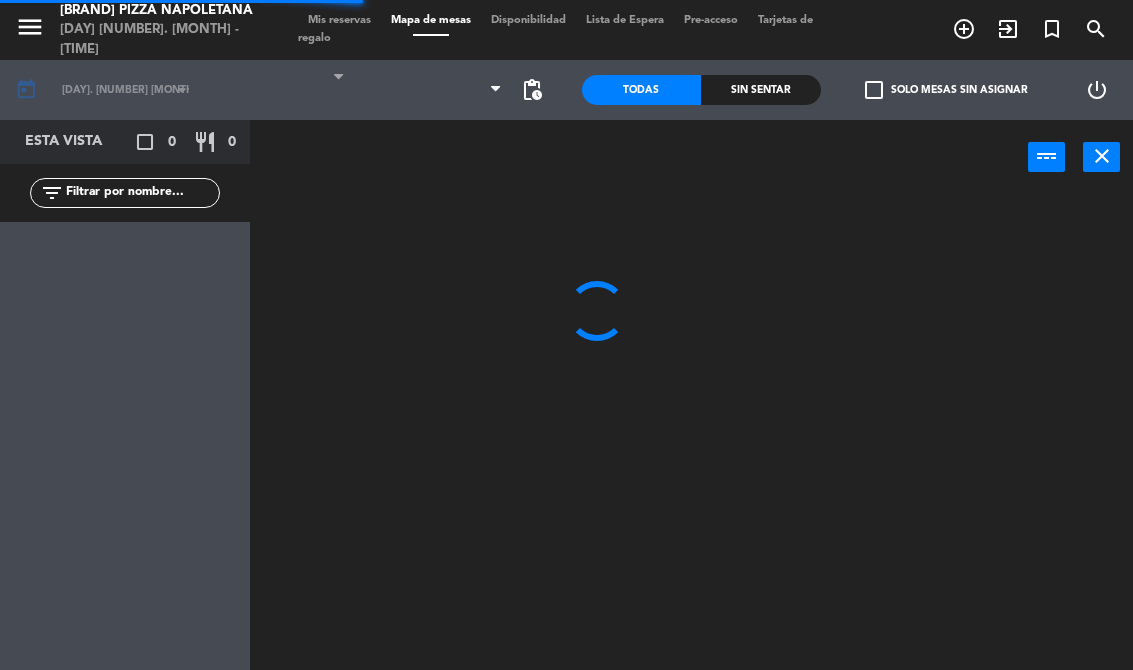 select on "dinner" 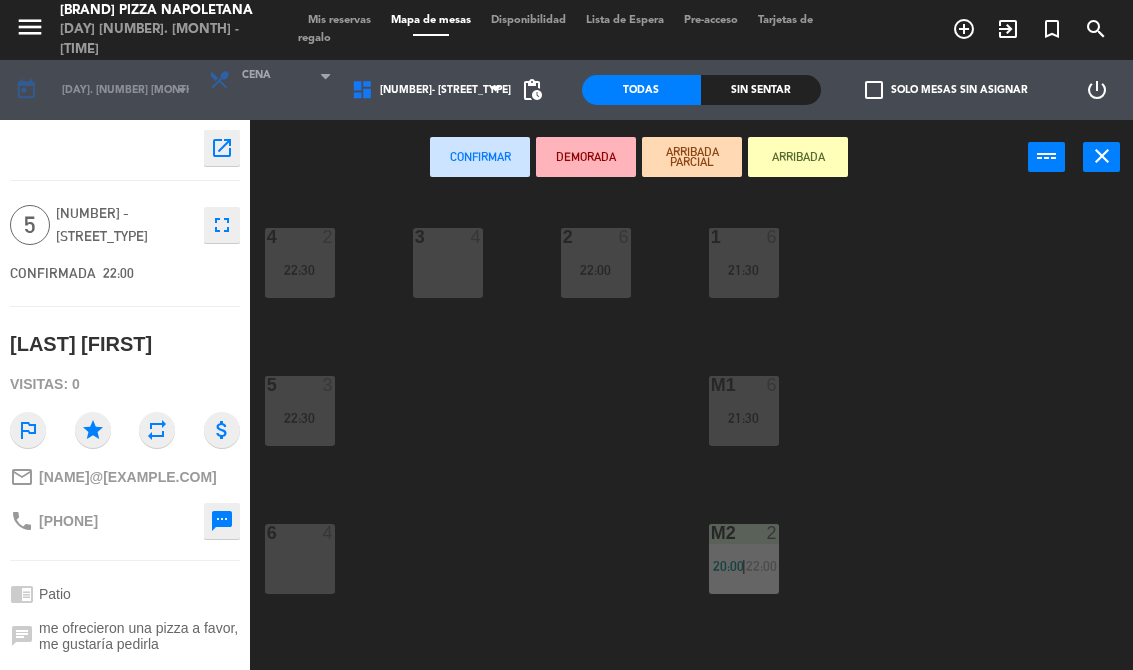 click on "[NUMBER]- [STREET_TYPE]   [NUMBER] - [STREET_TYPE]   [NUMBER]- [STREET_TYPE]" at bounding box center [422, 90] 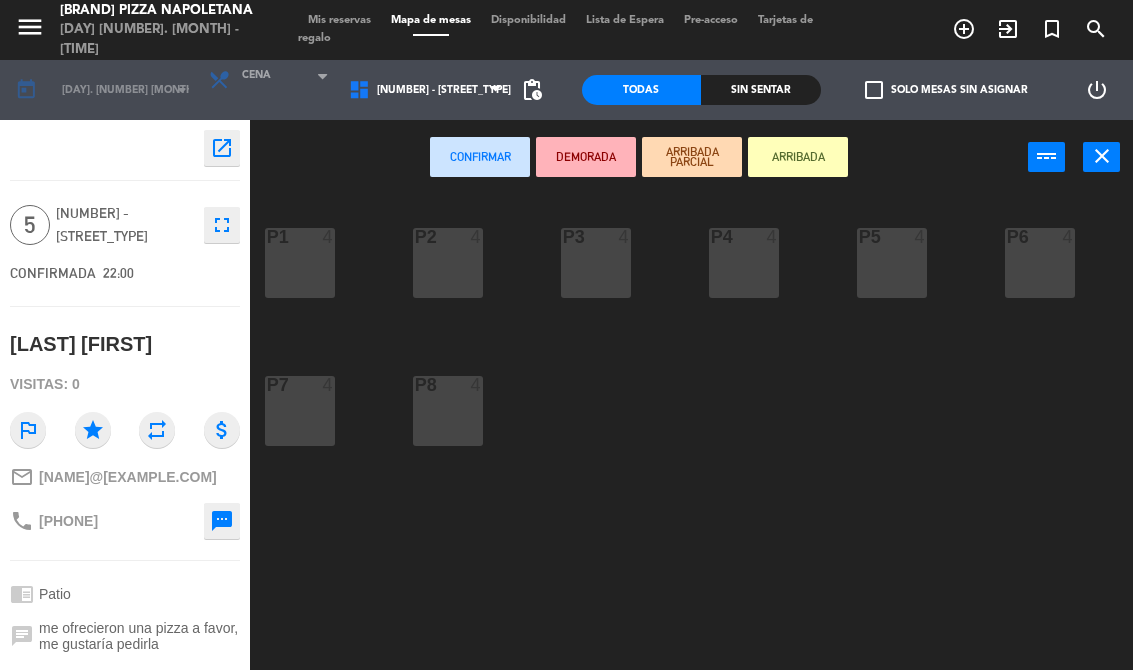click on "P2  4" at bounding box center [448, 263] 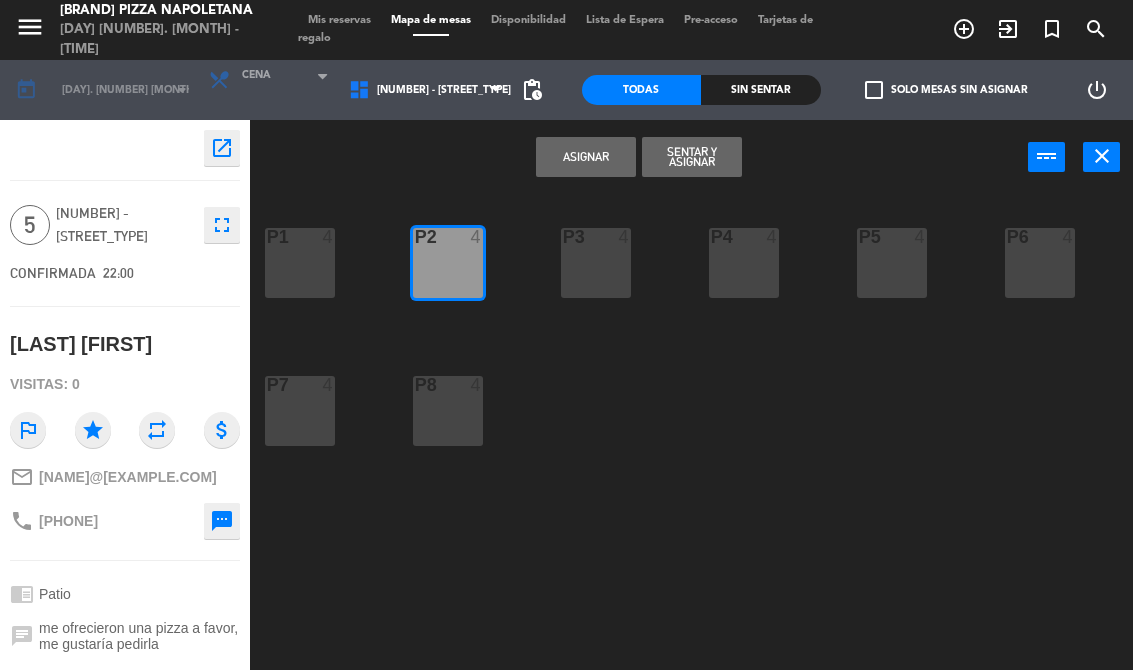 click on "Asignar" at bounding box center [586, 157] 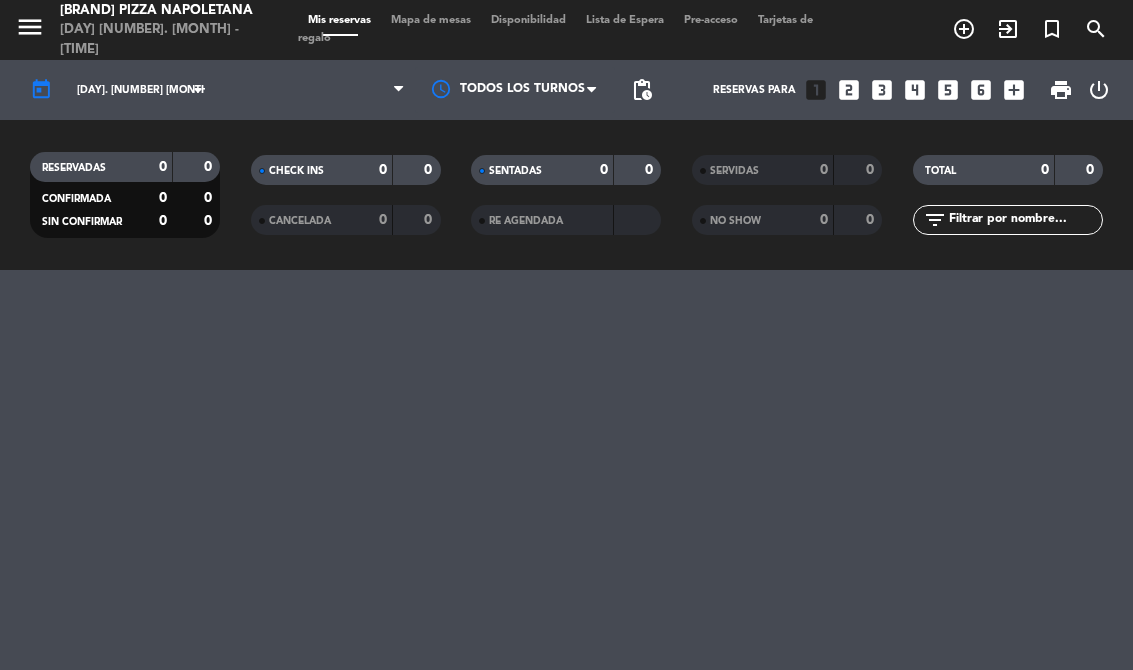 select on "dinner" 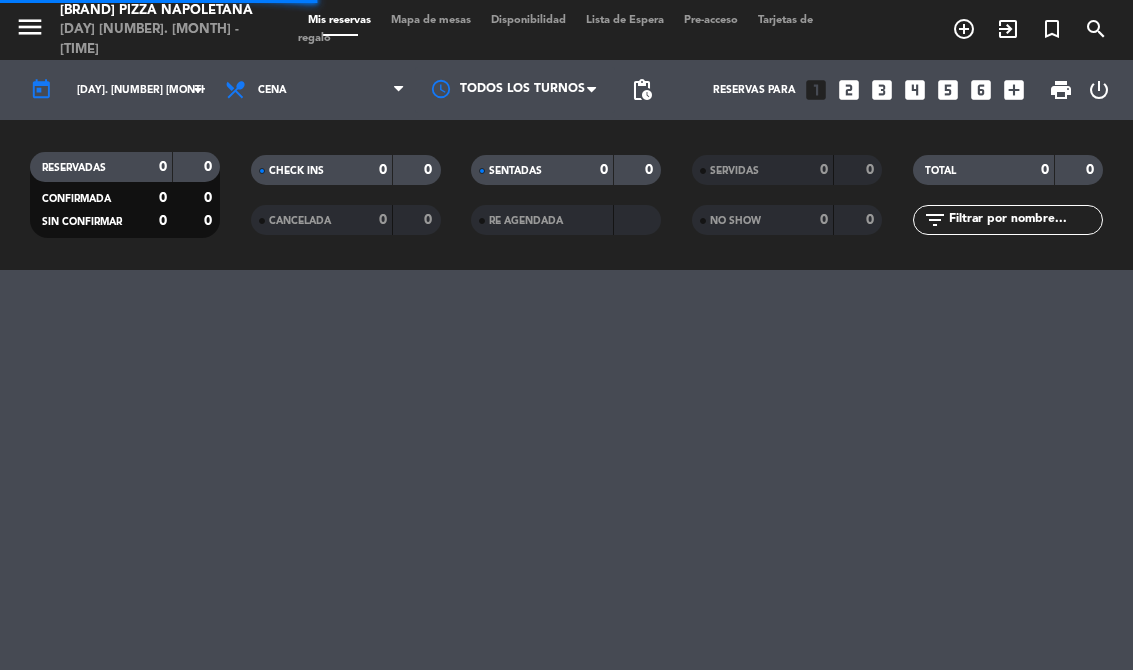 select on "dinner" 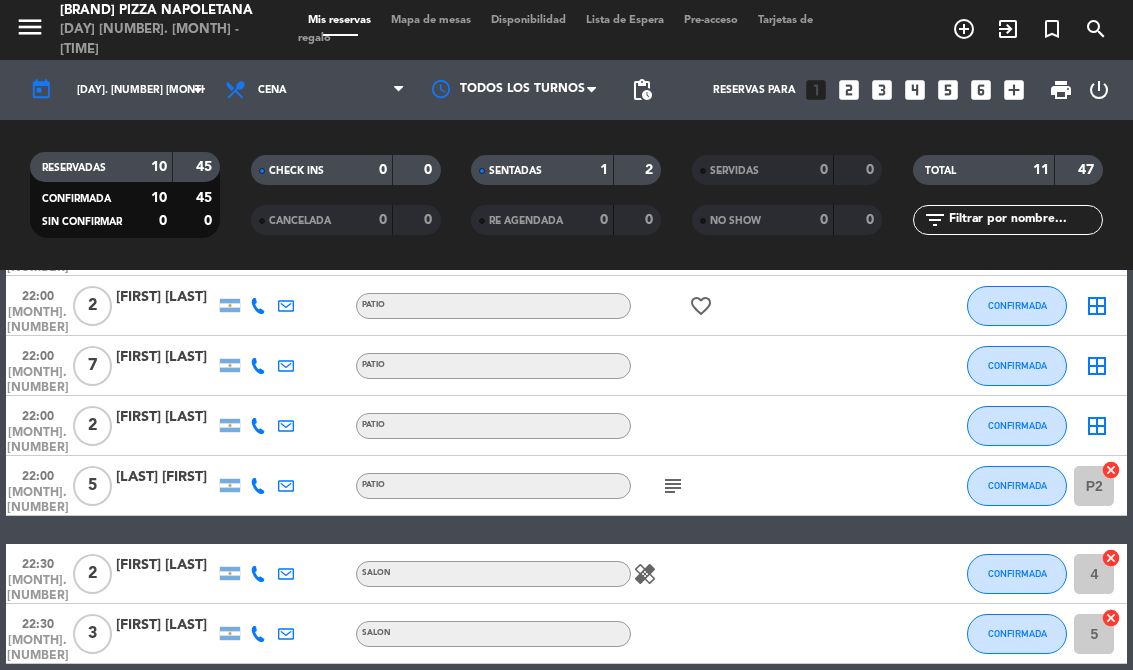 scroll, scrollTop: 392, scrollLeft: 0, axis: vertical 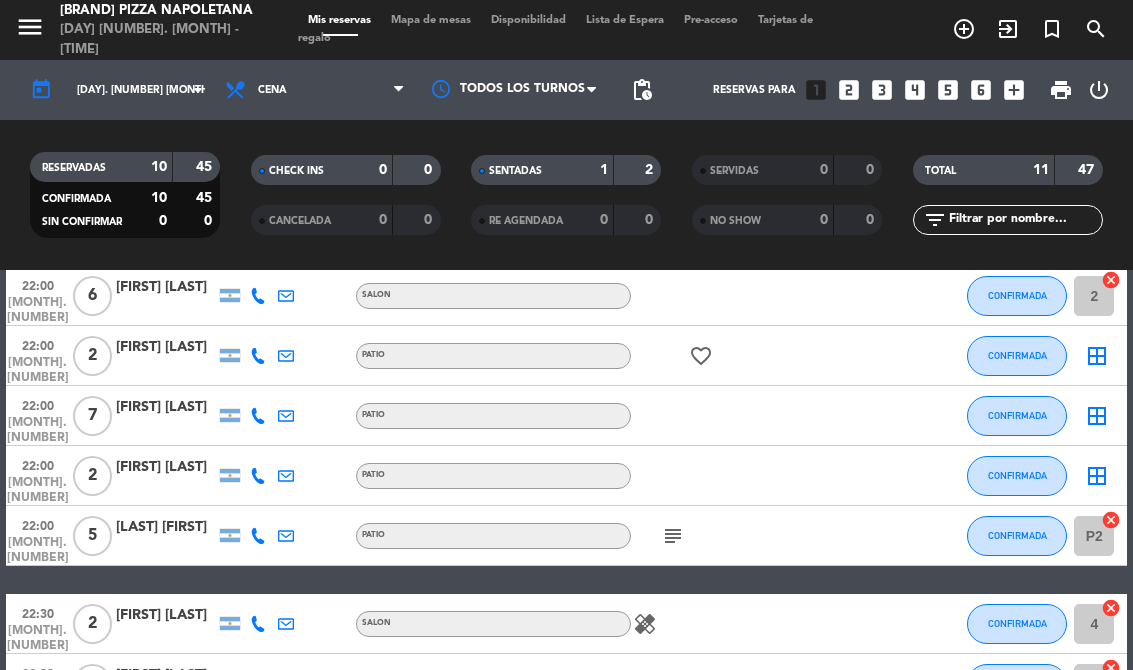 click on "border_all" 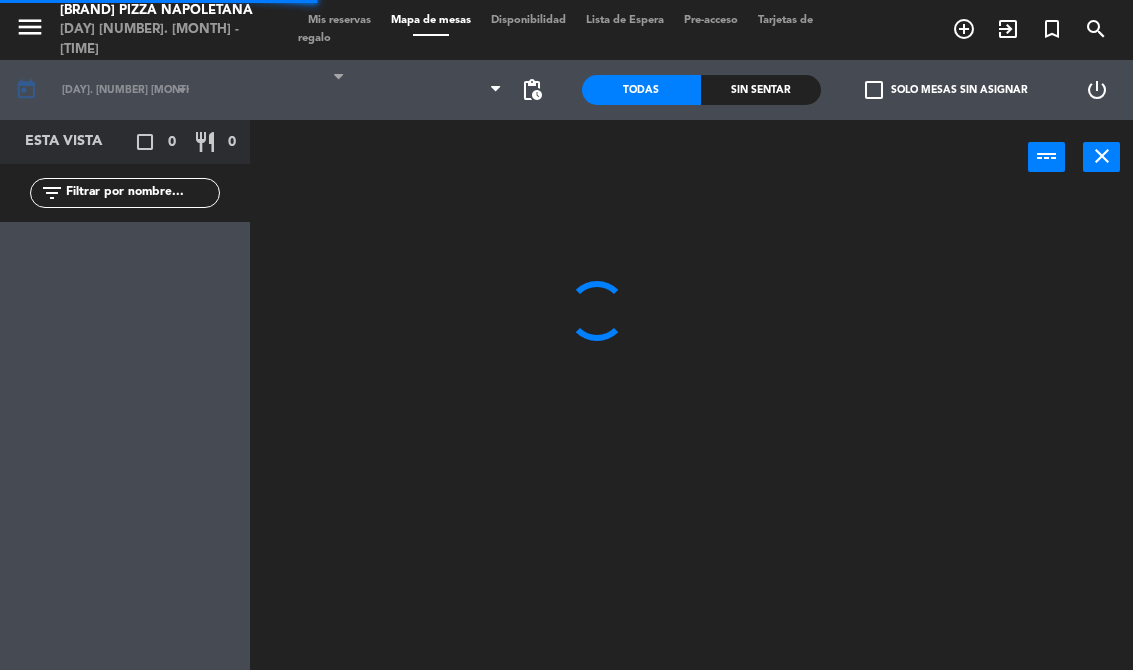 select on "dinner" 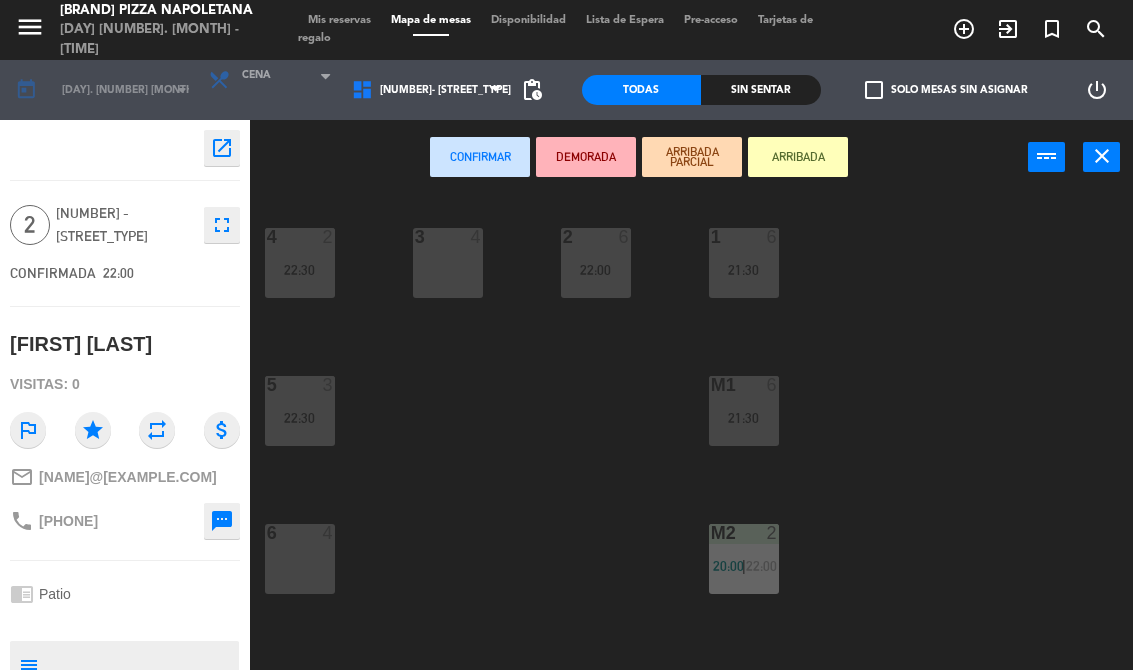 click on "[NUMBER]- [STREET_TYPE]   [NUMBER] - [STREET_TYPE]   [NUMBER]- [STREET_TYPE]" at bounding box center (422, 90) 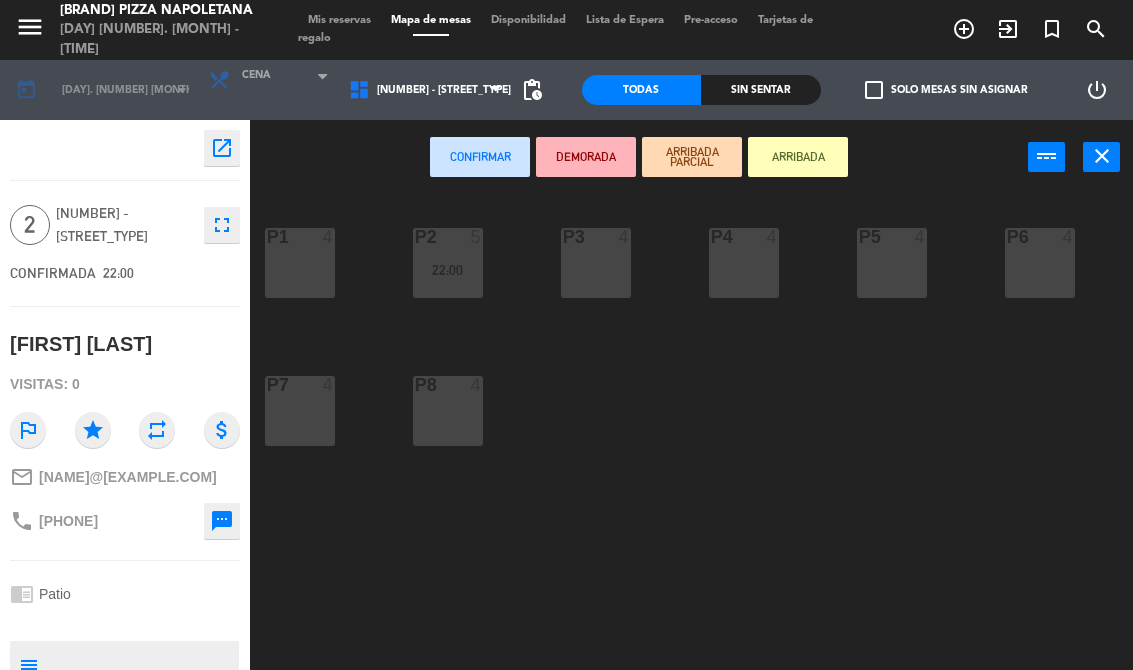click on "P4  4" at bounding box center [744, 263] 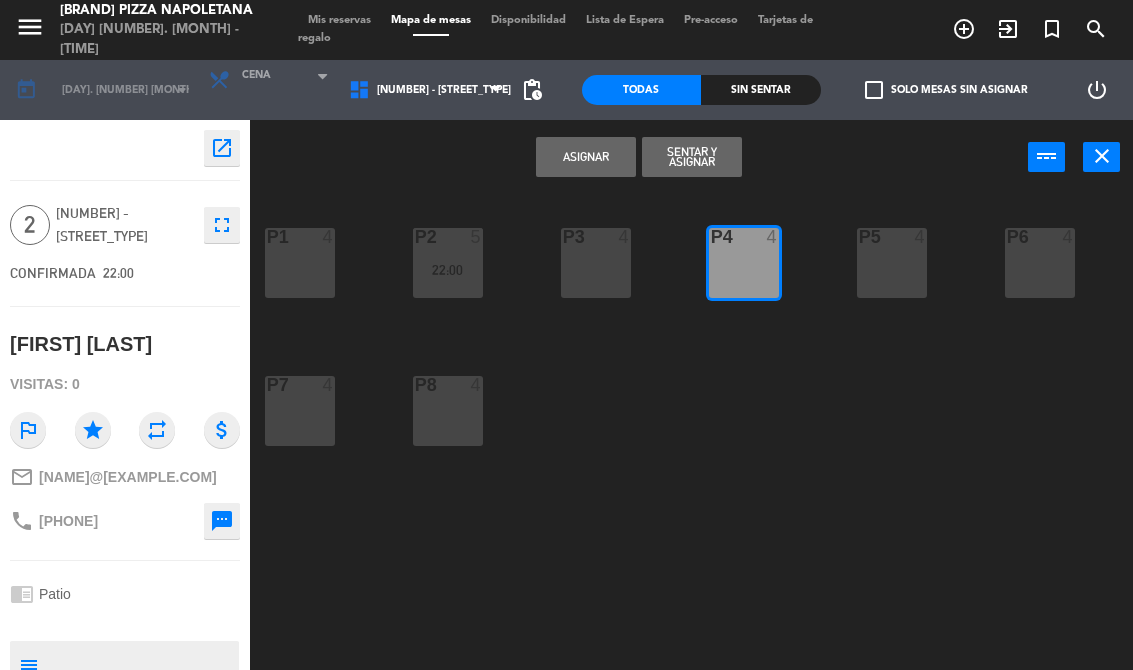 click on "Asignar" at bounding box center [586, 157] 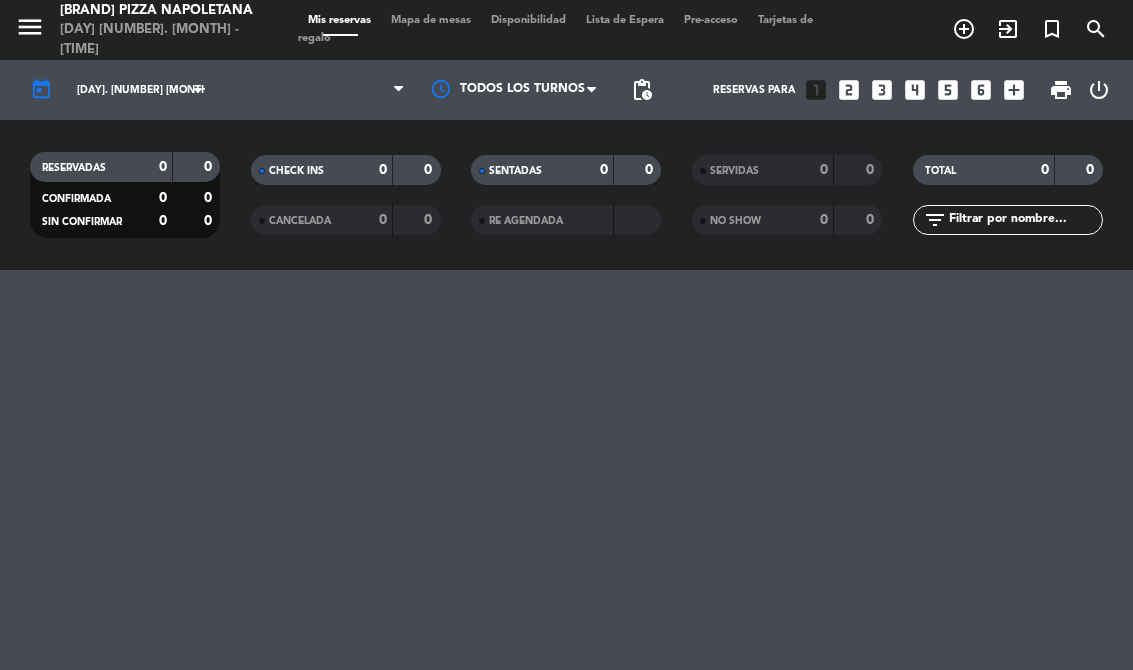 select on "dinner" 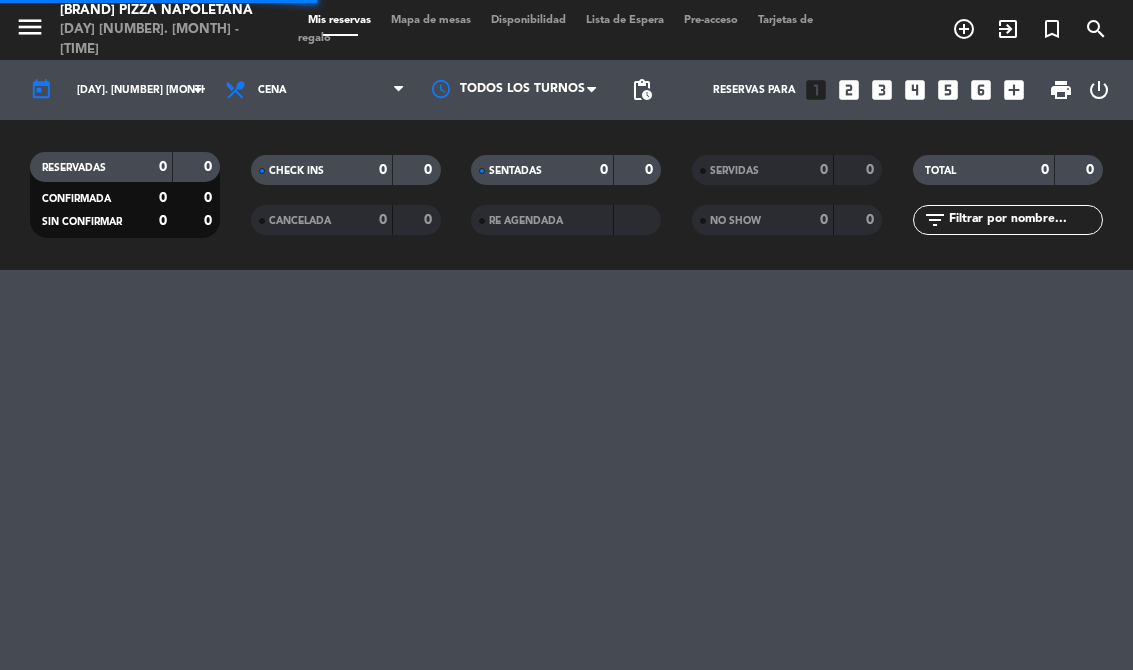 select on "dinner" 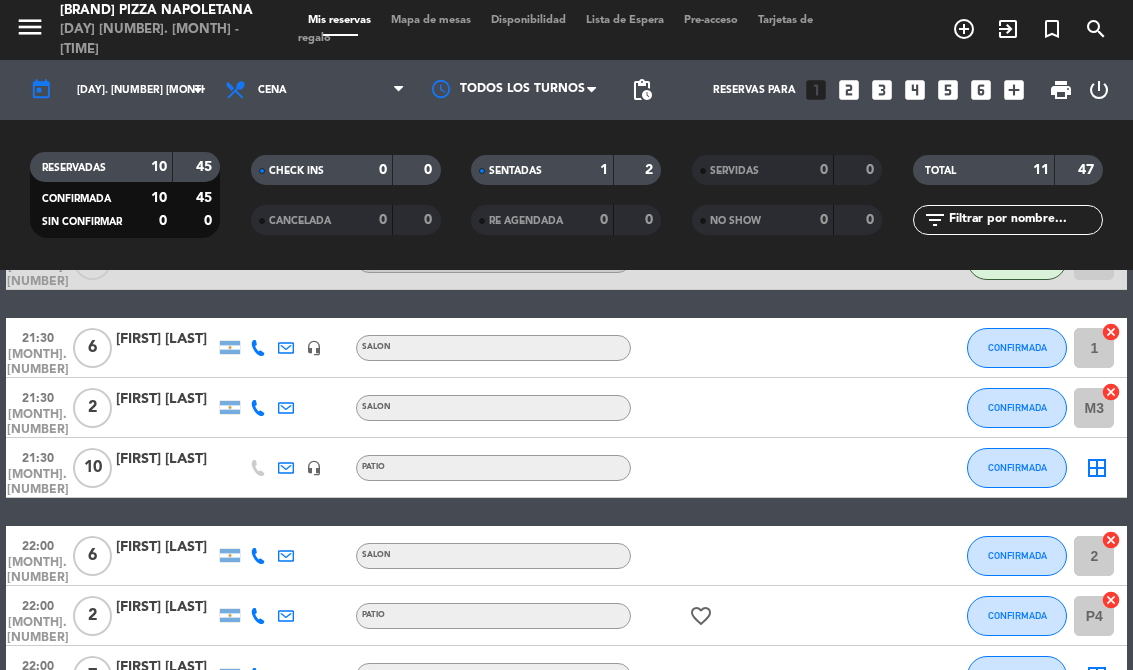 scroll, scrollTop: 134, scrollLeft: 0, axis: vertical 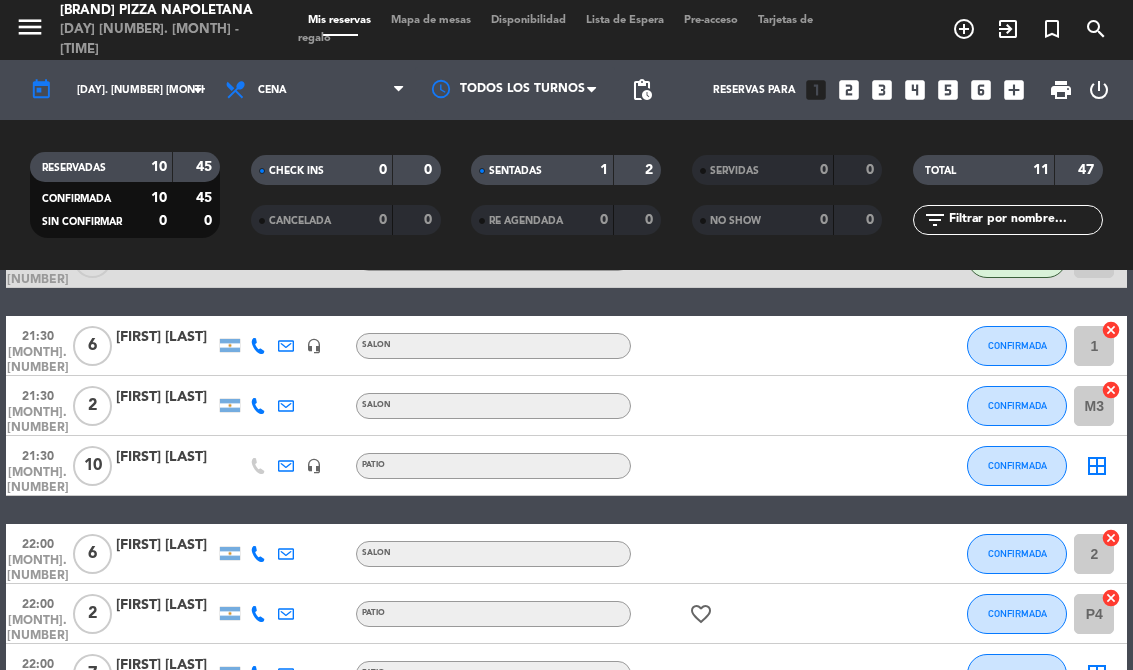 click on "border_all" 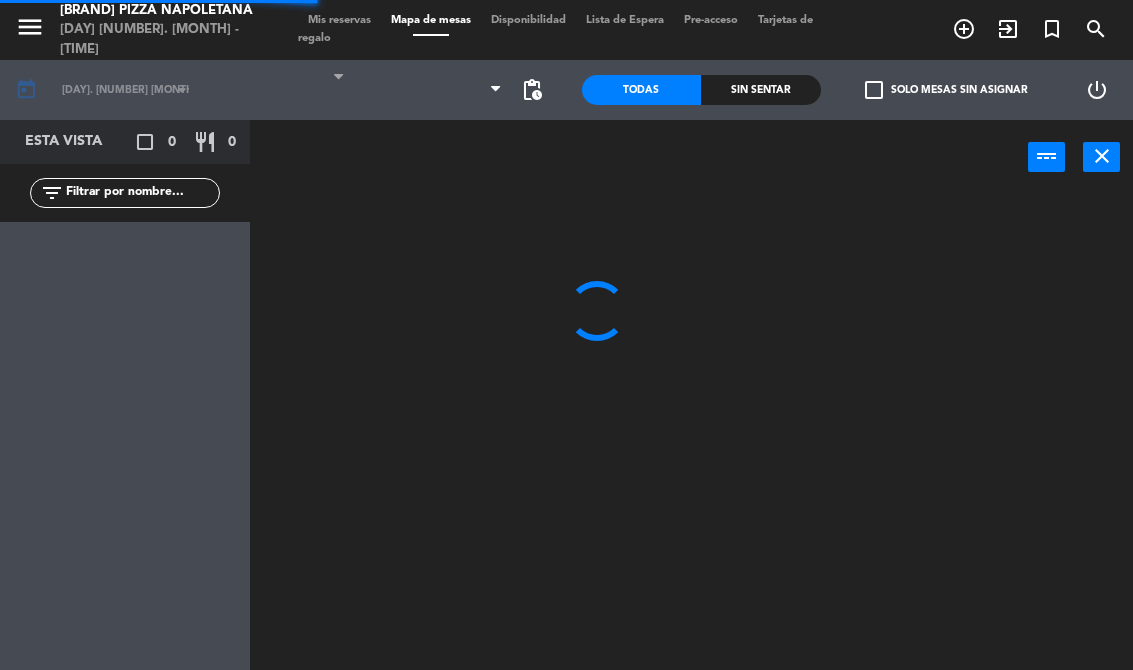 select on "dinner" 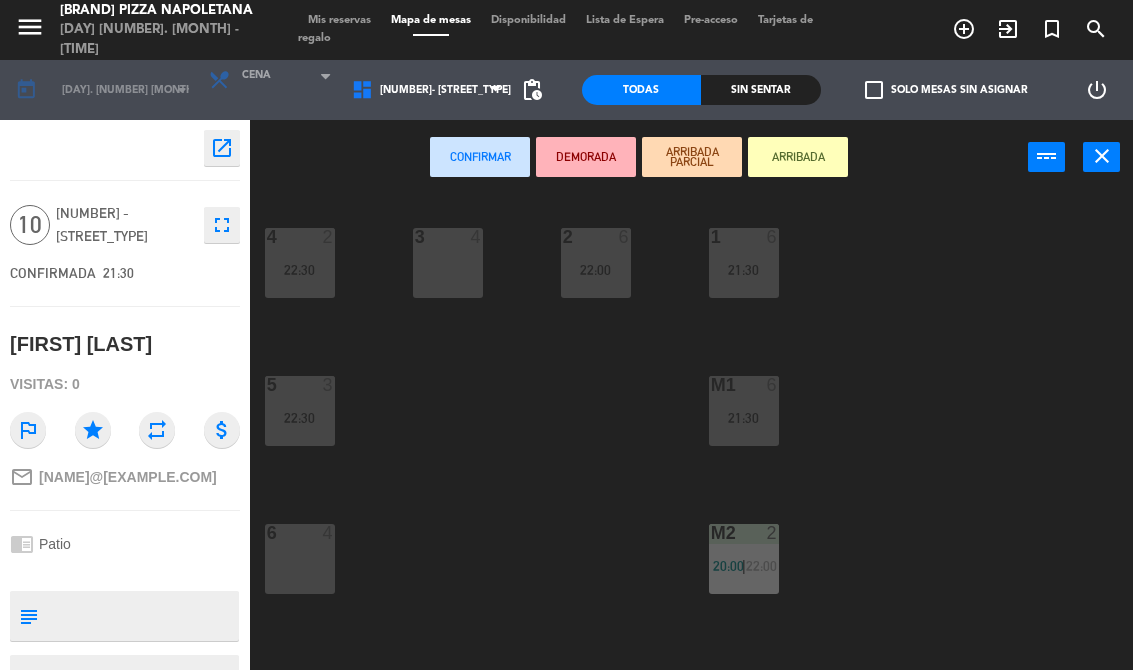 click on "[NUMBER]- [STREET_TYPE]   [NUMBER] - [STREET_TYPE]   [NUMBER]- [STREET_TYPE]" at bounding box center [422, 90] 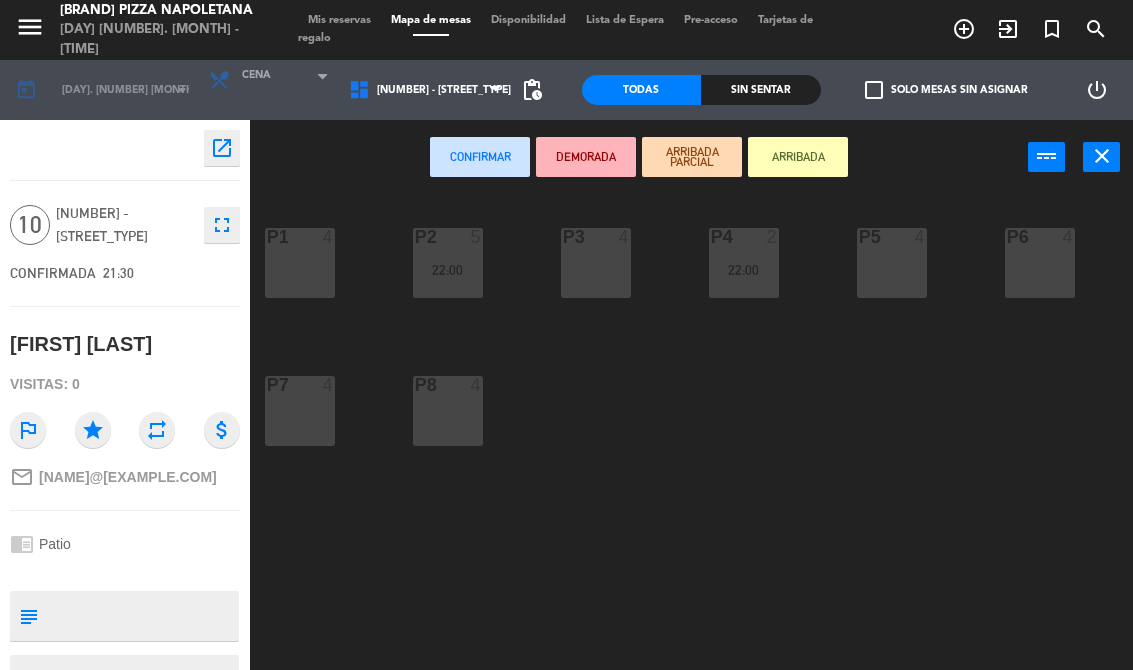 click on "P5  4" at bounding box center [892, 263] 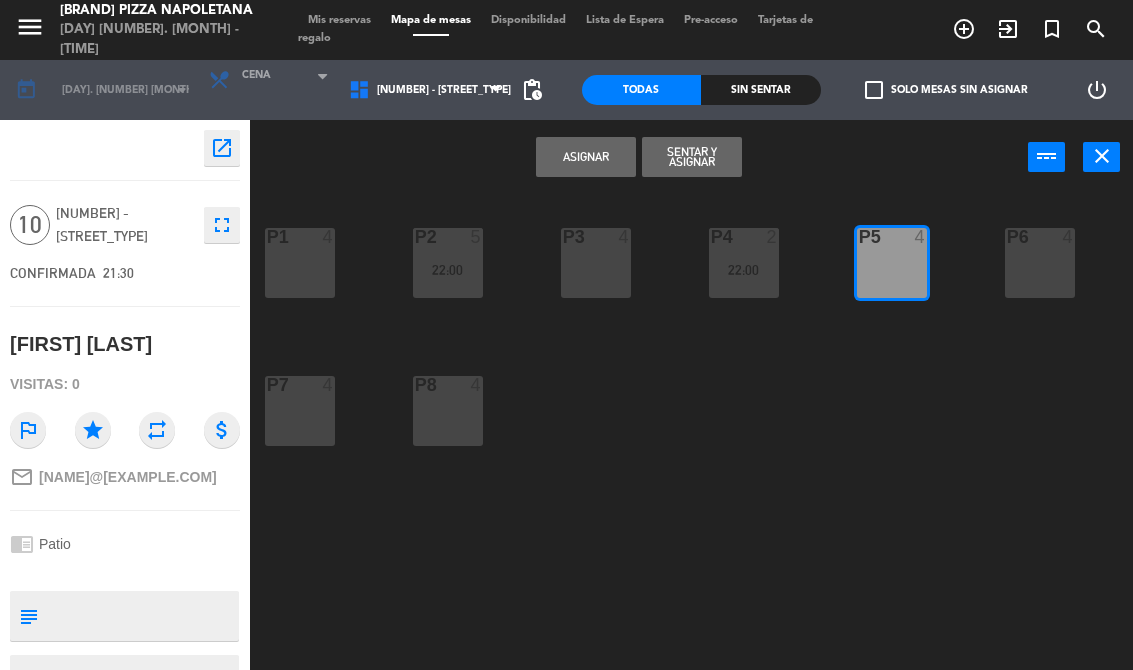 click on "Asignar" at bounding box center (586, 157) 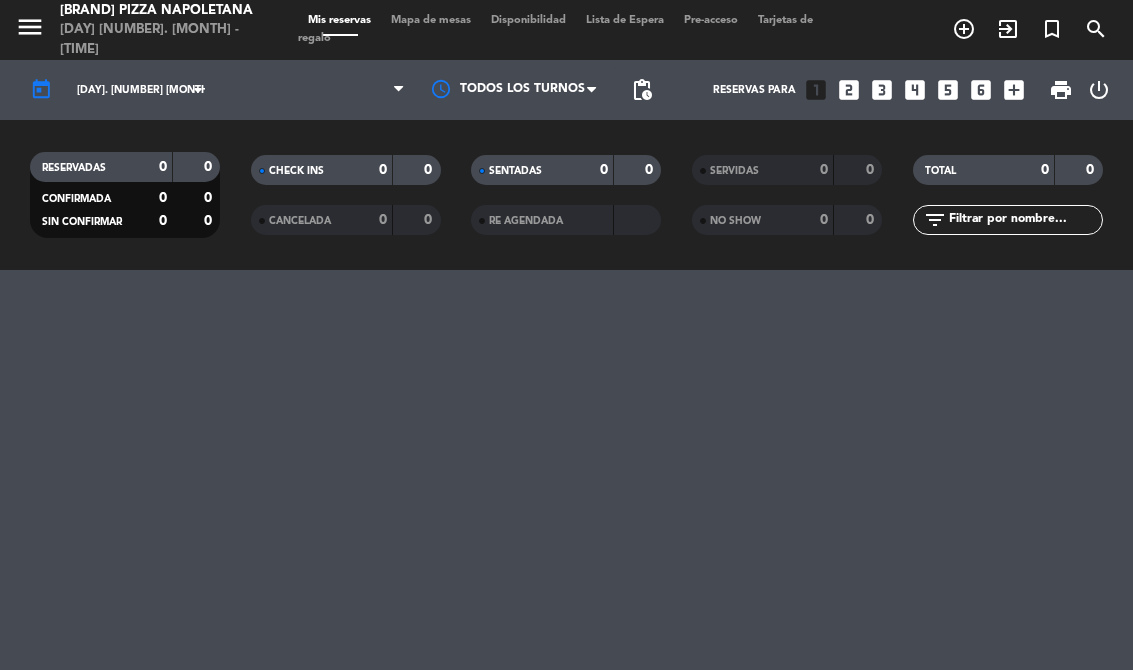 select on "dinner" 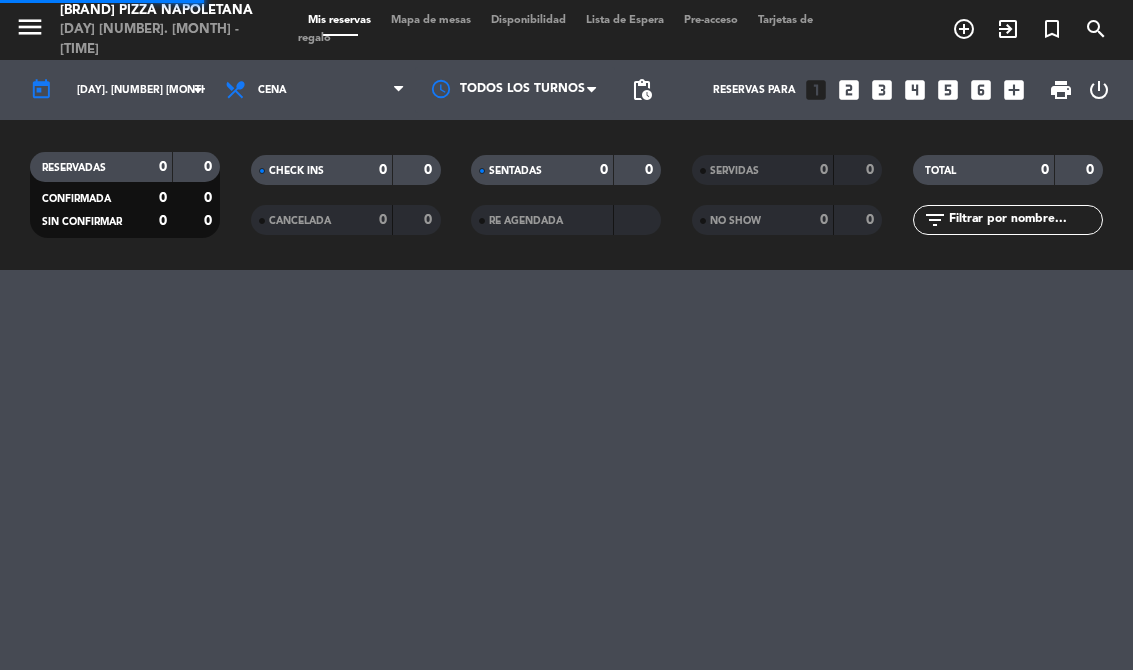 select on "dinner" 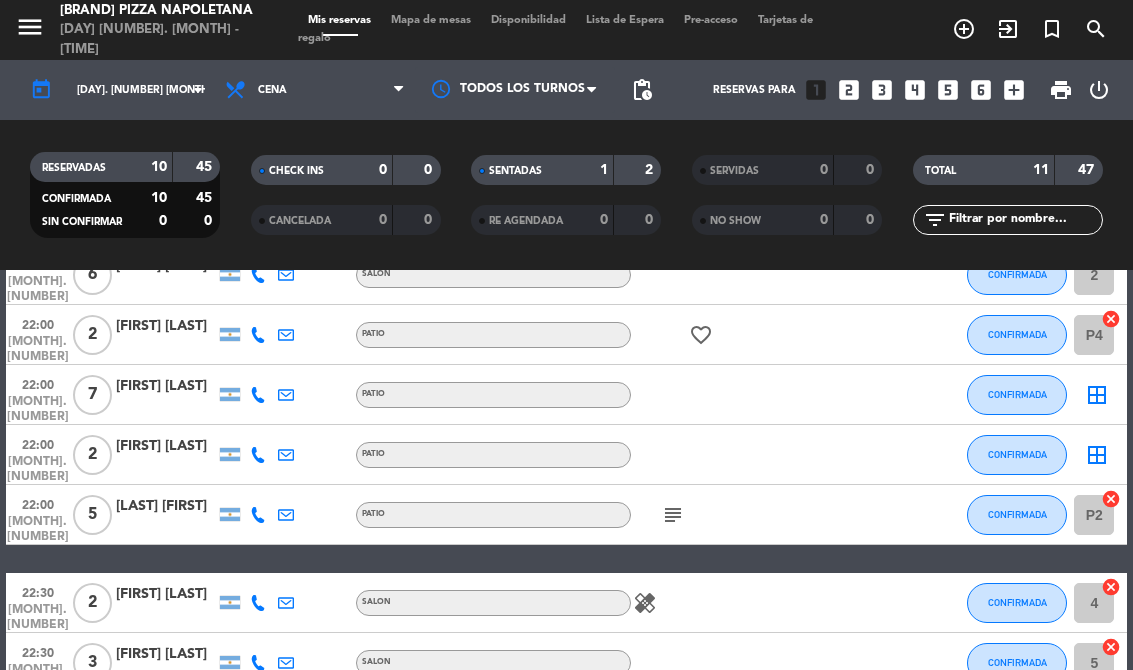 scroll, scrollTop: 412, scrollLeft: 0, axis: vertical 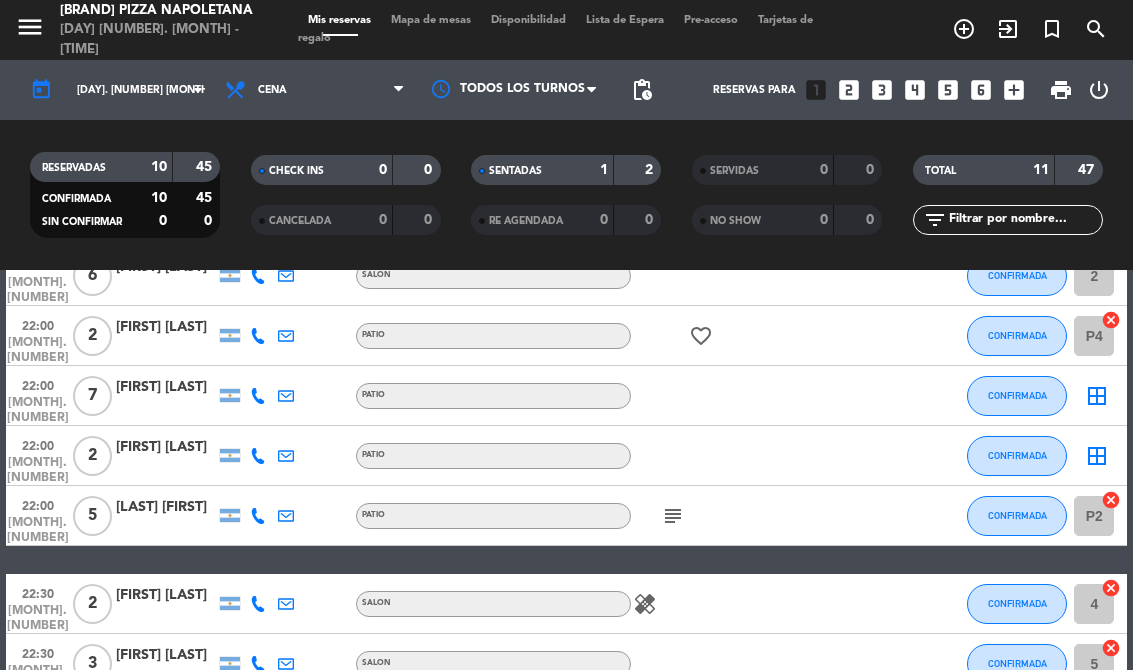 click on "border_all" 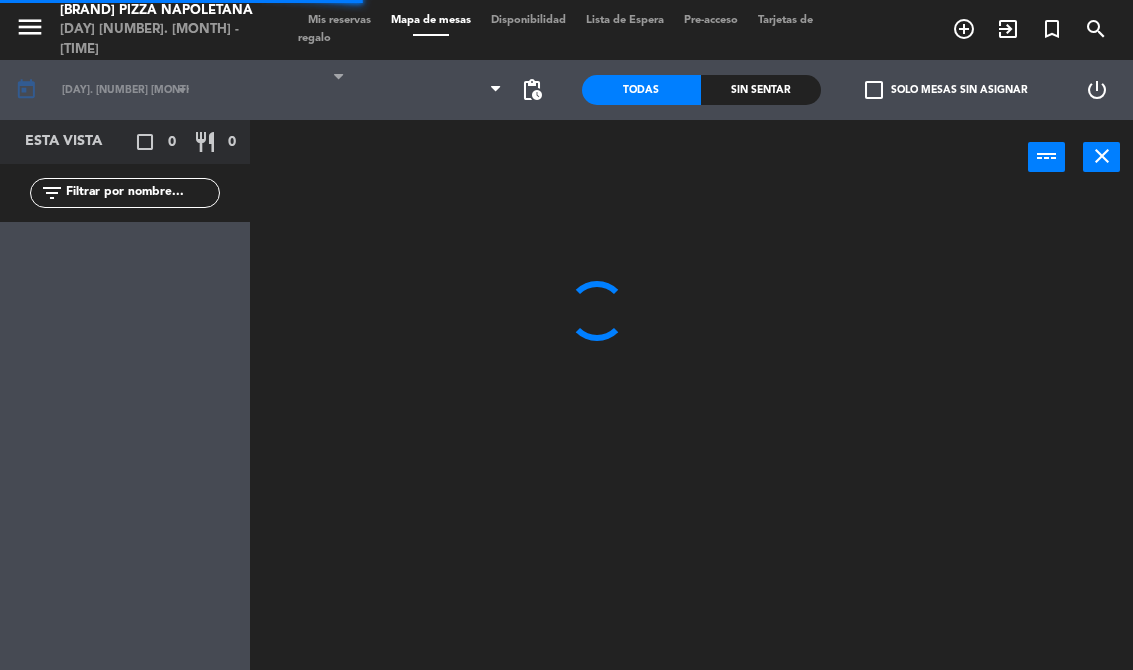 select on "dinner" 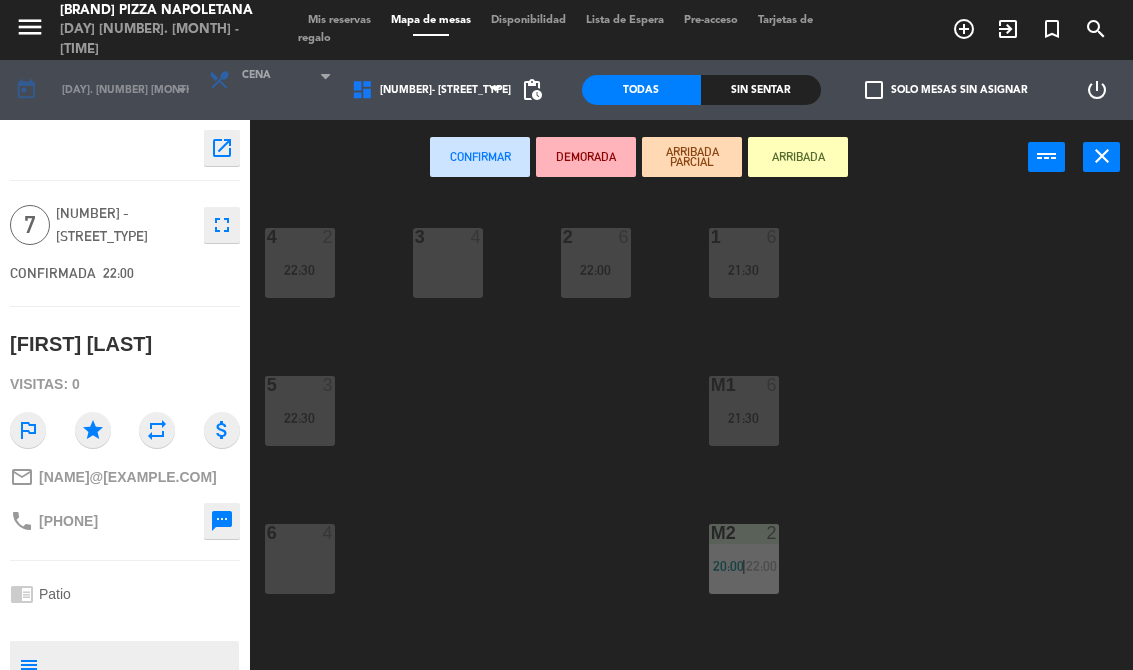 click on "[NUMBER]- [STREET_TYPE]   [NUMBER] - [STREET_TYPE]   [NUMBER]- [STREET_TYPE]" at bounding box center (422, 90) 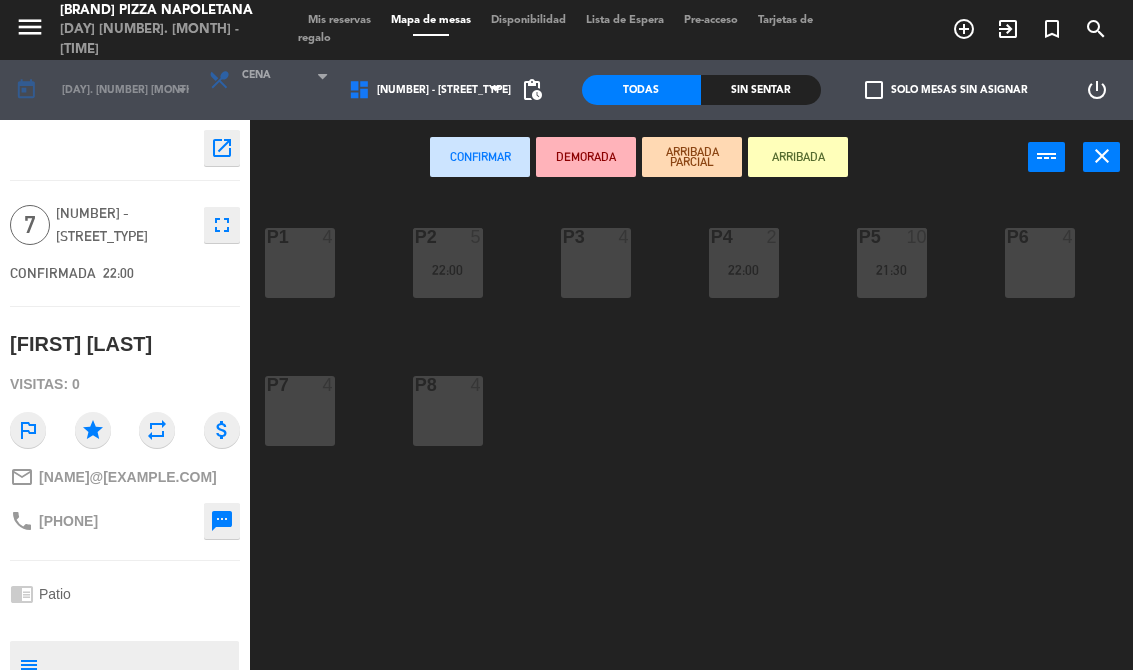 click on "P6  4" at bounding box center [1040, 263] 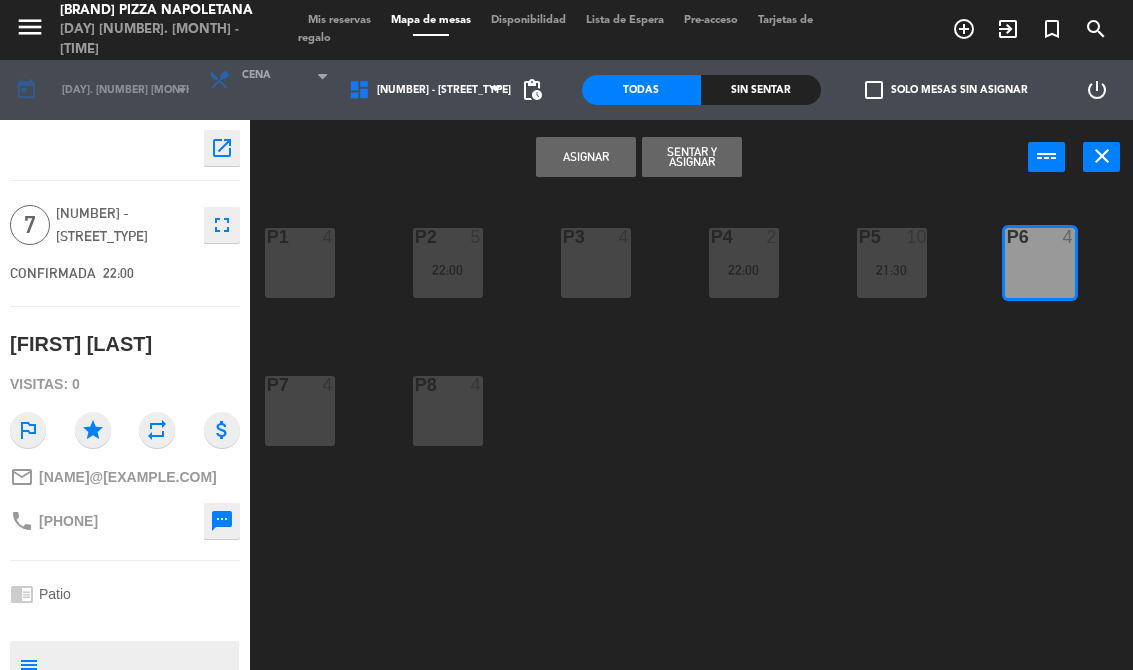 click on "Asignar" at bounding box center (586, 157) 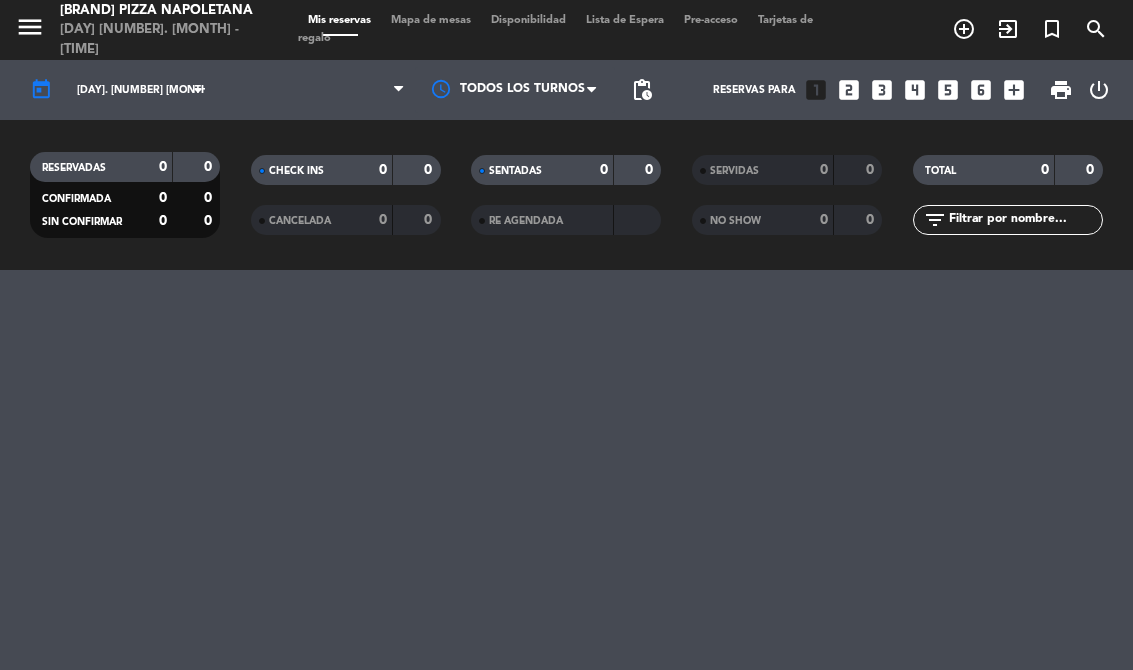 select on "dinner" 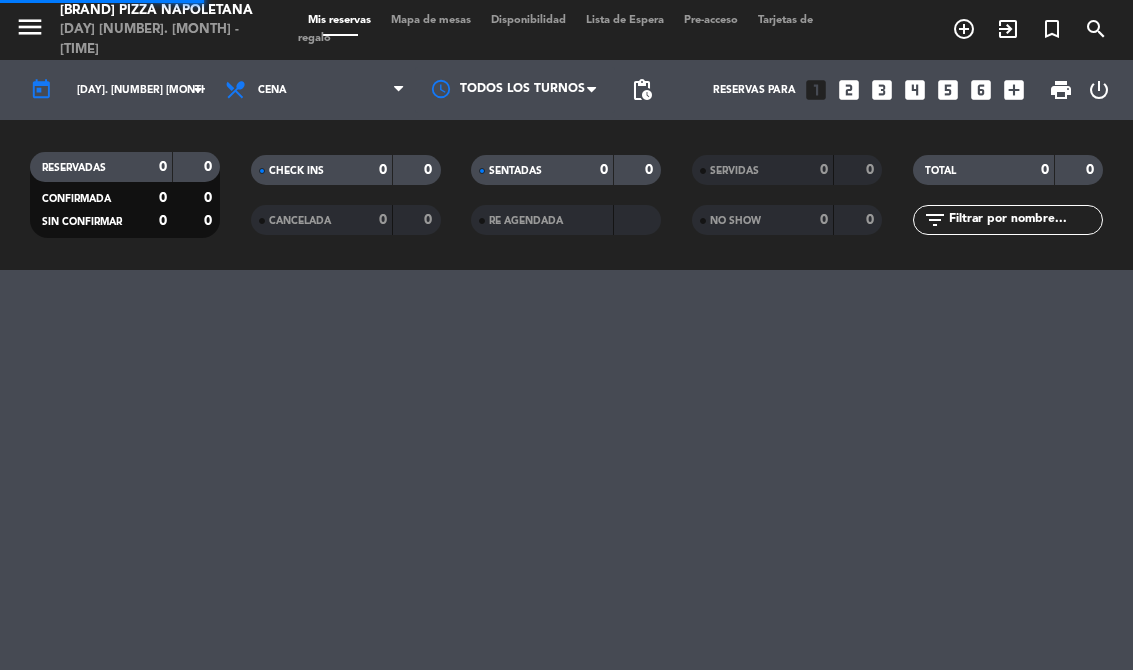 select on "dinner" 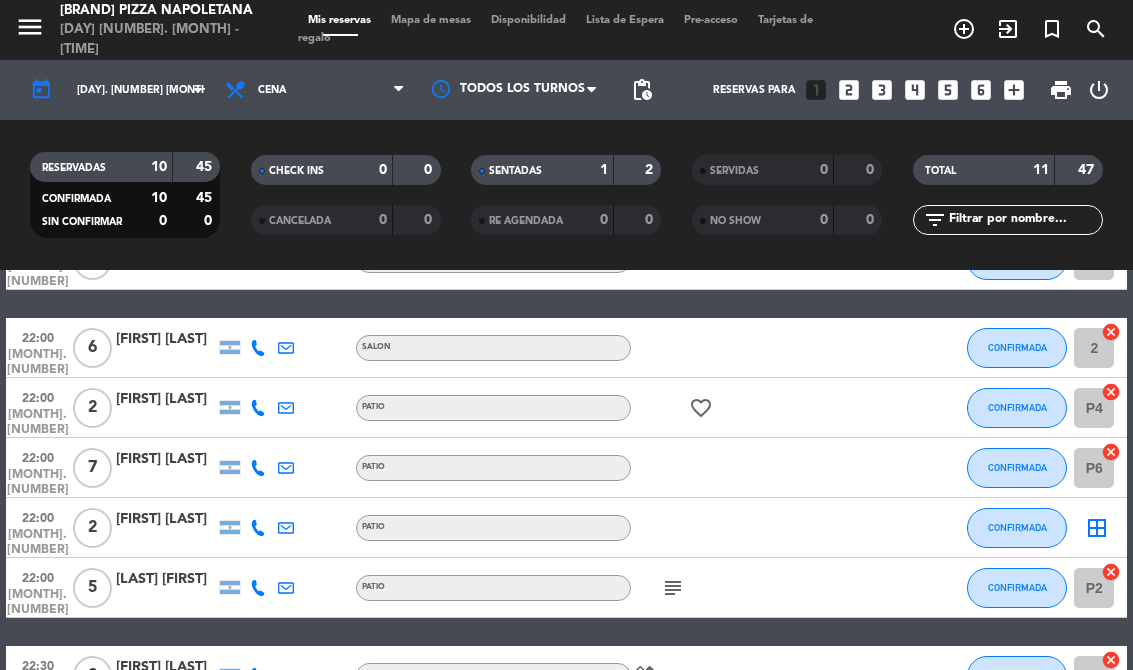 scroll, scrollTop: 347, scrollLeft: 0, axis: vertical 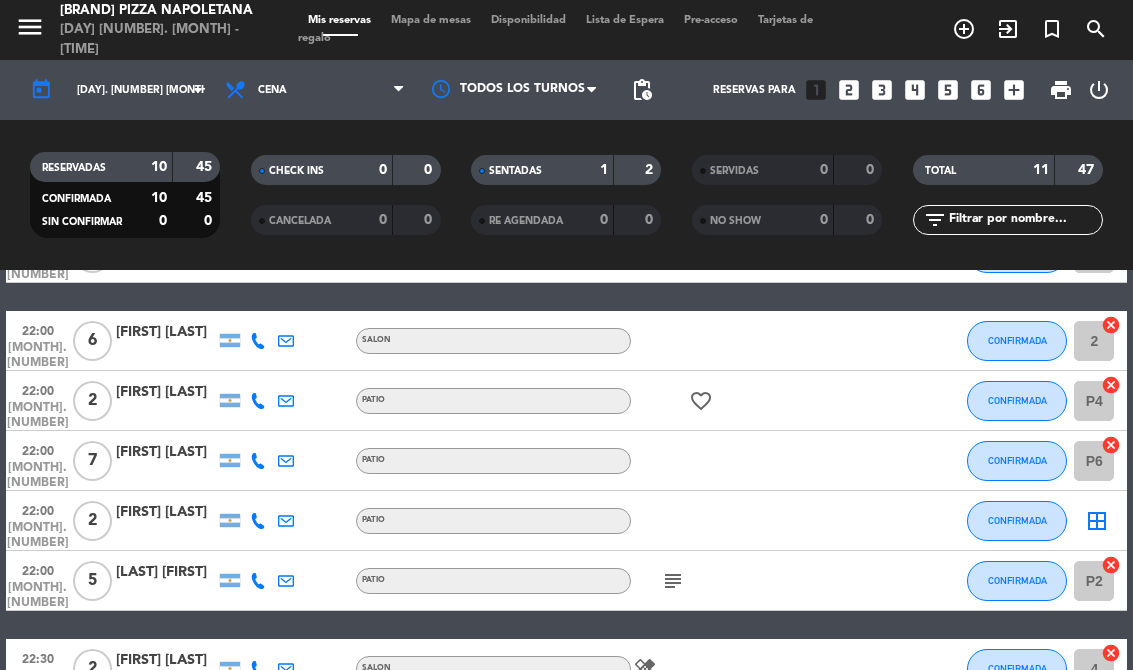click on "border_all" 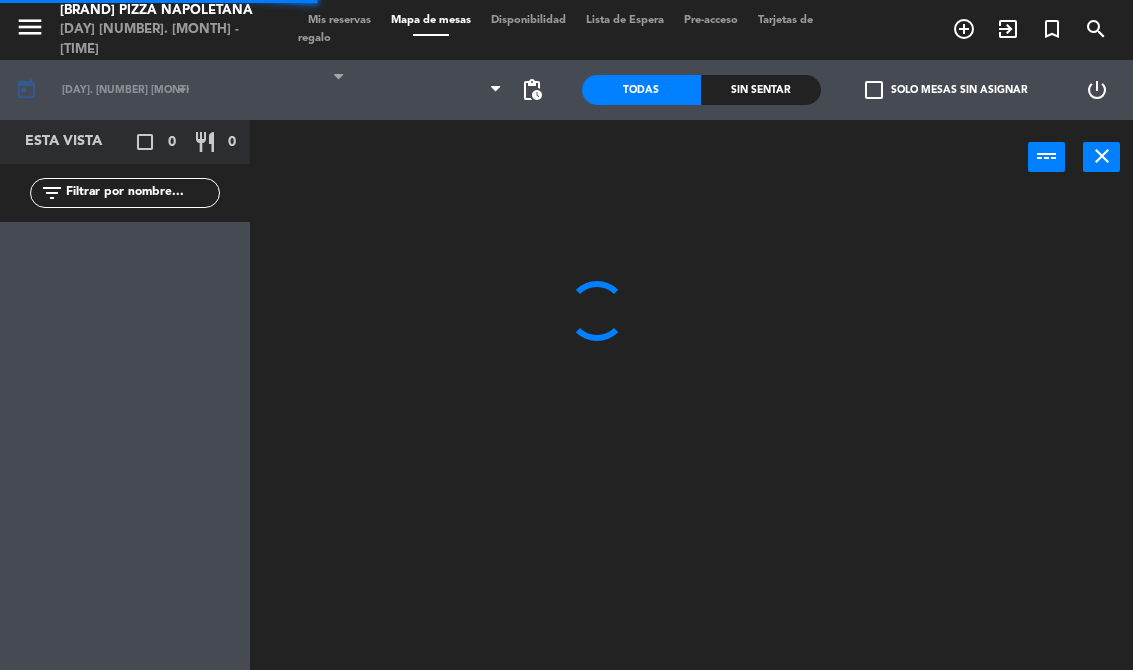 select on "dinner" 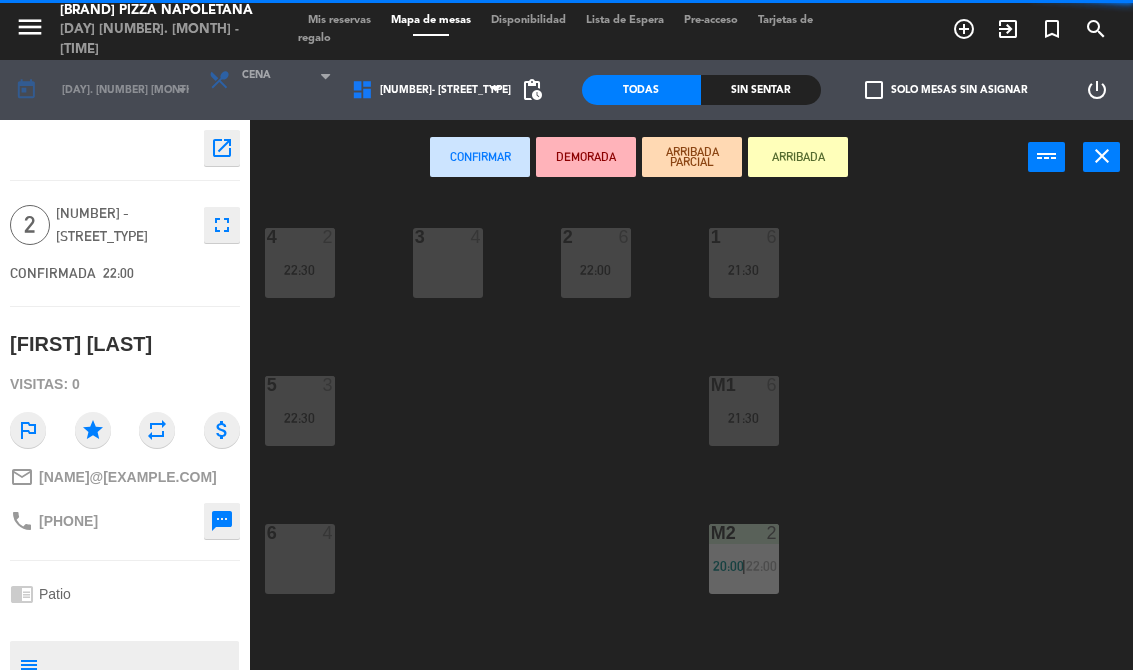 click on "[NUMBER]- [STREET_TYPE]   [NUMBER] - [STREET_TYPE]   [NUMBER]- [STREET_TYPE]" at bounding box center (422, 90) 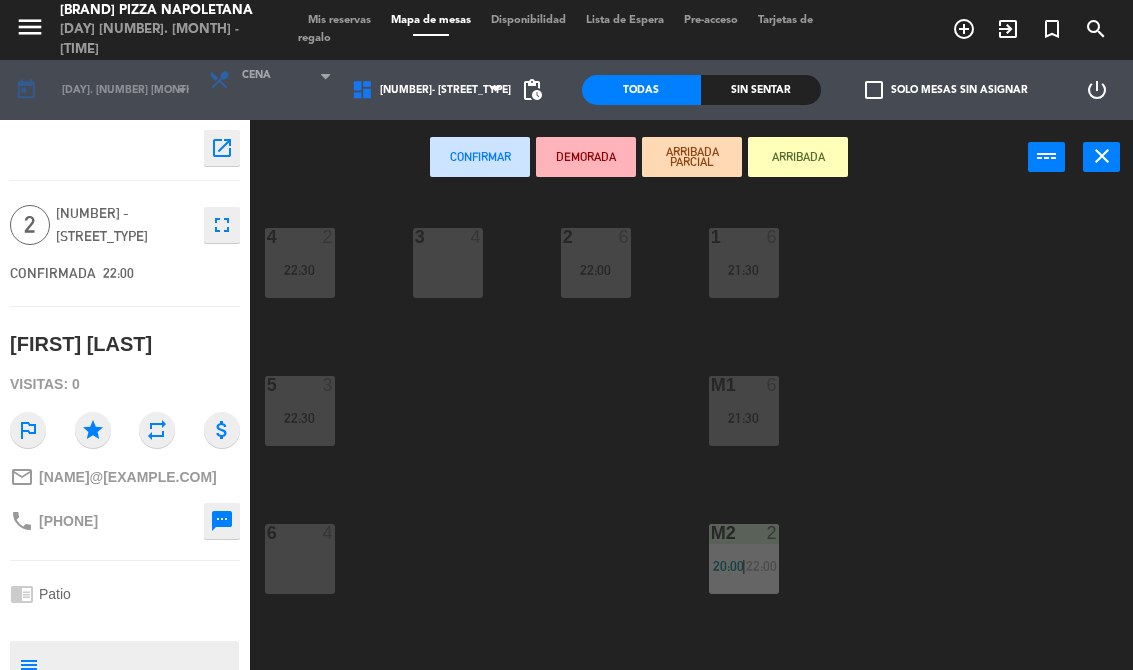 select on "3546" 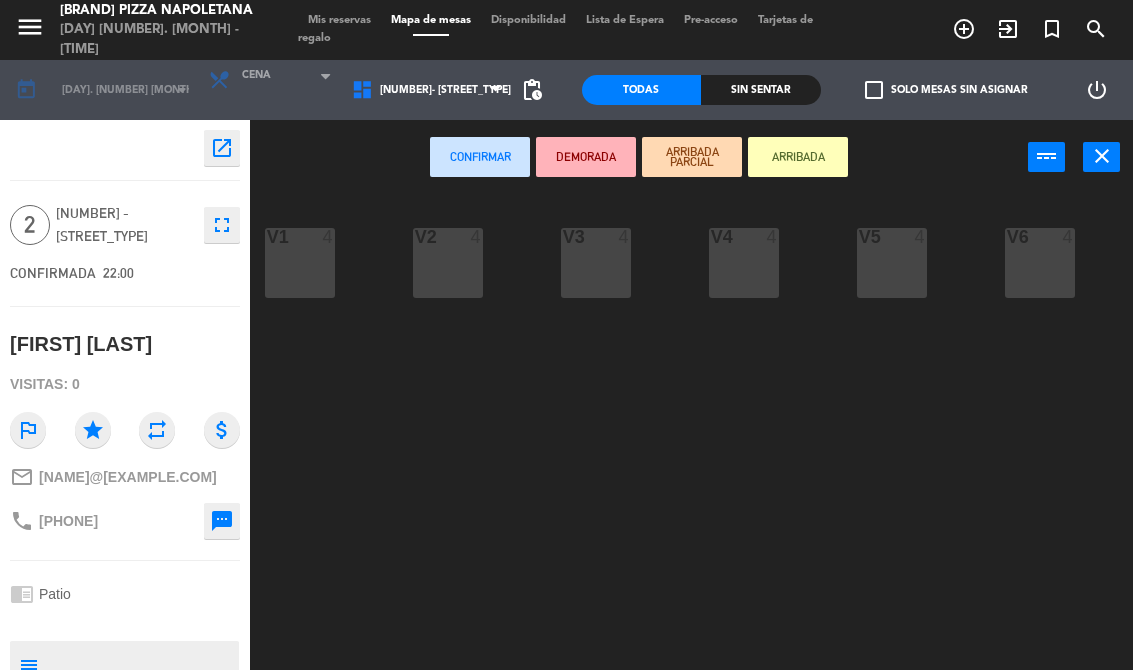 click on "V1  4" at bounding box center (300, 263) 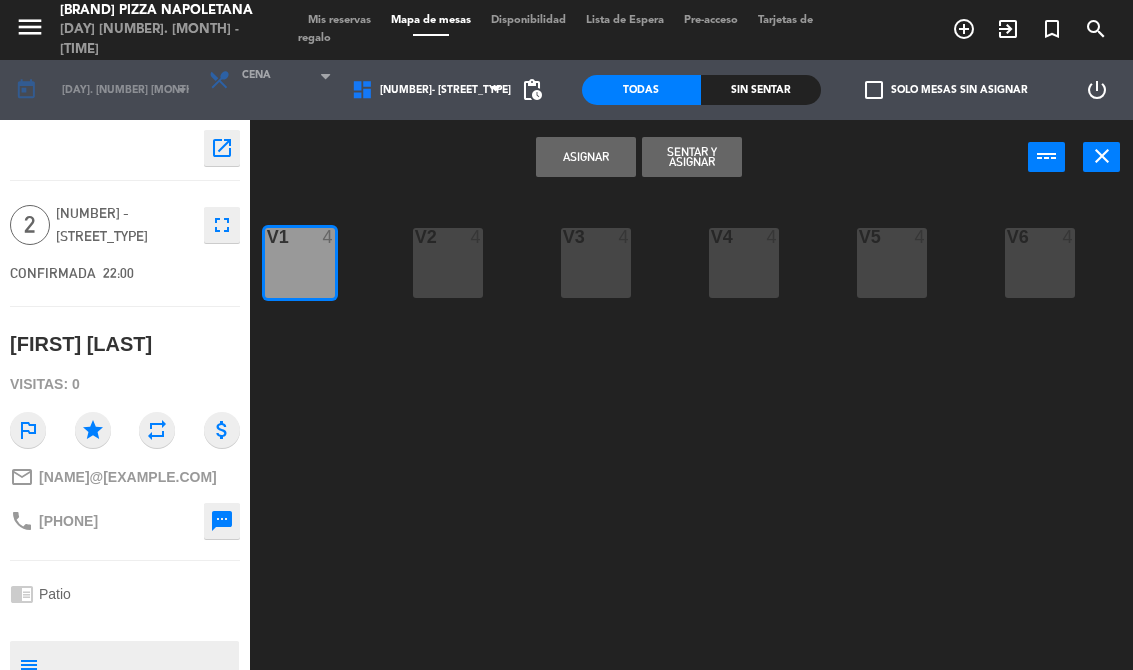 click on "Asignar" at bounding box center (586, 157) 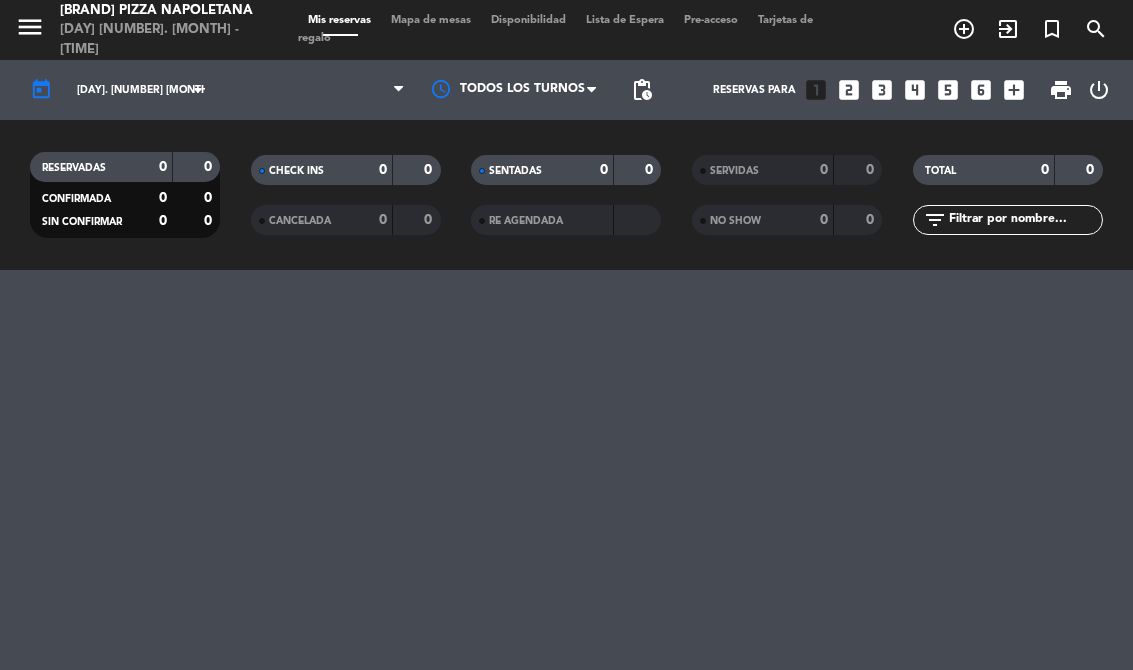 select on "dinner" 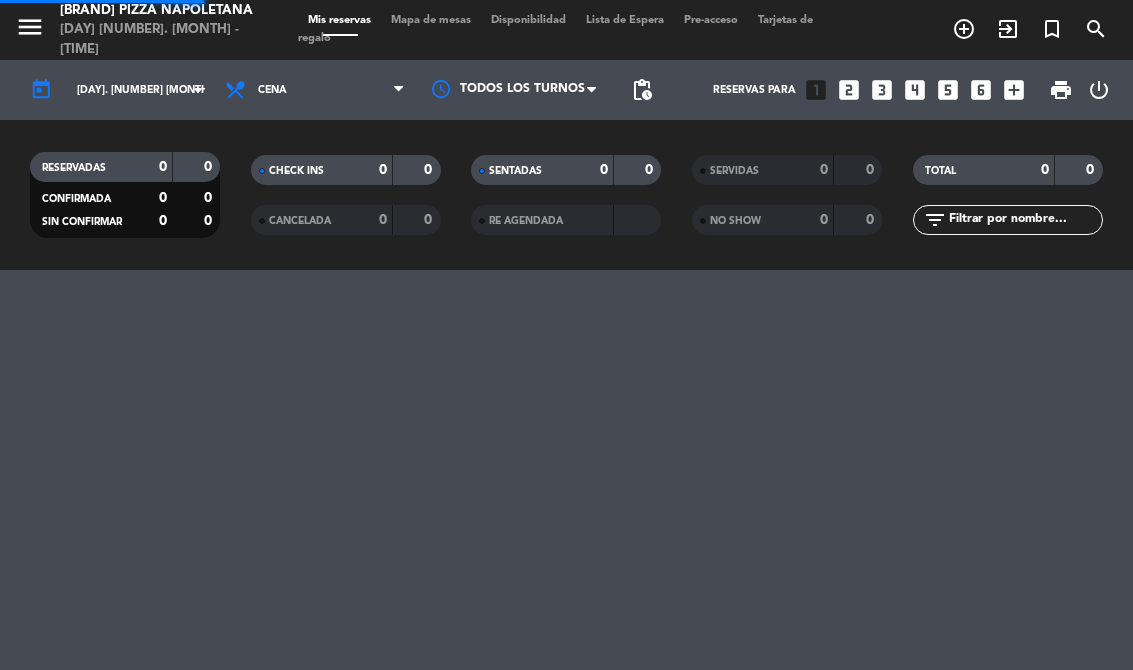 select on "dinner" 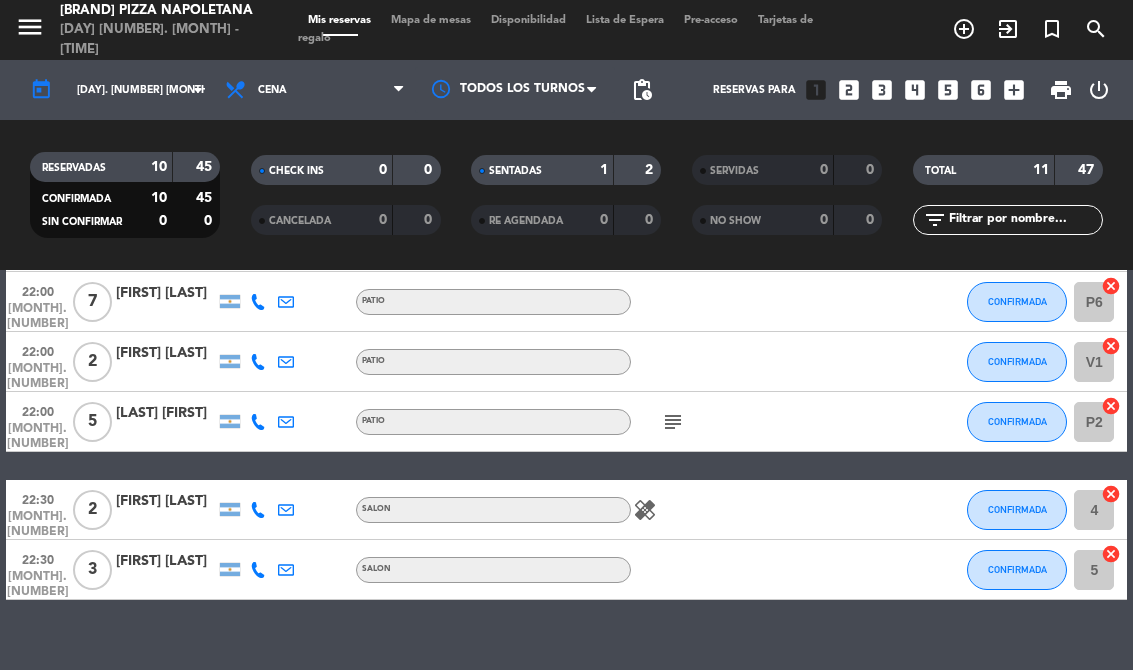 scroll, scrollTop: 505, scrollLeft: 0, axis: vertical 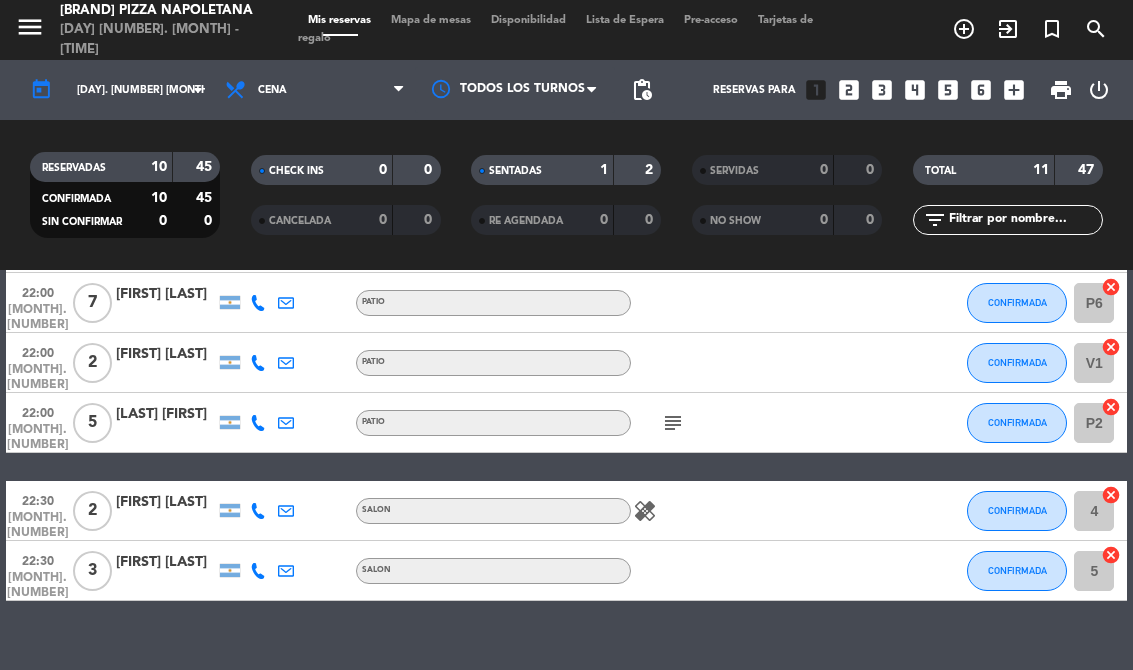 select on "dinner" 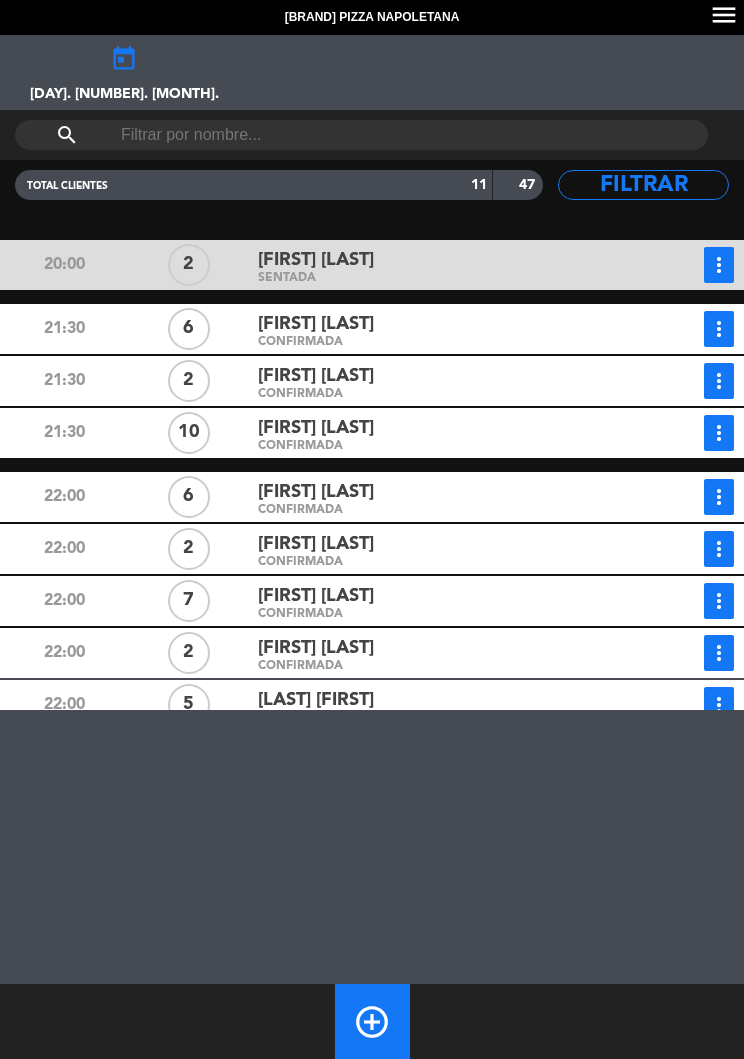 select on "dinner" 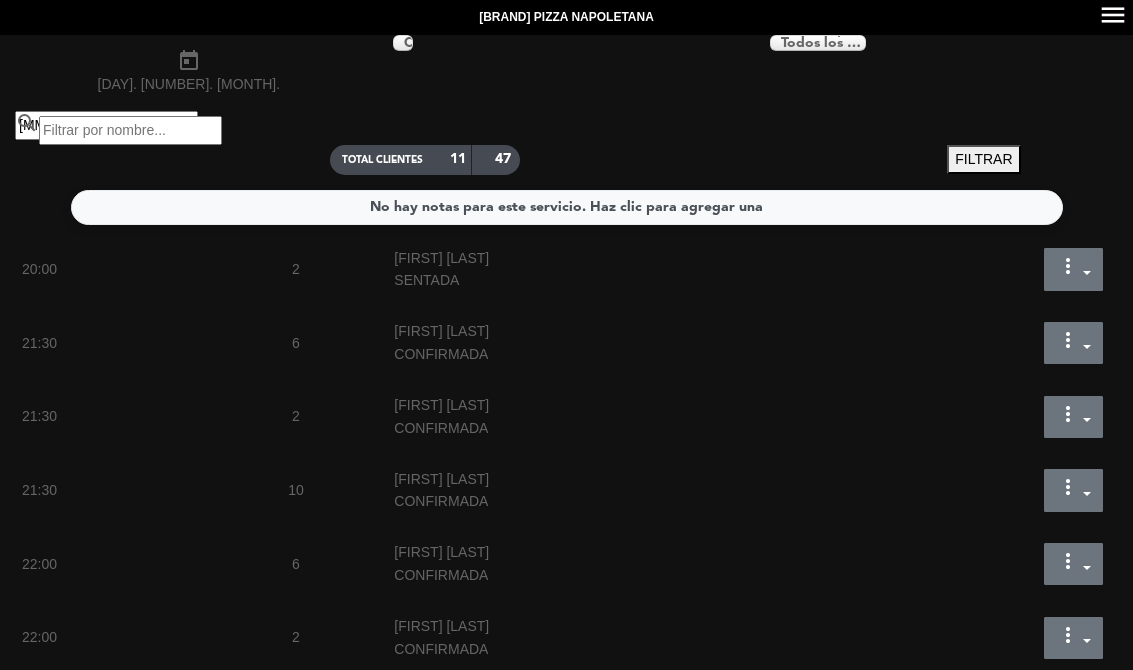 select on "dinner" 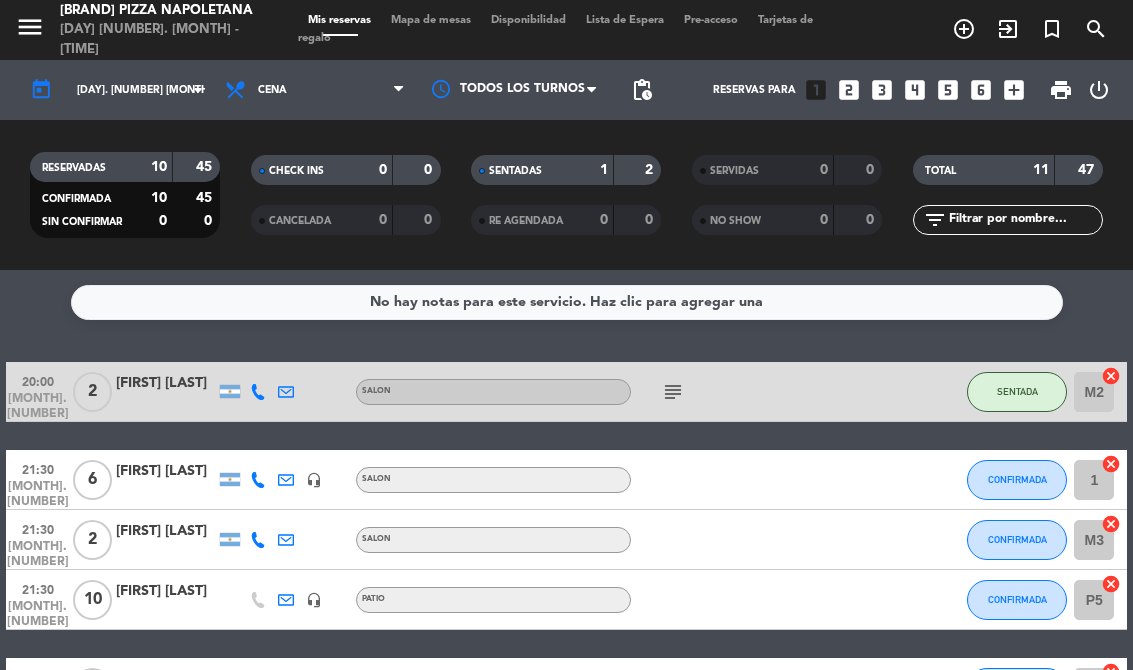 select on "dinner" 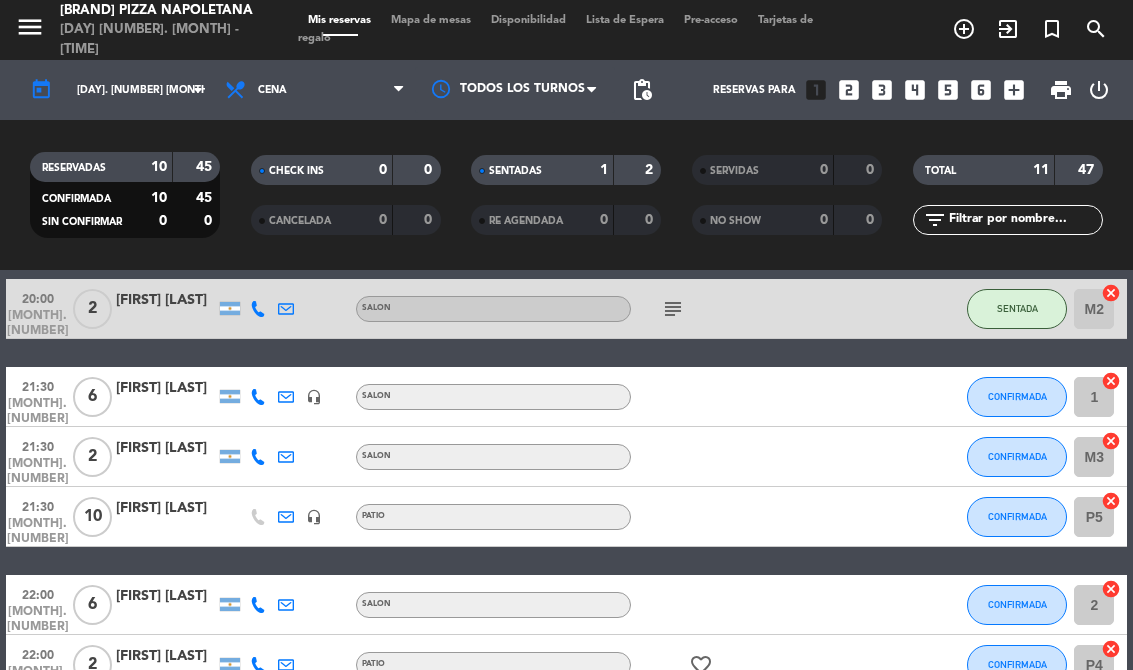 scroll, scrollTop: 78, scrollLeft: 0, axis: vertical 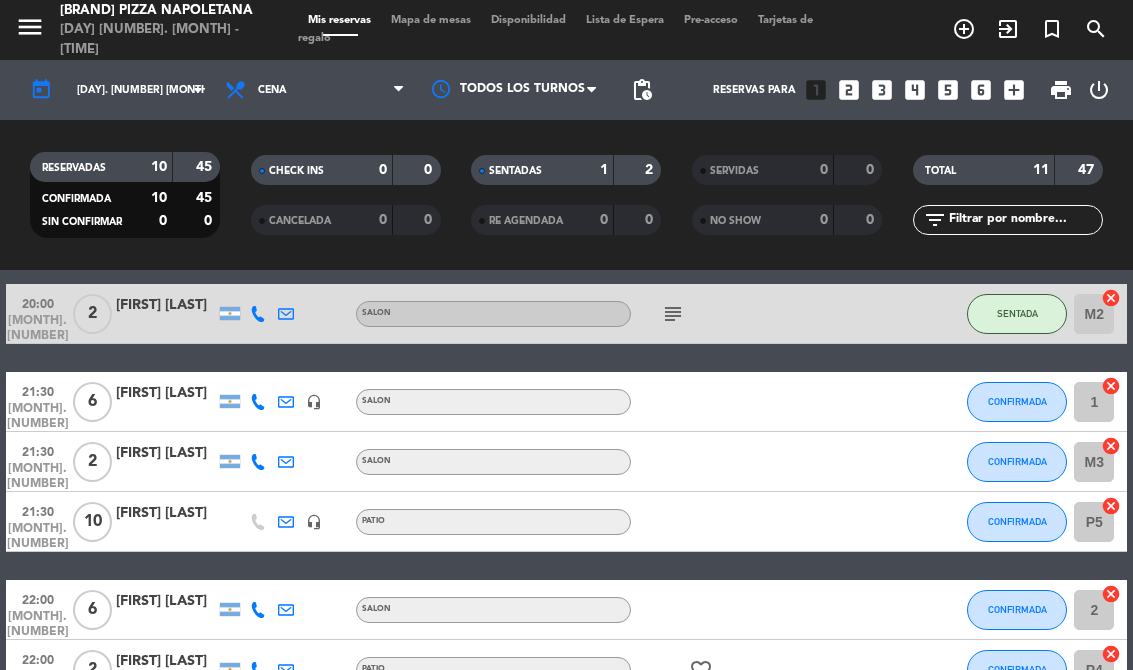 click on "21:30" 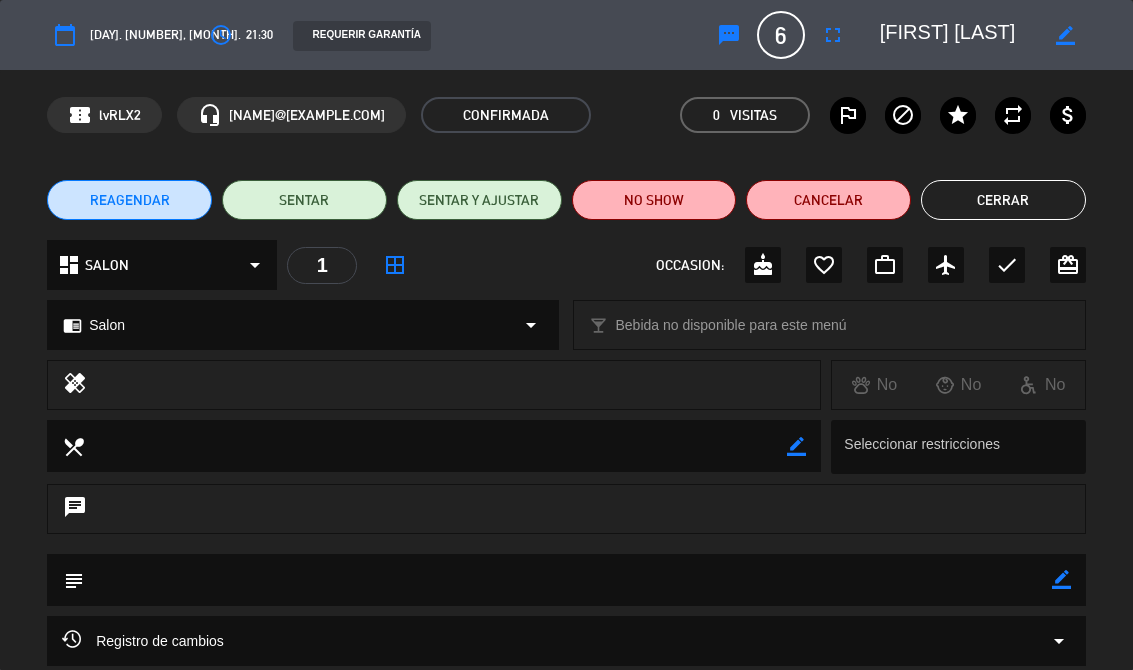 click on "SENTAR" 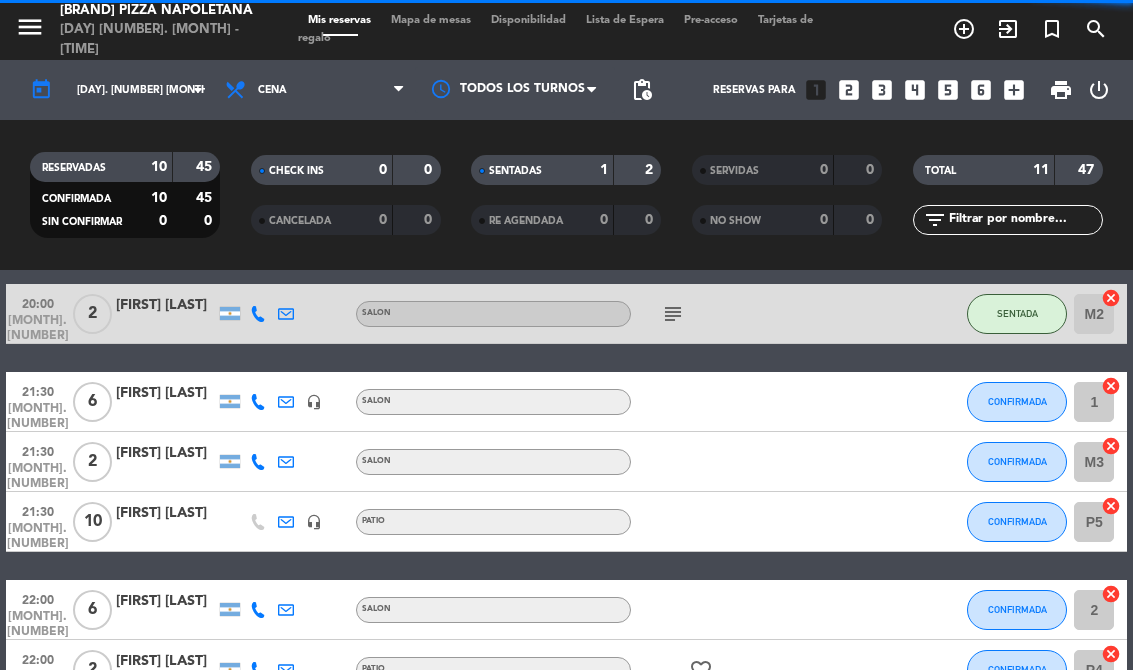 select on "dinner" 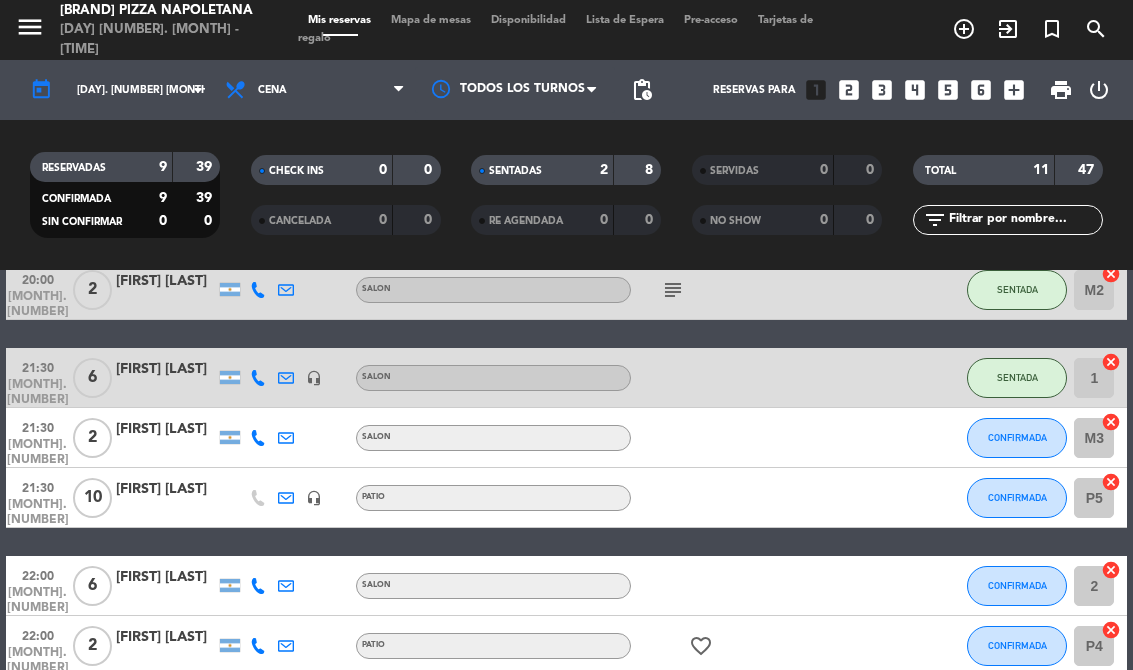 scroll, scrollTop: 99, scrollLeft: 0, axis: vertical 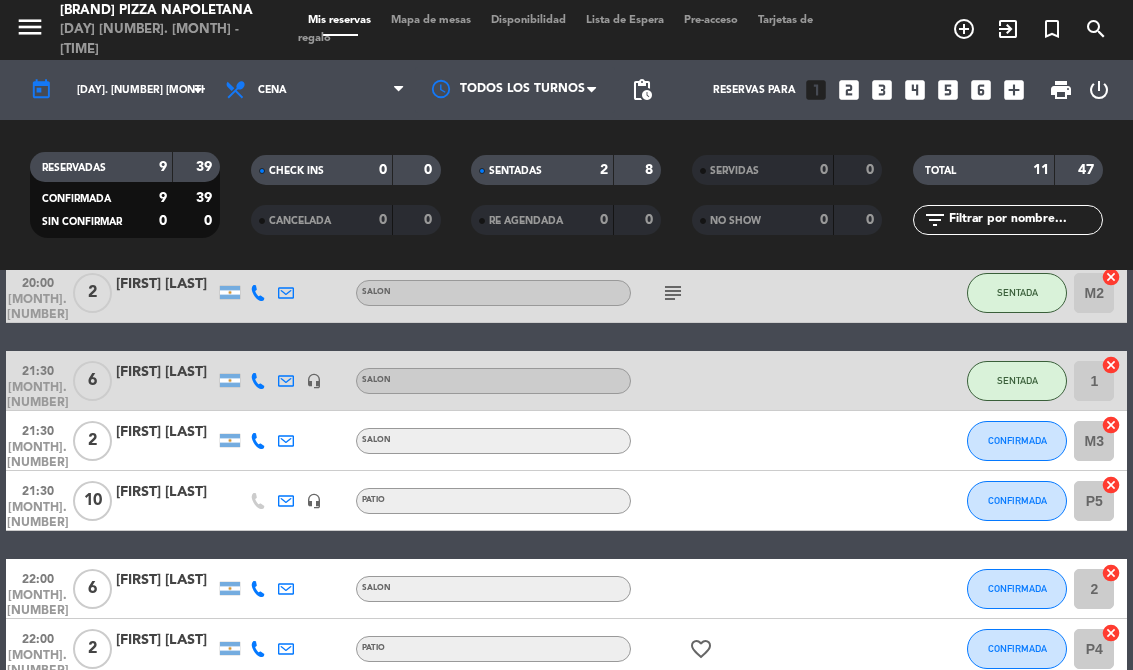 click on "cancel" 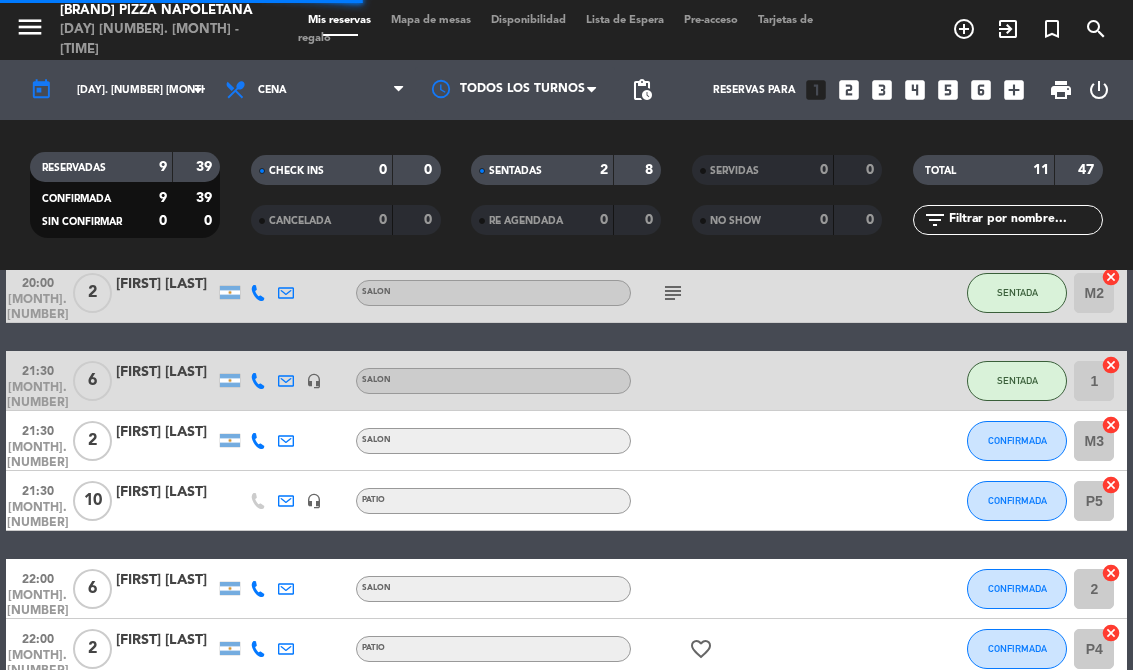 select on "dinner" 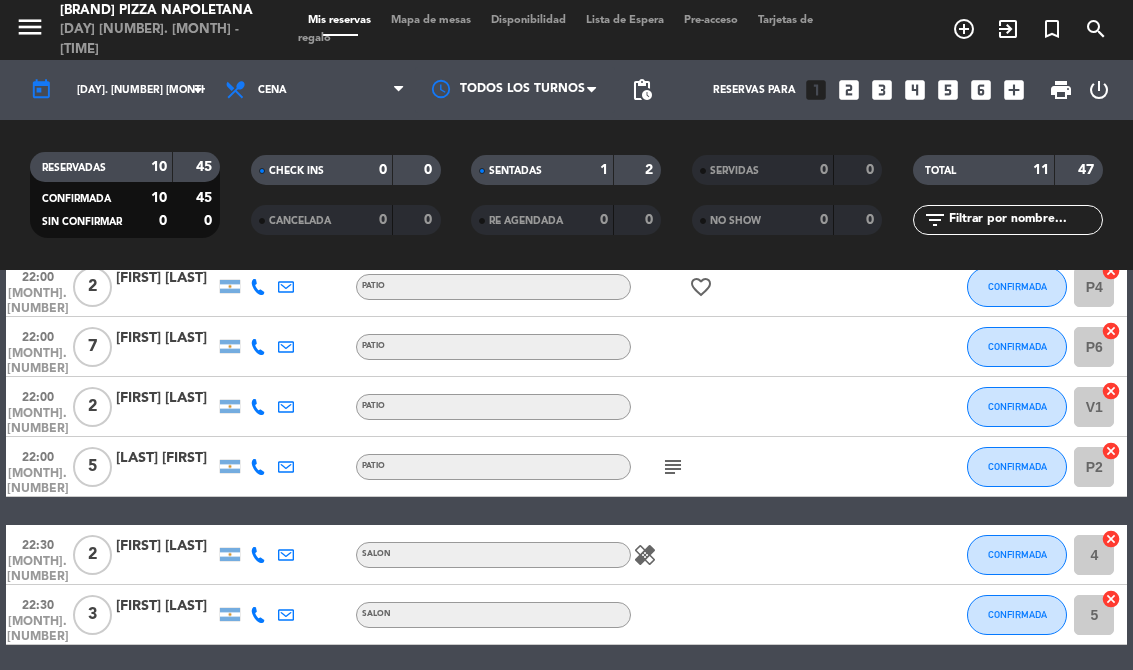 scroll, scrollTop: 465, scrollLeft: 0, axis: vertical 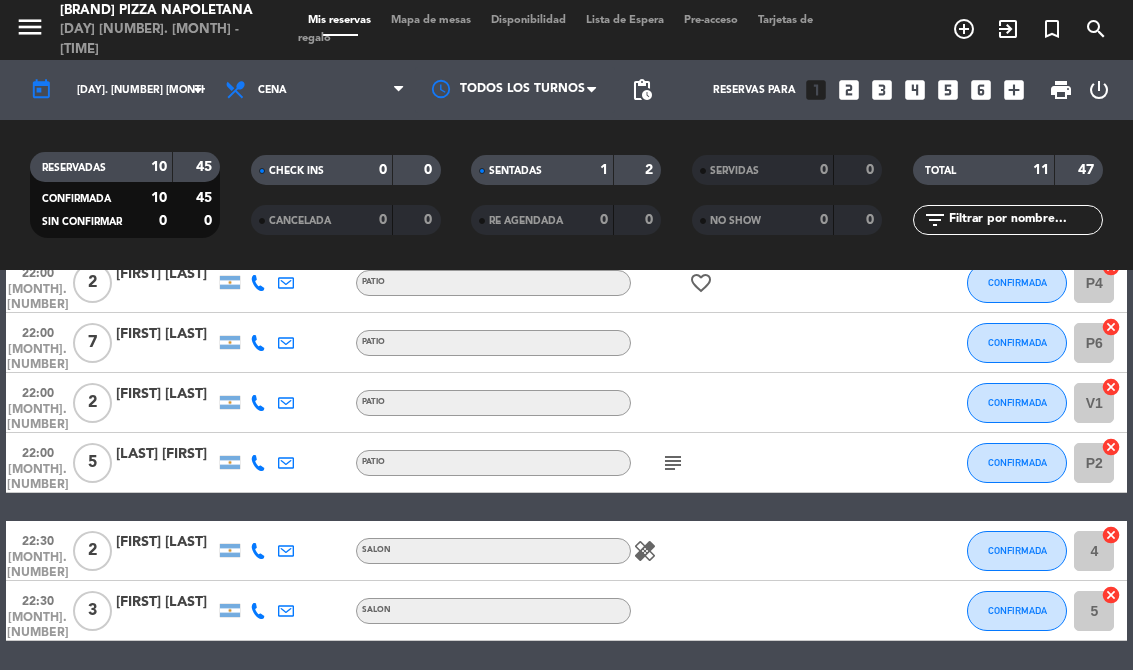 click on "cancel" 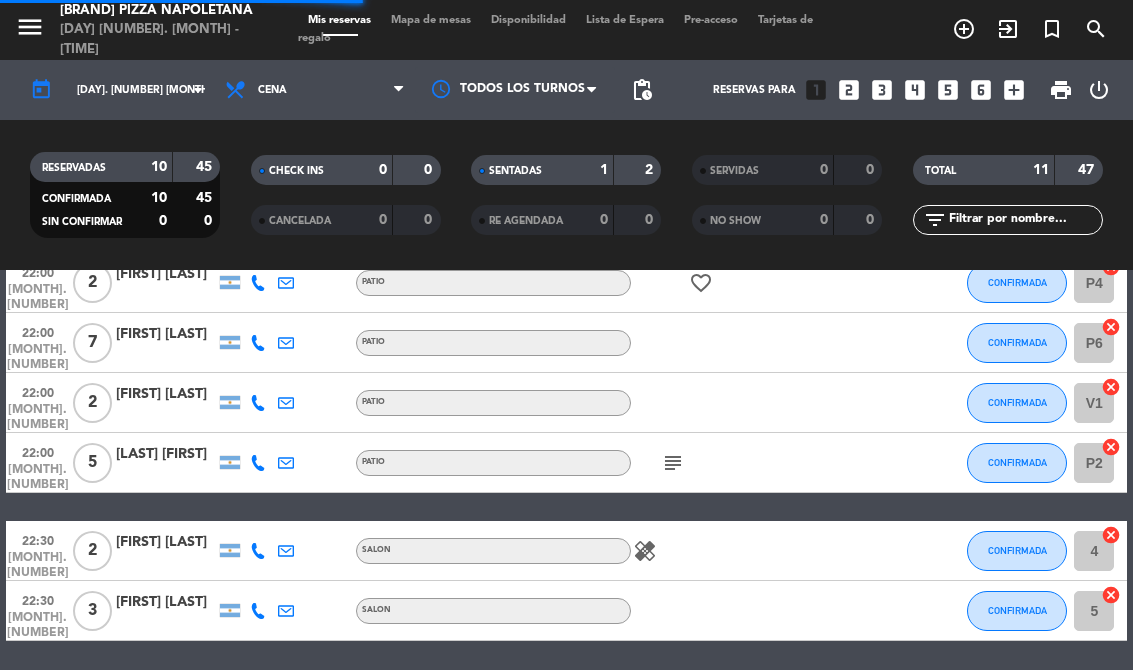select on "dinner" 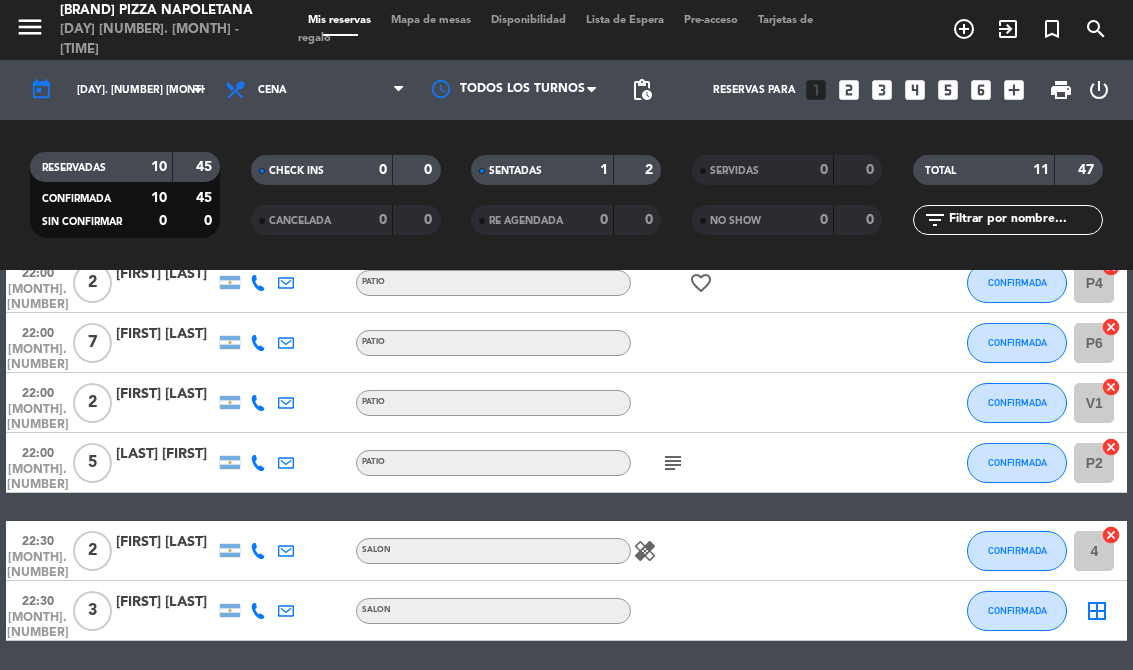 click on "border_all" 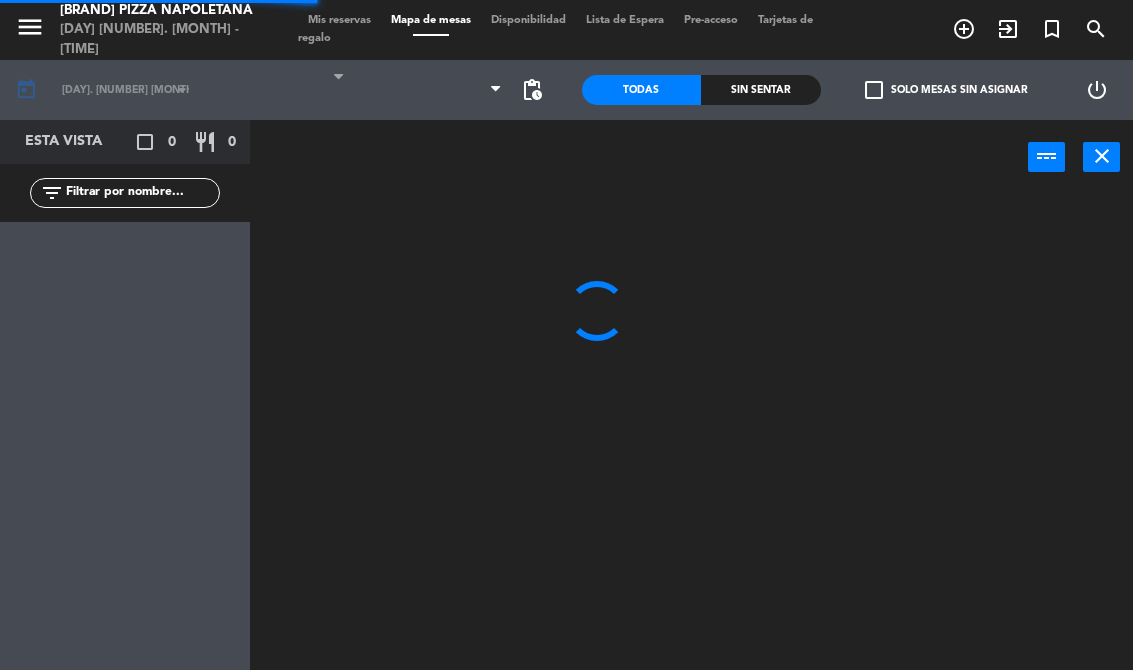 select on "dinner" 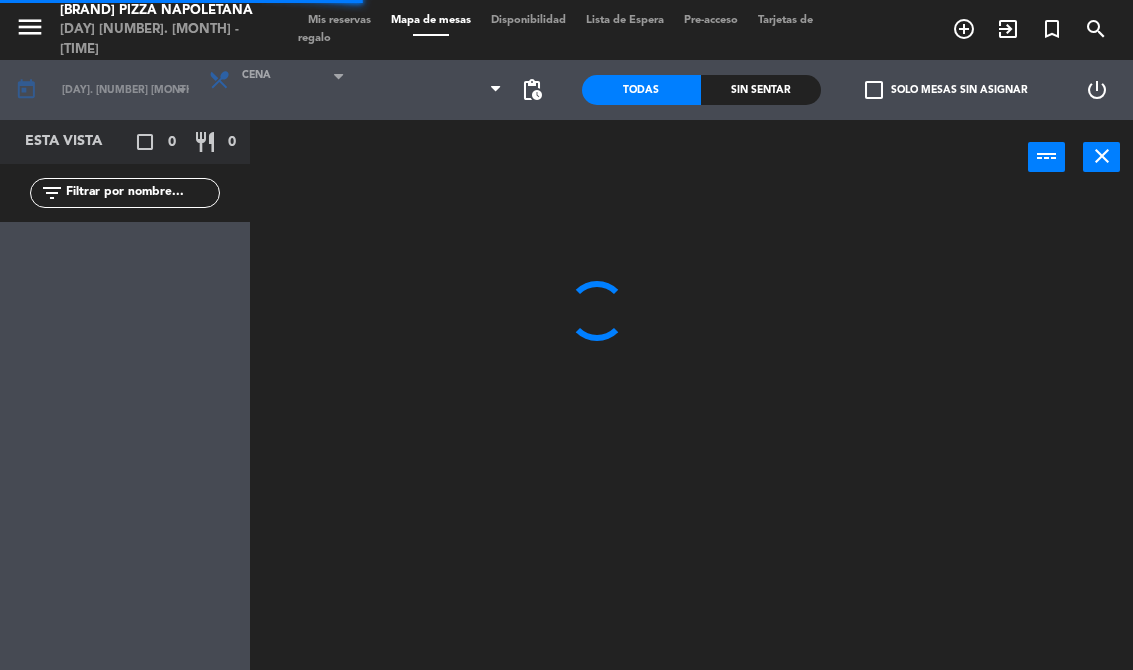 select 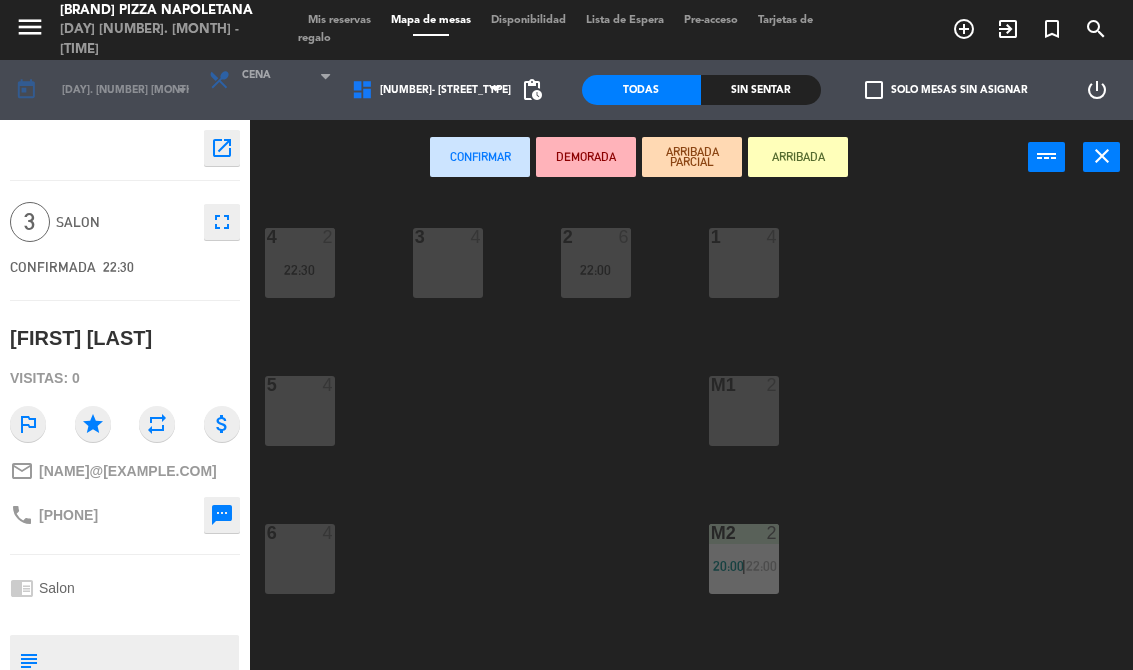click on "1  4" at bounding box center [744, 263] 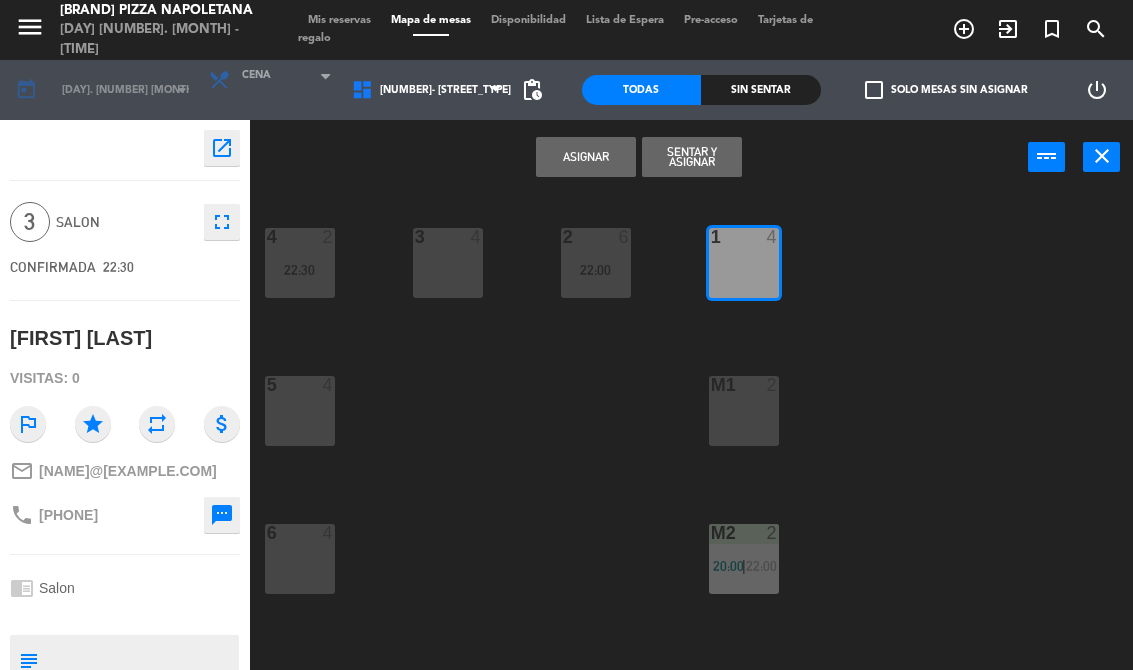 click on "Asignar" at bounding box center (586, 157) 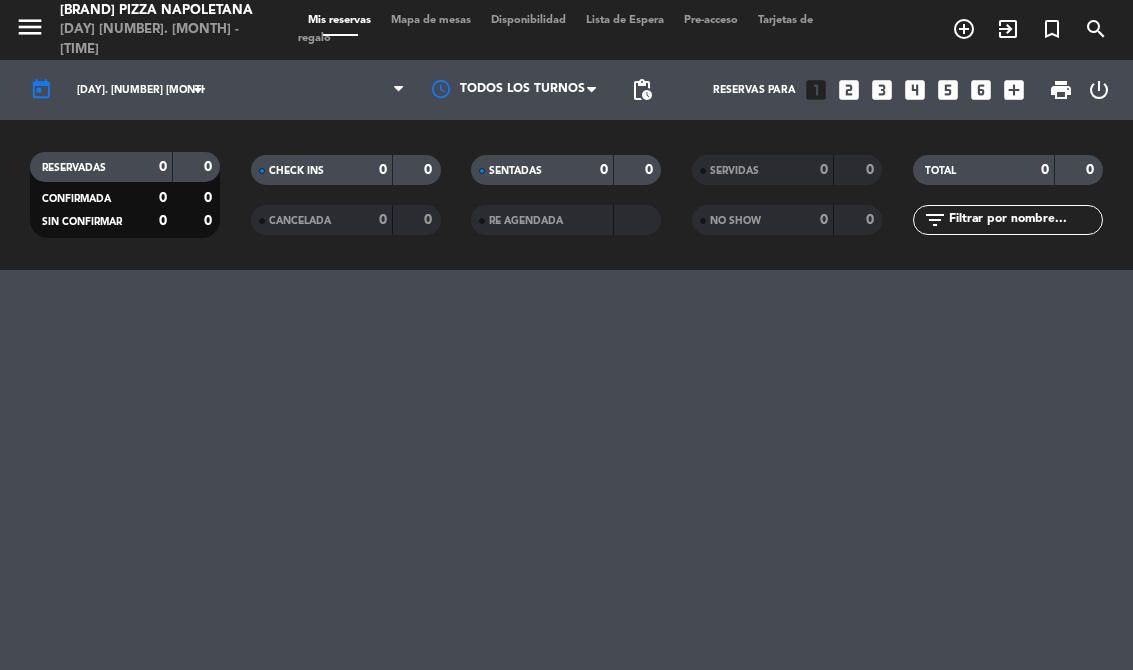 select on "dinner" 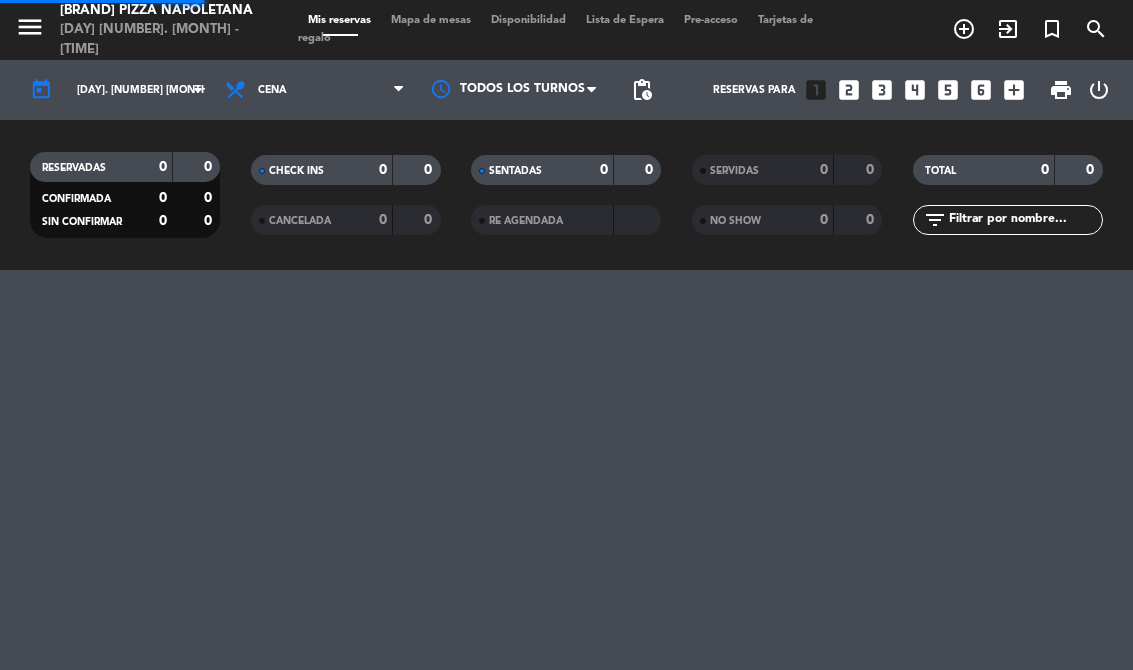 select on "dinner" 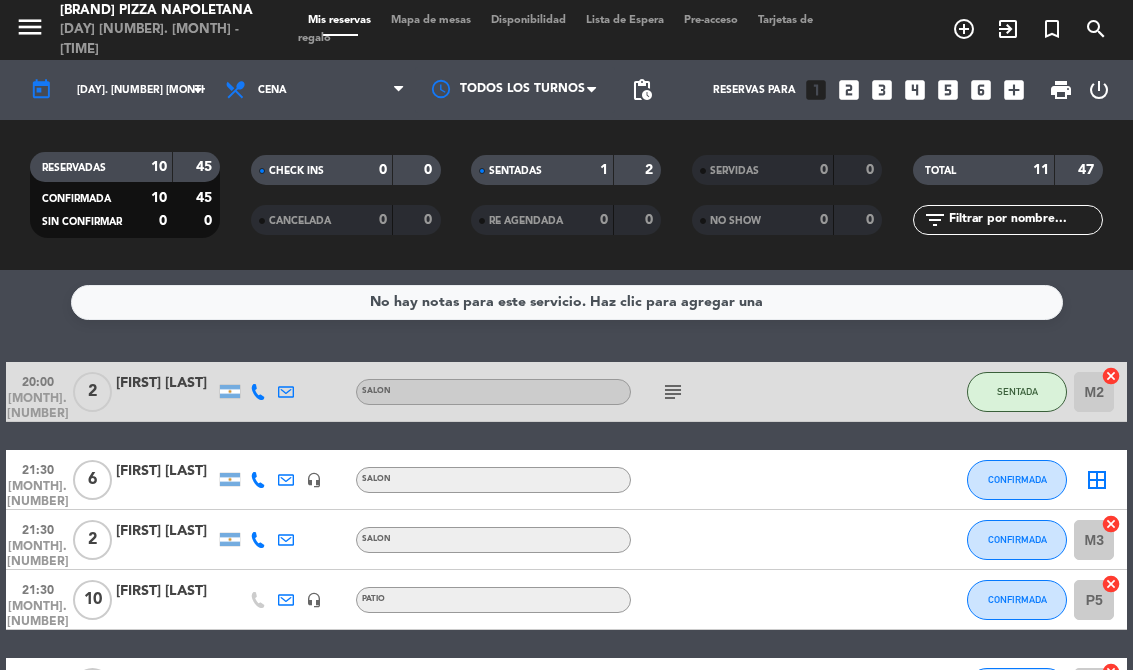 click on "border_all" 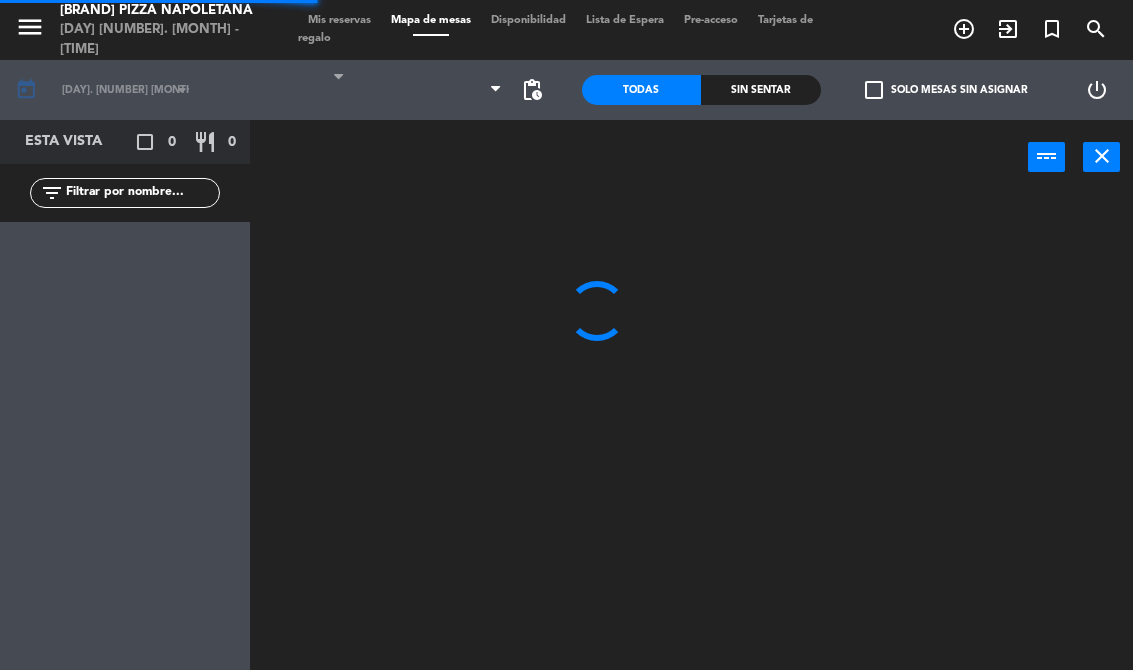 select on "dinner" 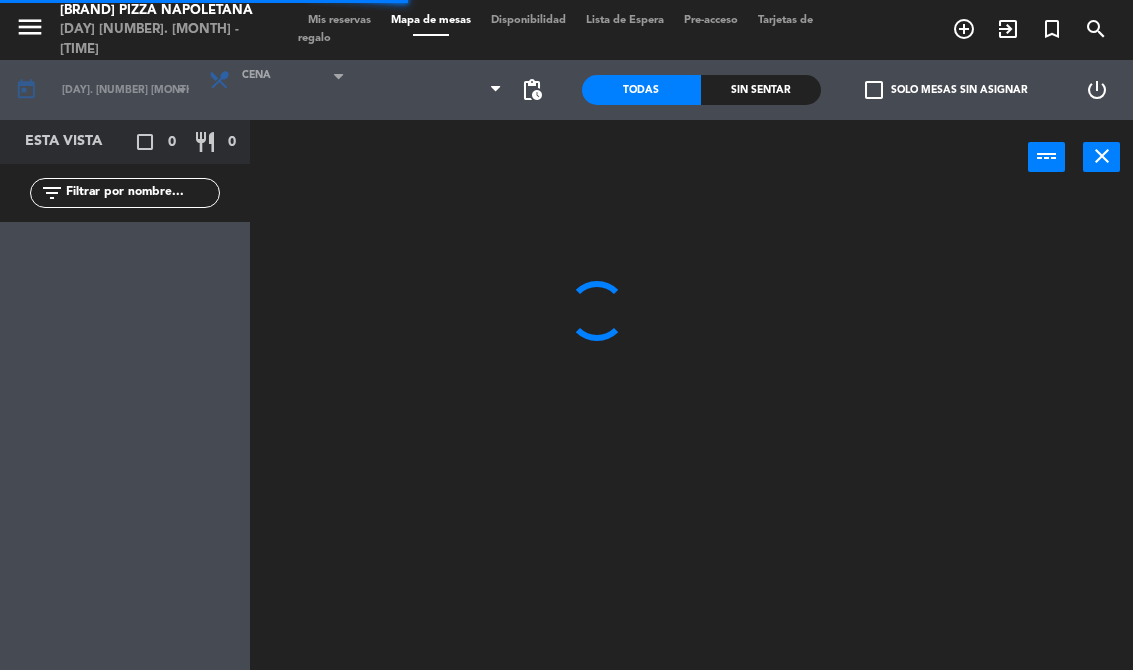 select 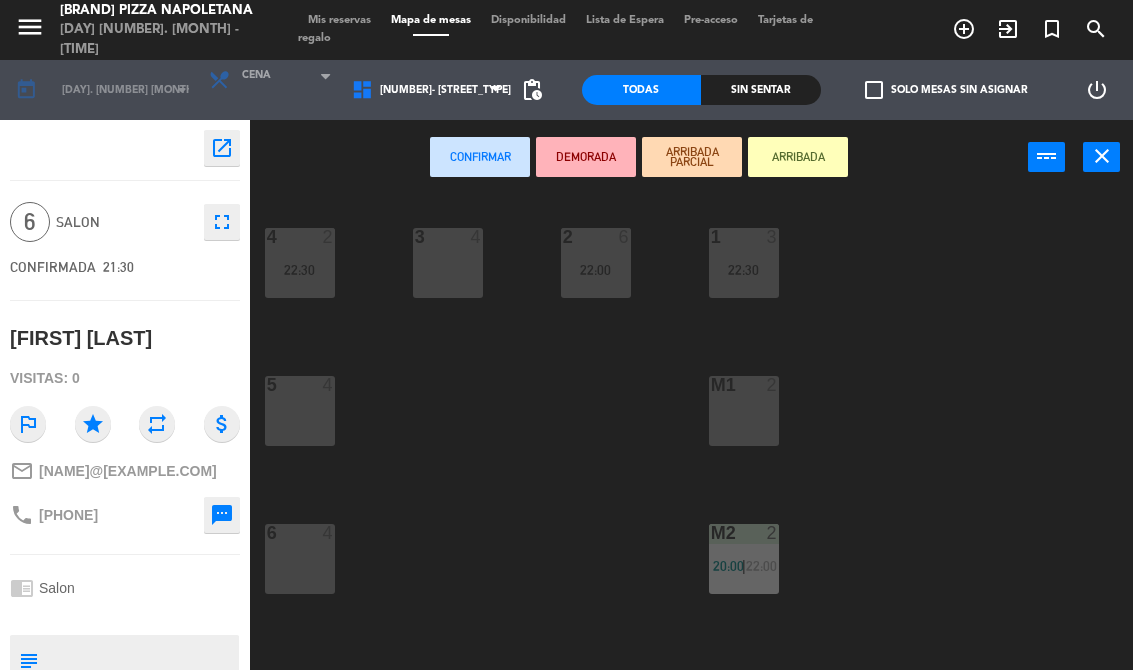 click on "5  4" at bounding box center [300, 411] 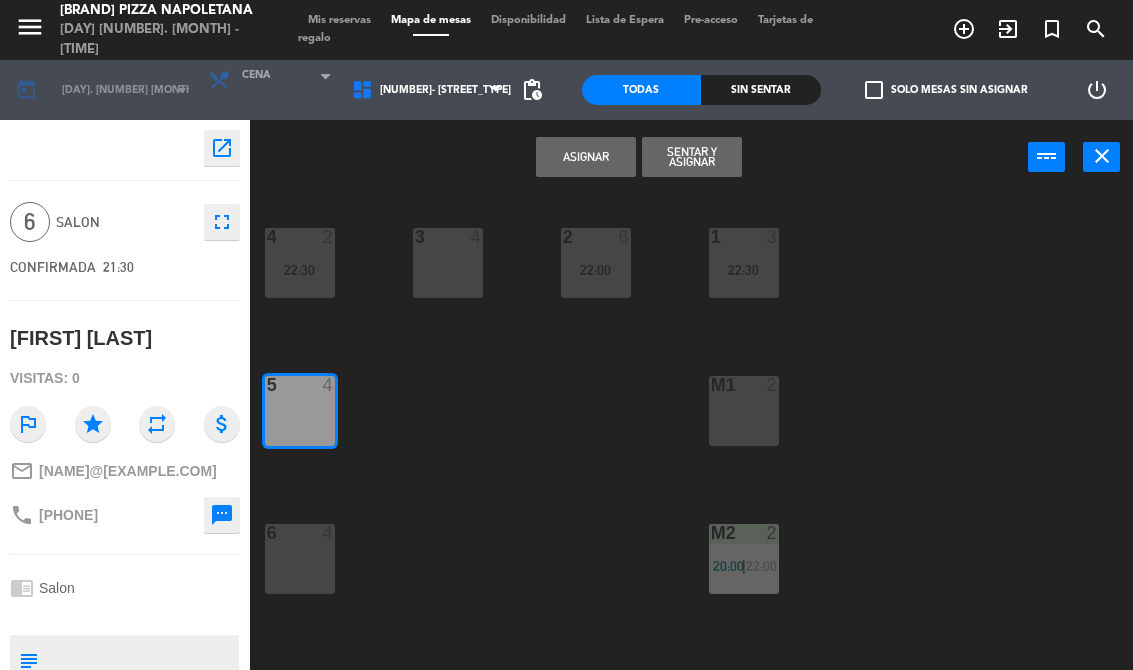 click on "Asignar" at bounding box center (586, 157) 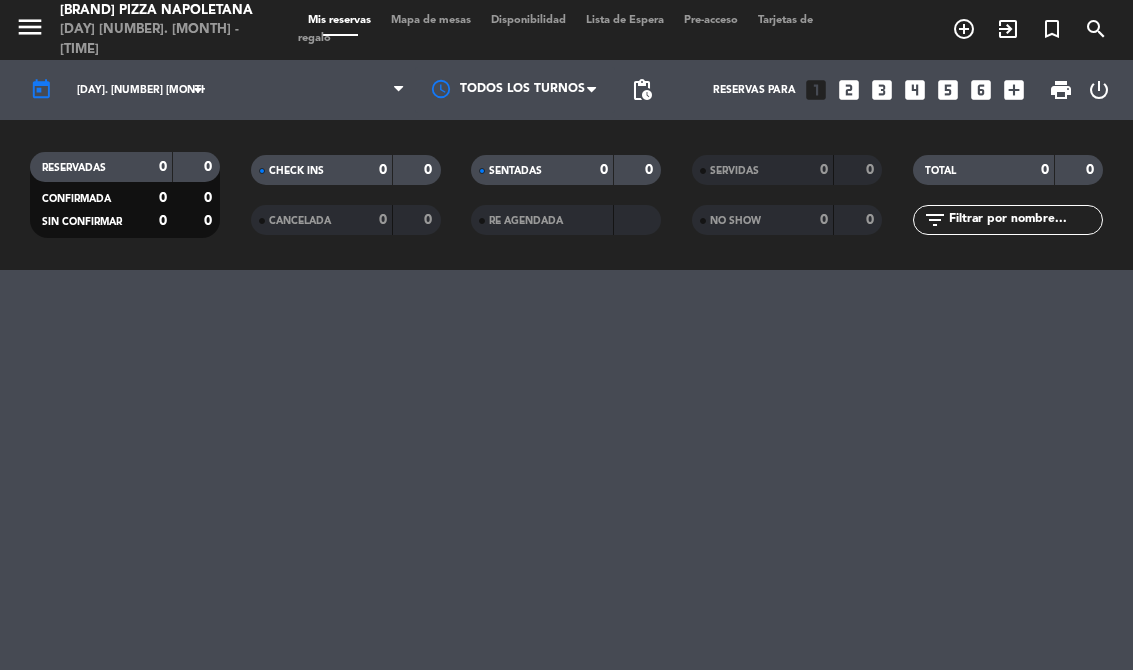 select on "dinner" 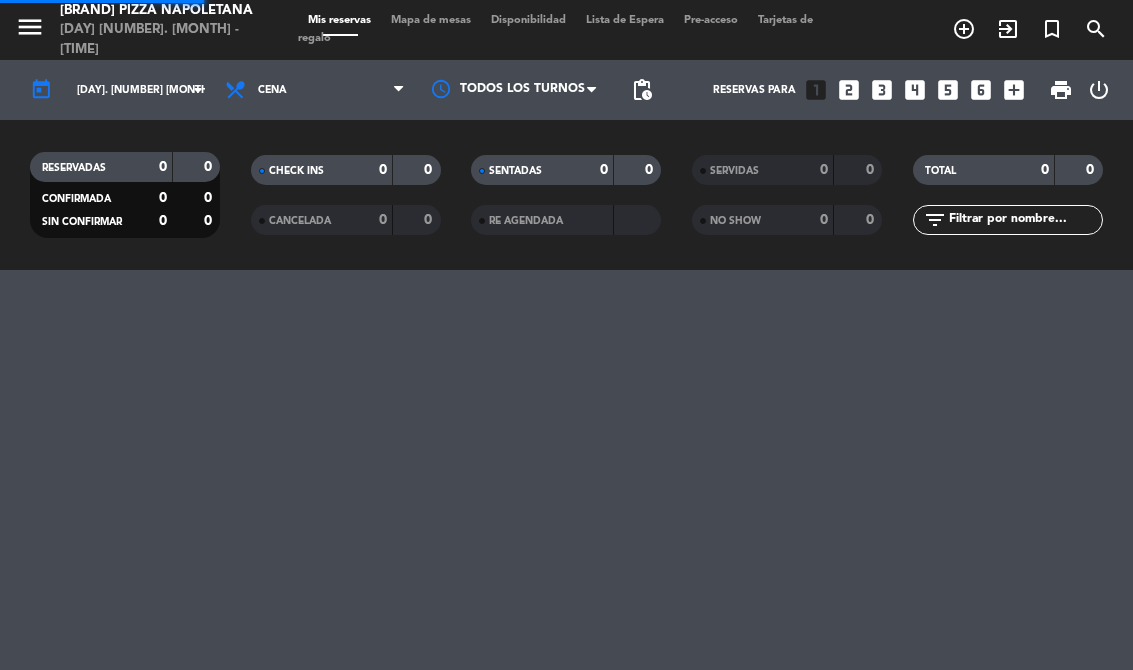 select on "dinner" 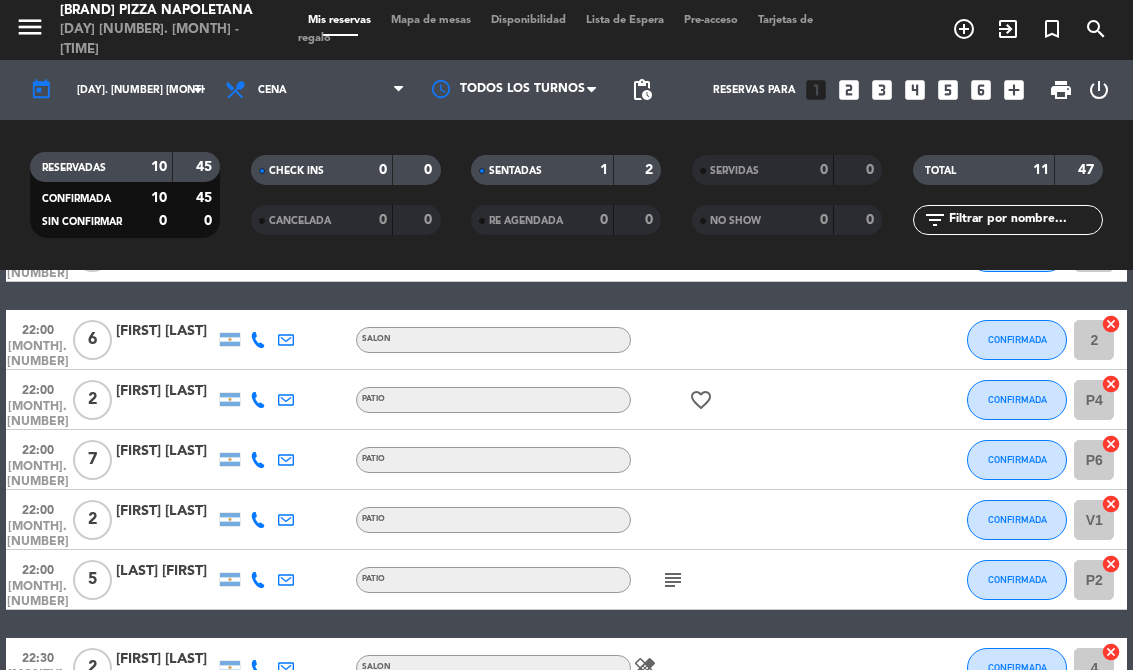 scroll, scrollTop: 339, scrollLeft: 0, axis: vertical 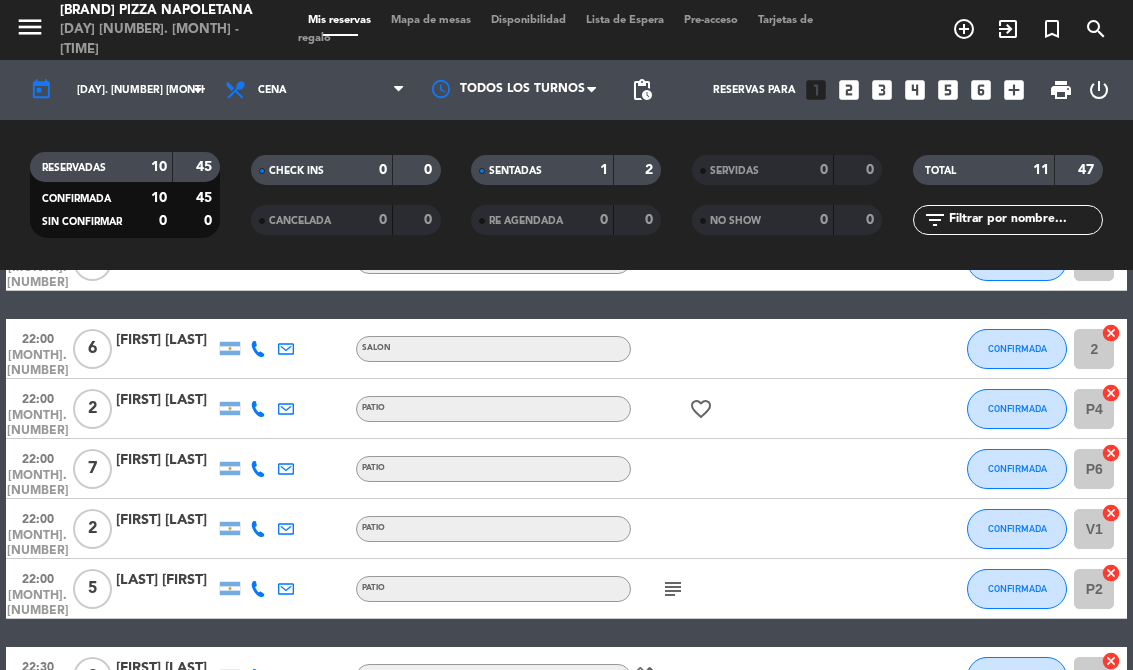 click on "[LAST] [FIRST]" 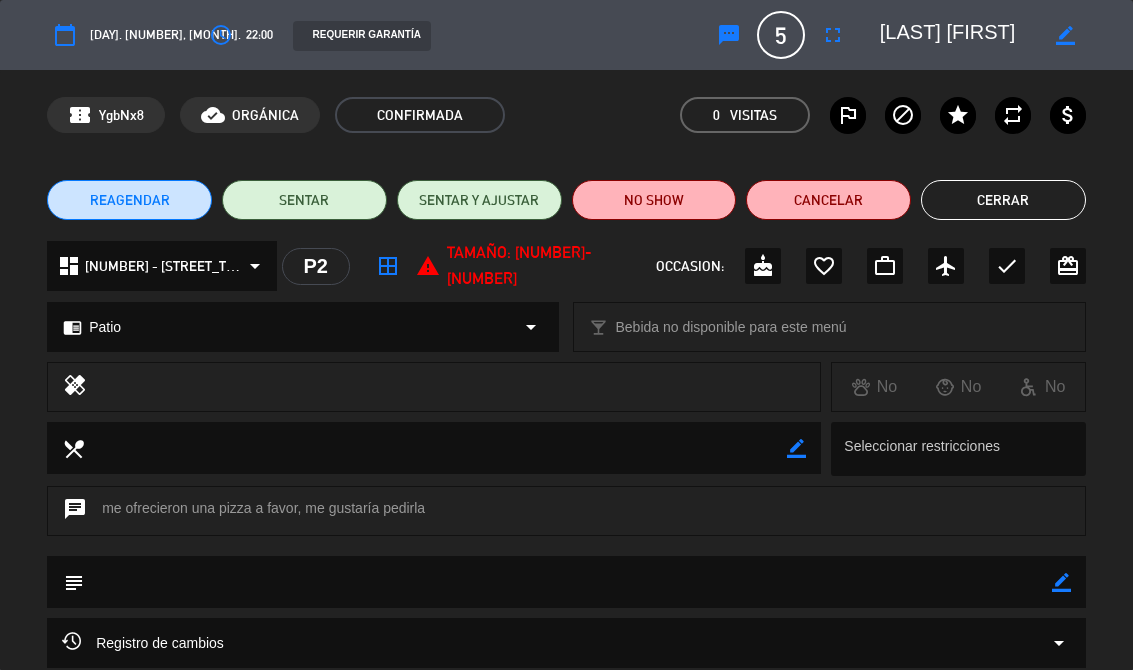 click on "SENTAR" 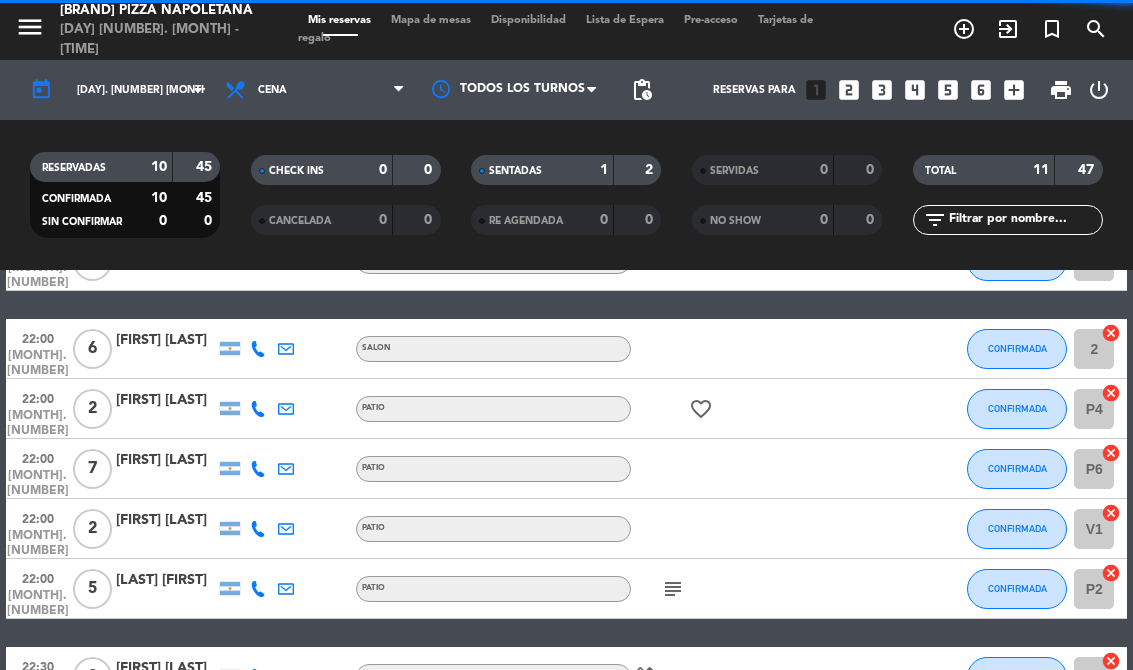 select on "dinner" 